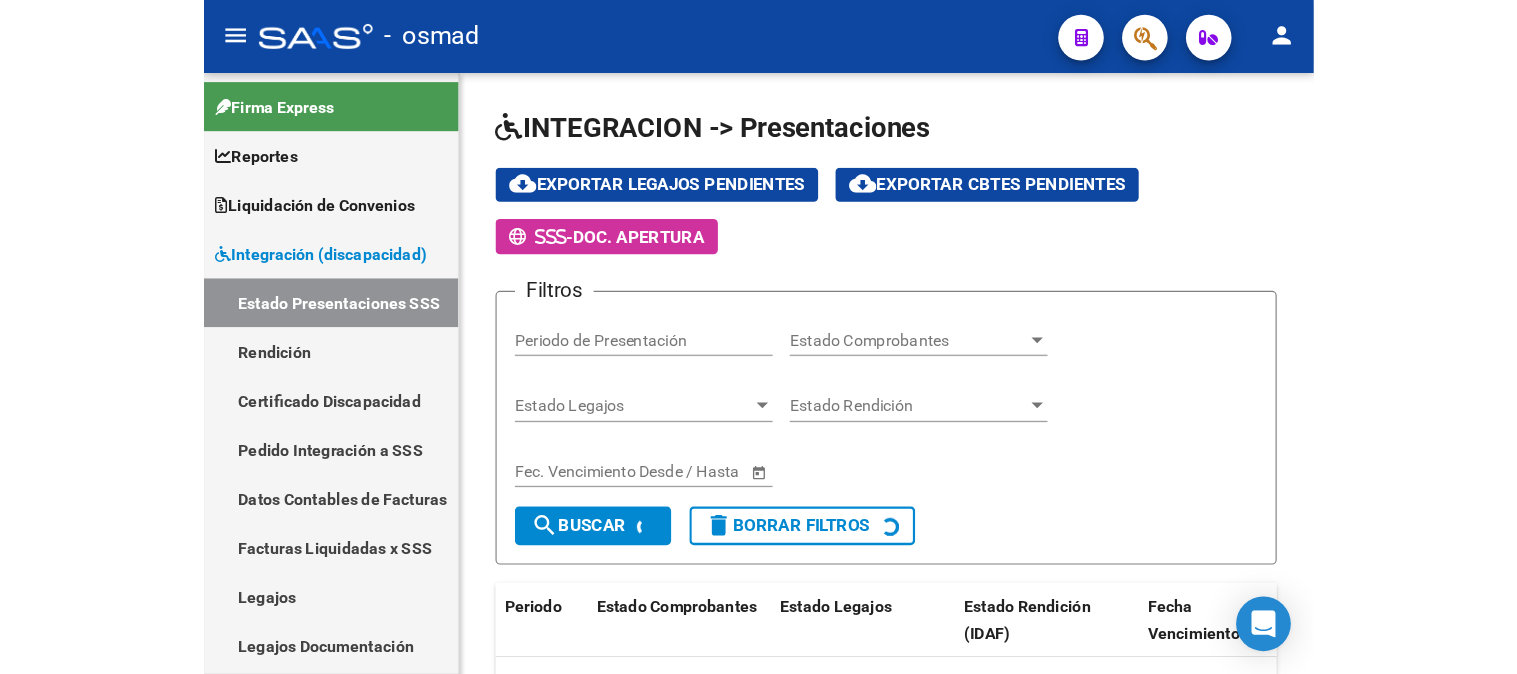scroll, scrollTop: 0, scrollLeft: 0, axis: both 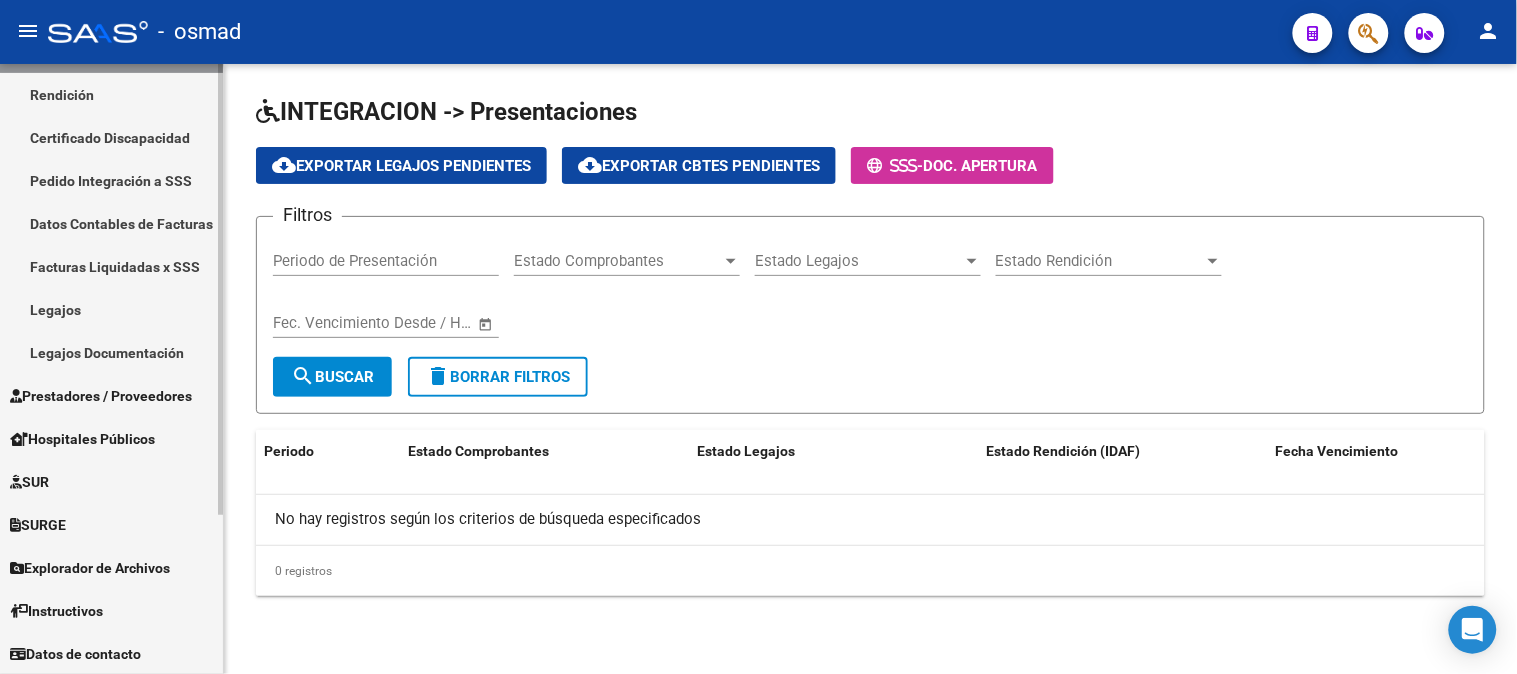 click on "Prestadores / Proveedores" at bounding box center [101, 396] 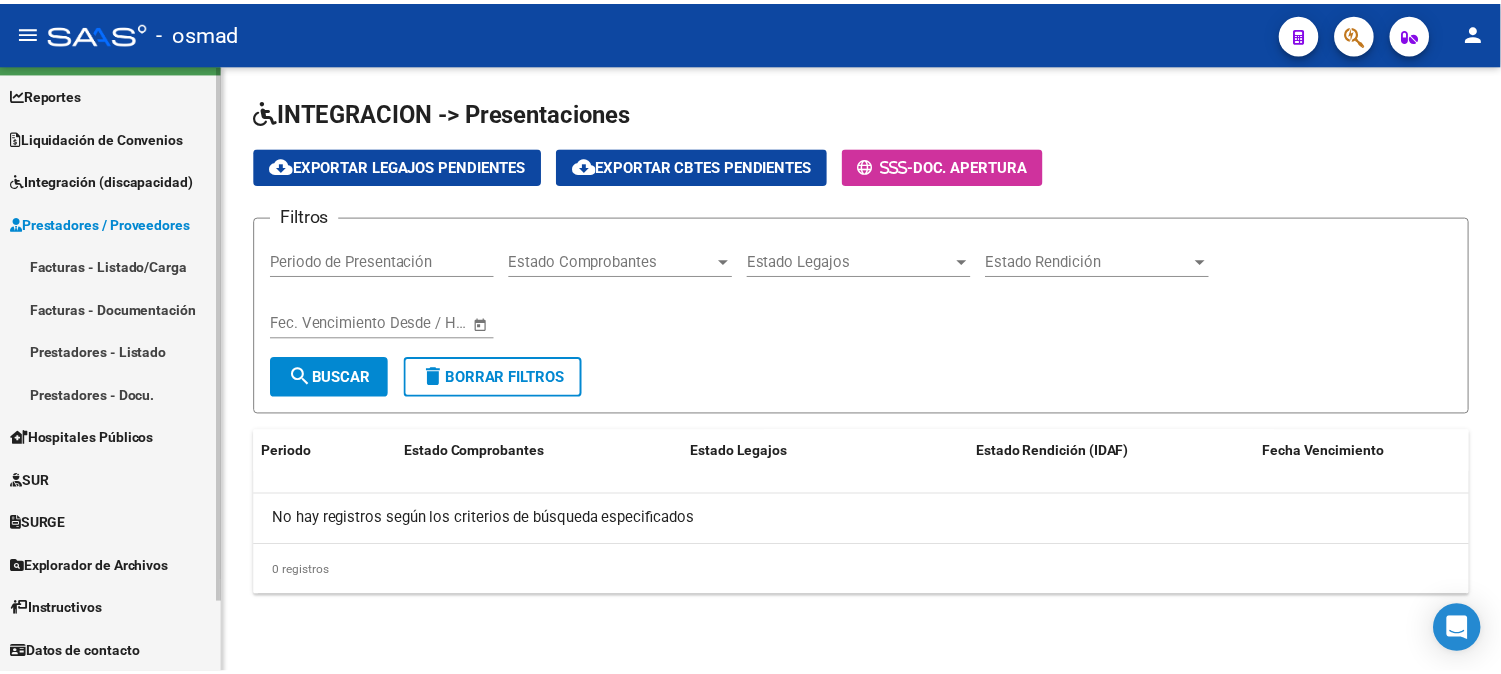 scroll, scrollTop: 43, scrollLeft: 0, axis: vertical 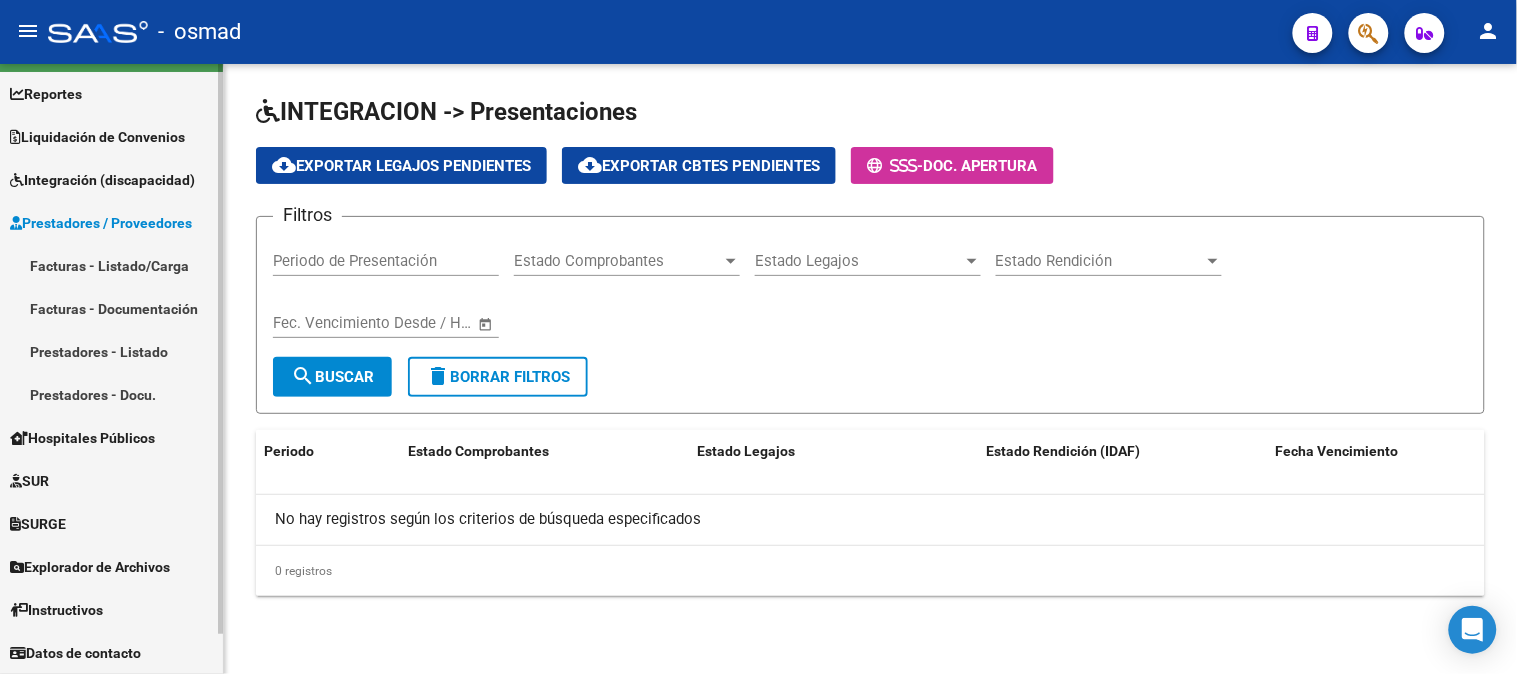 click on "Facturas - Listado/Carga" at bounding box center [111, 265] 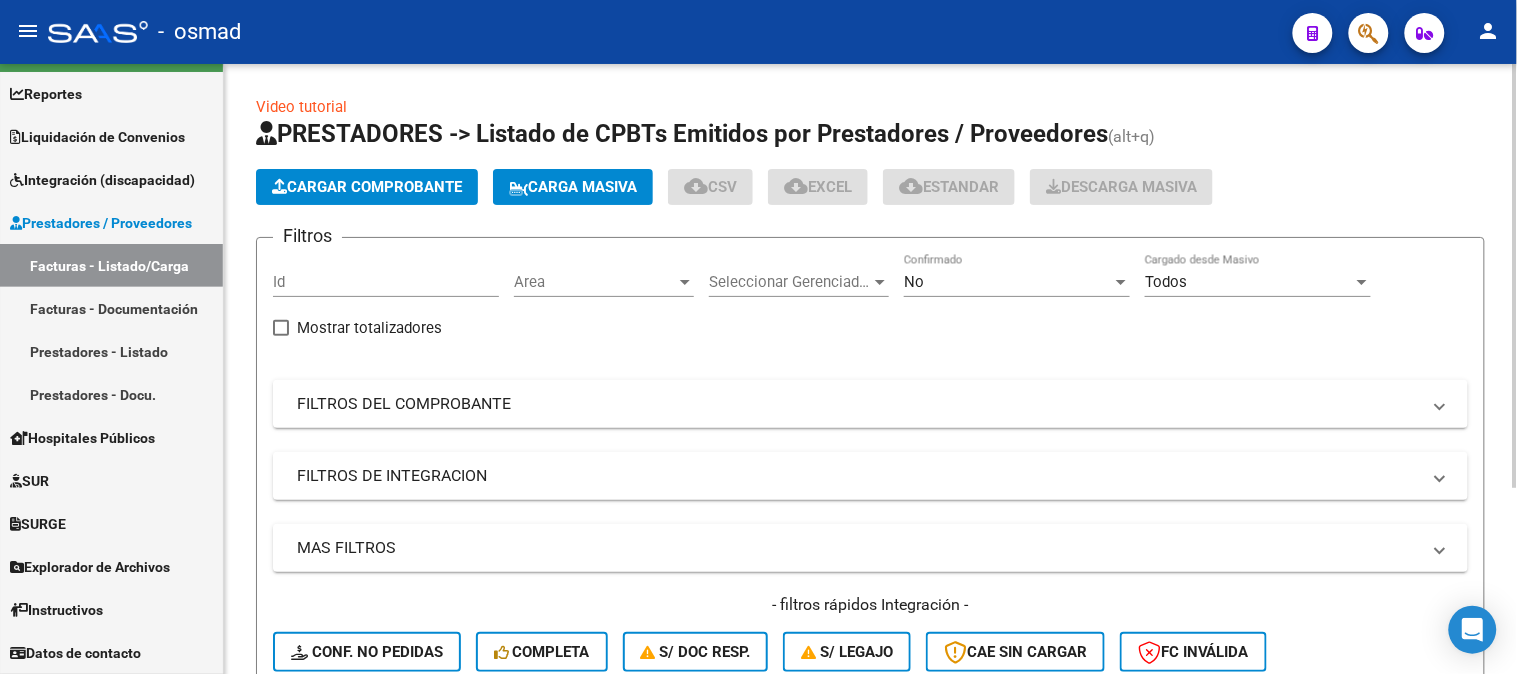 click on "Cargar Comprobante" 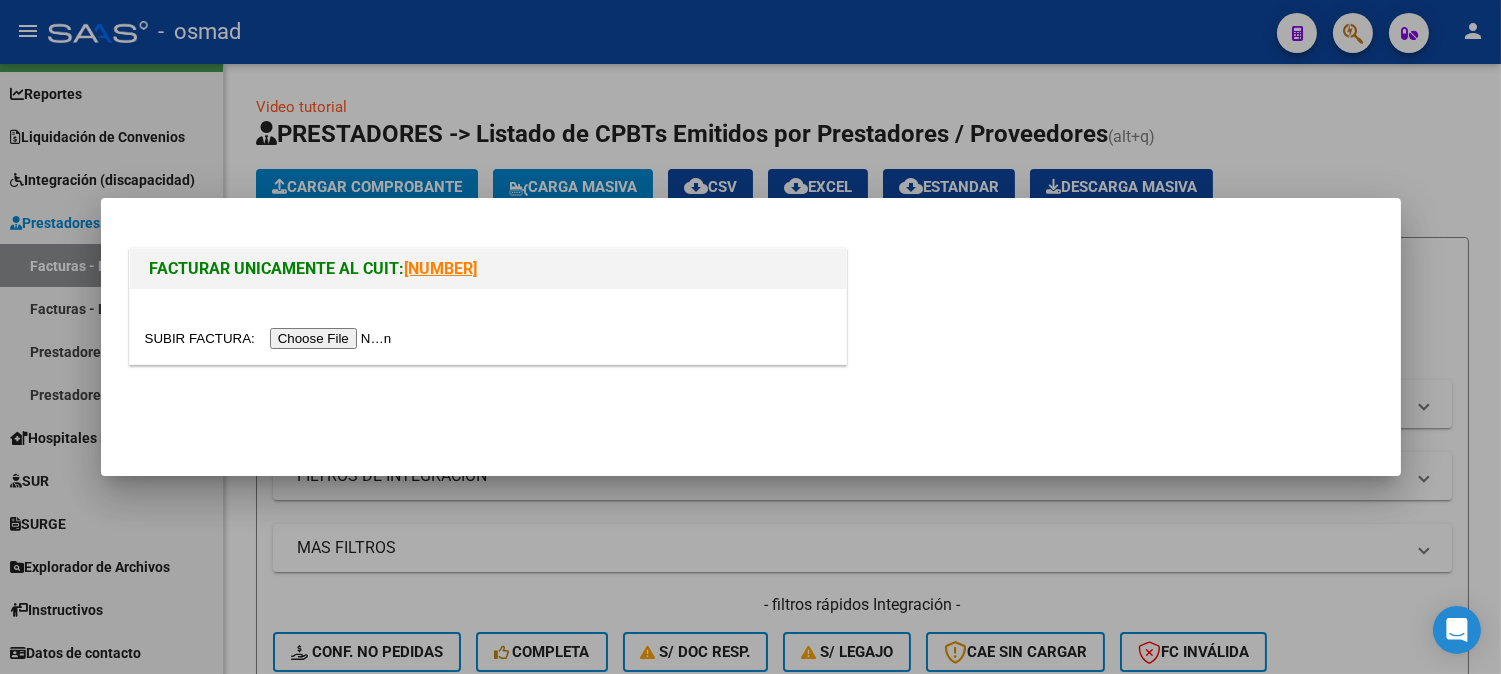 click at bounding box center (271, 338) 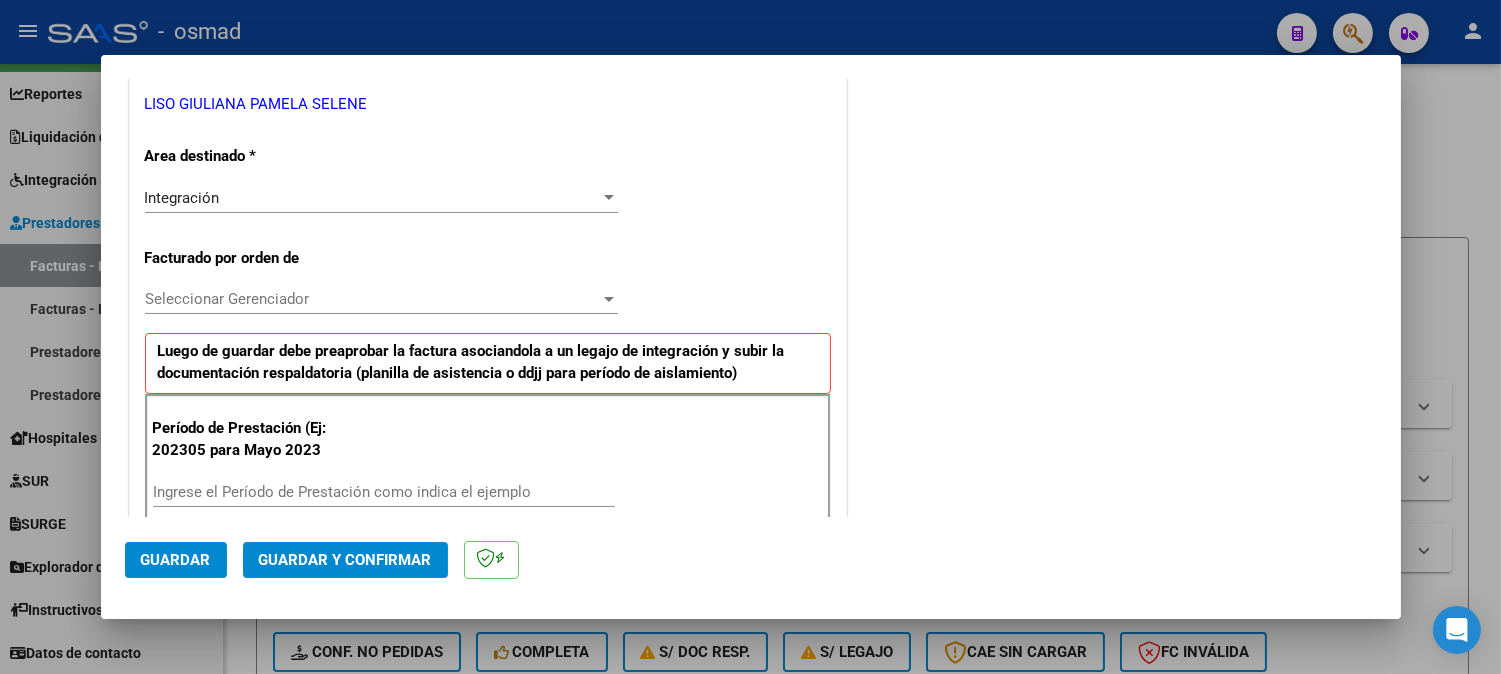 scroll, scrollTop: 444, scrollLeft: 0, axis: vertical 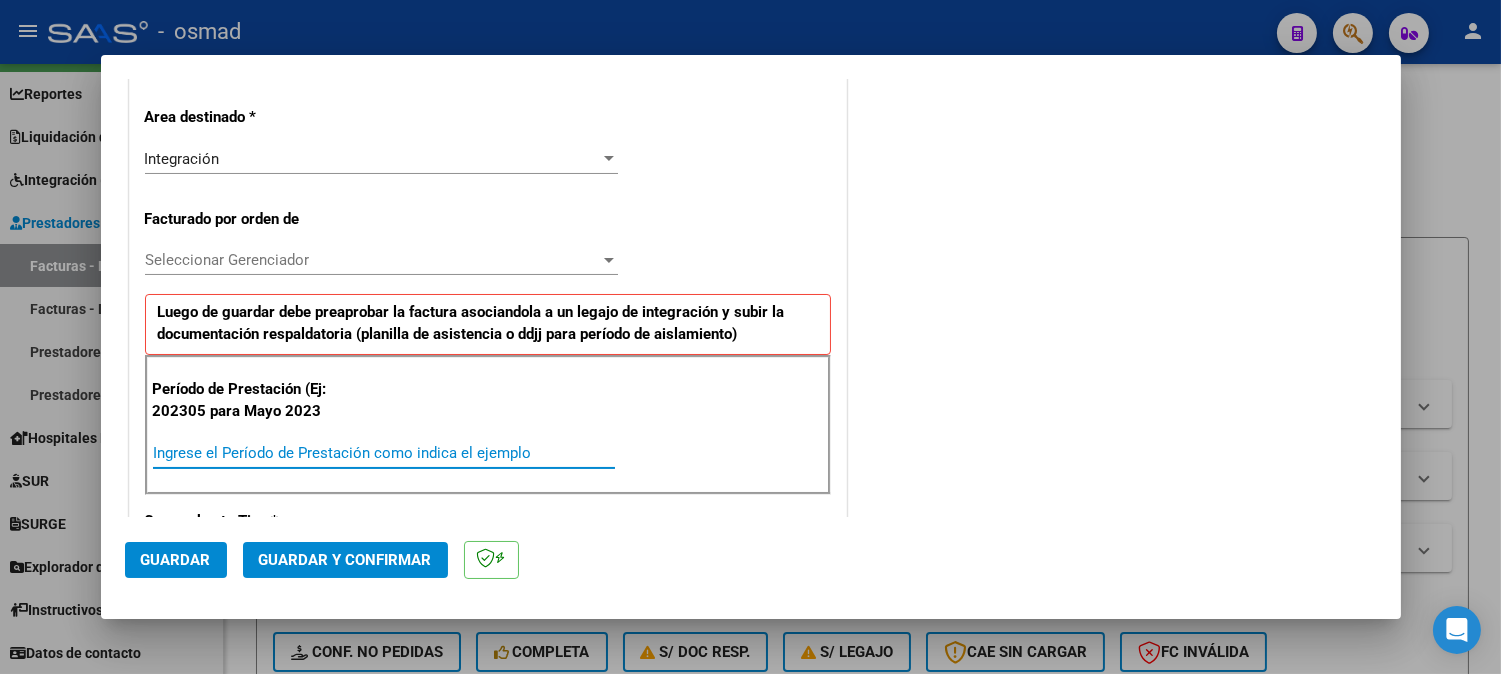 click on "Ingrese el Período de Prestación como indica el ejemplo" at bounding box center (384, 453) 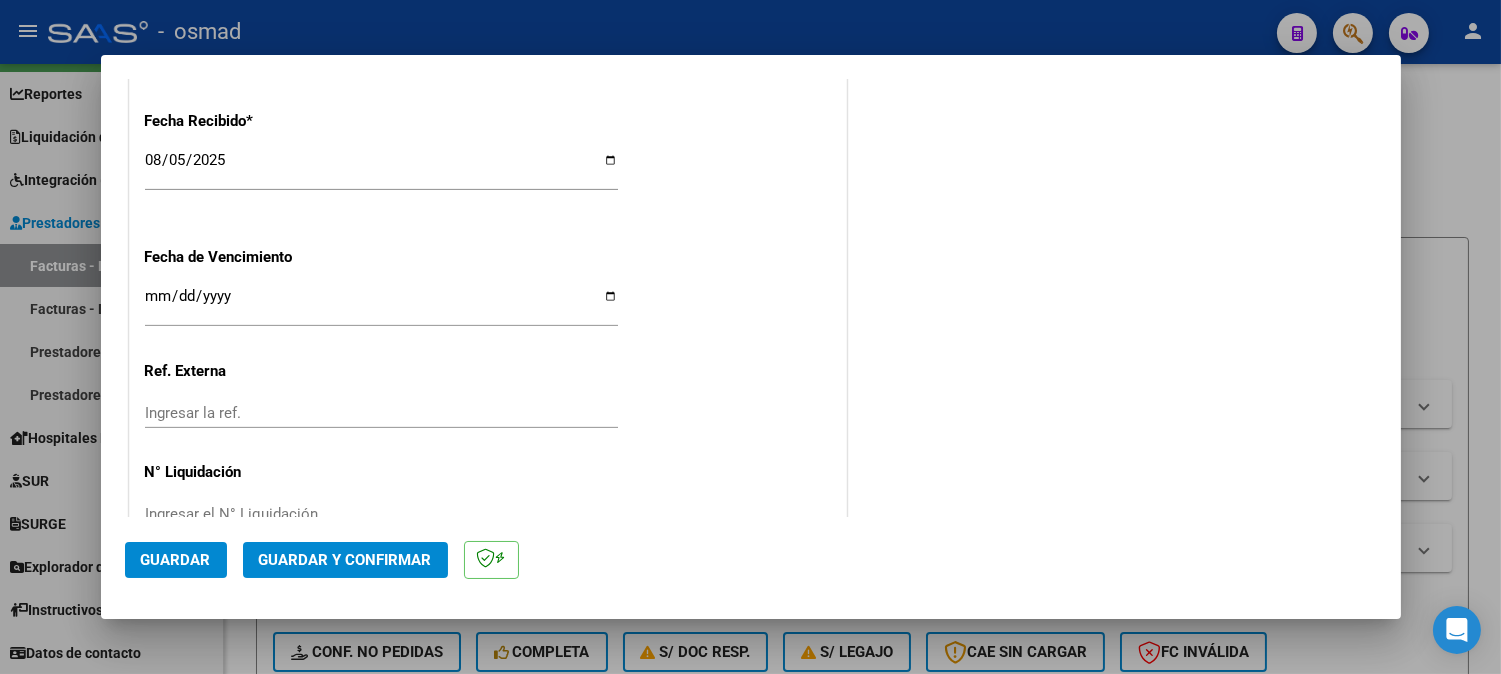 scroll, scrollTop: 1535, scrollLeft: 0, axis: vertical 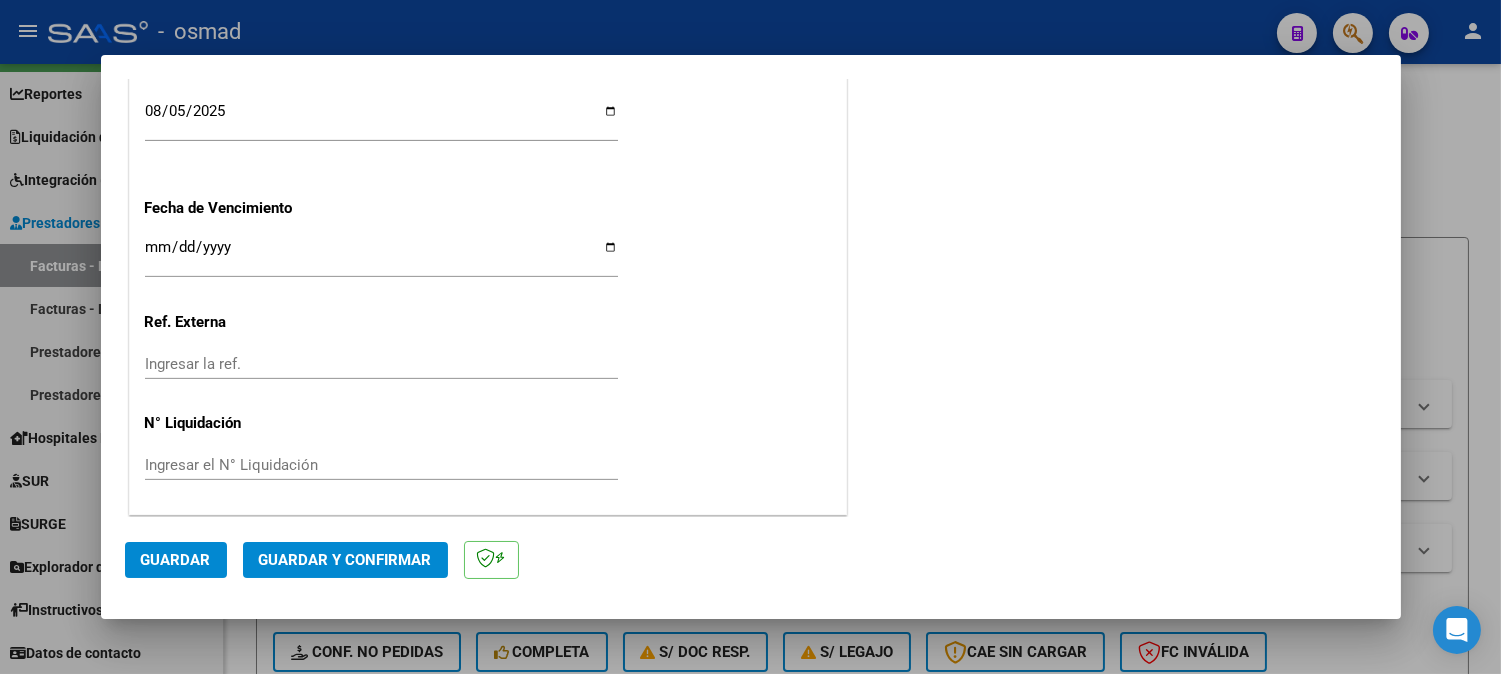 type on "202507" 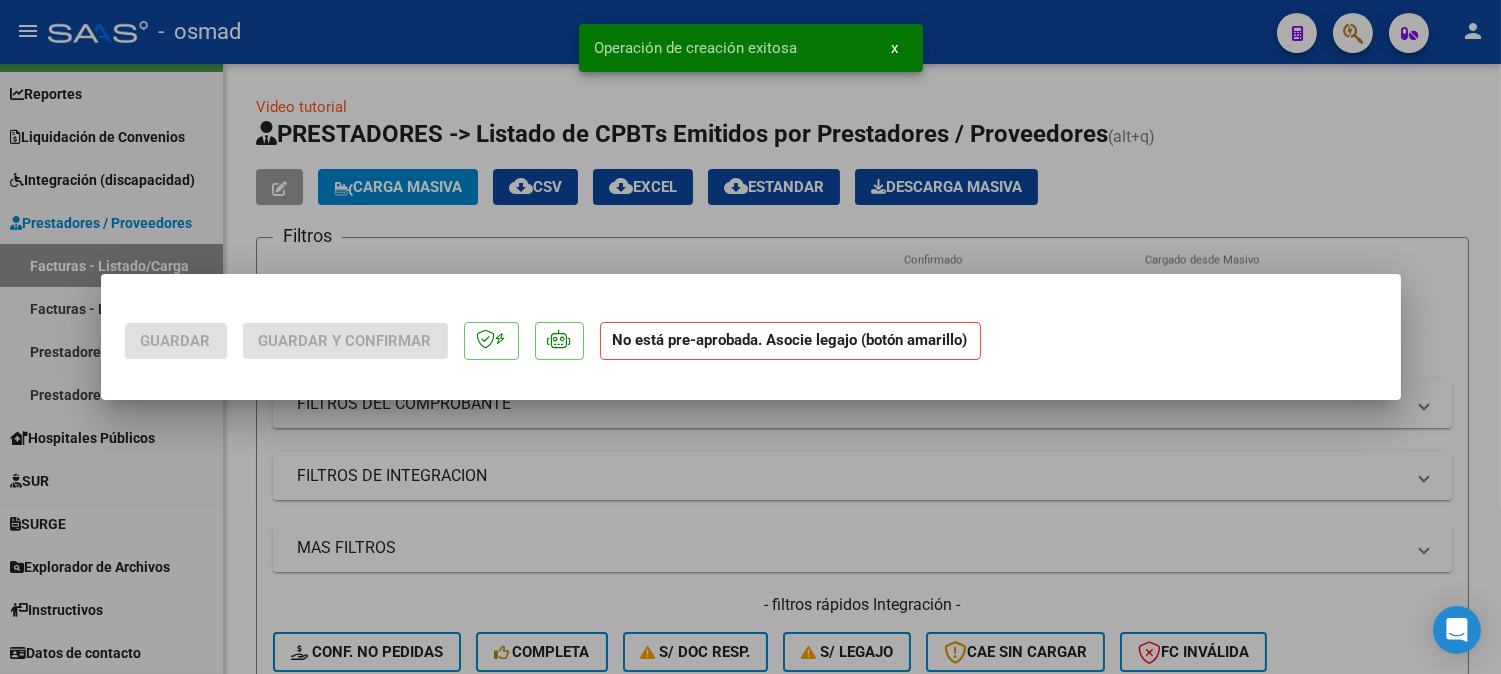 scroll, scrollTop: 0, scrollLeft: 0, axis: both 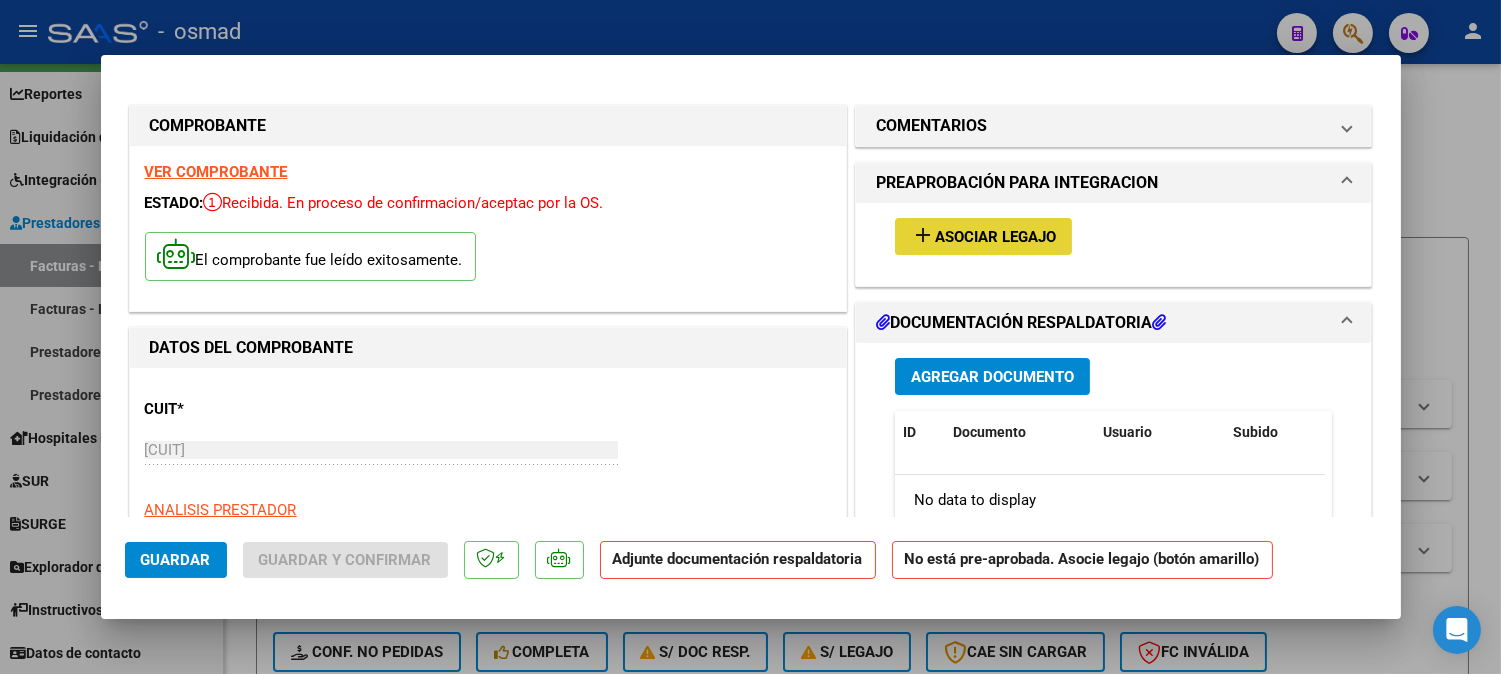click on "add" at bounding box center [923, 235] 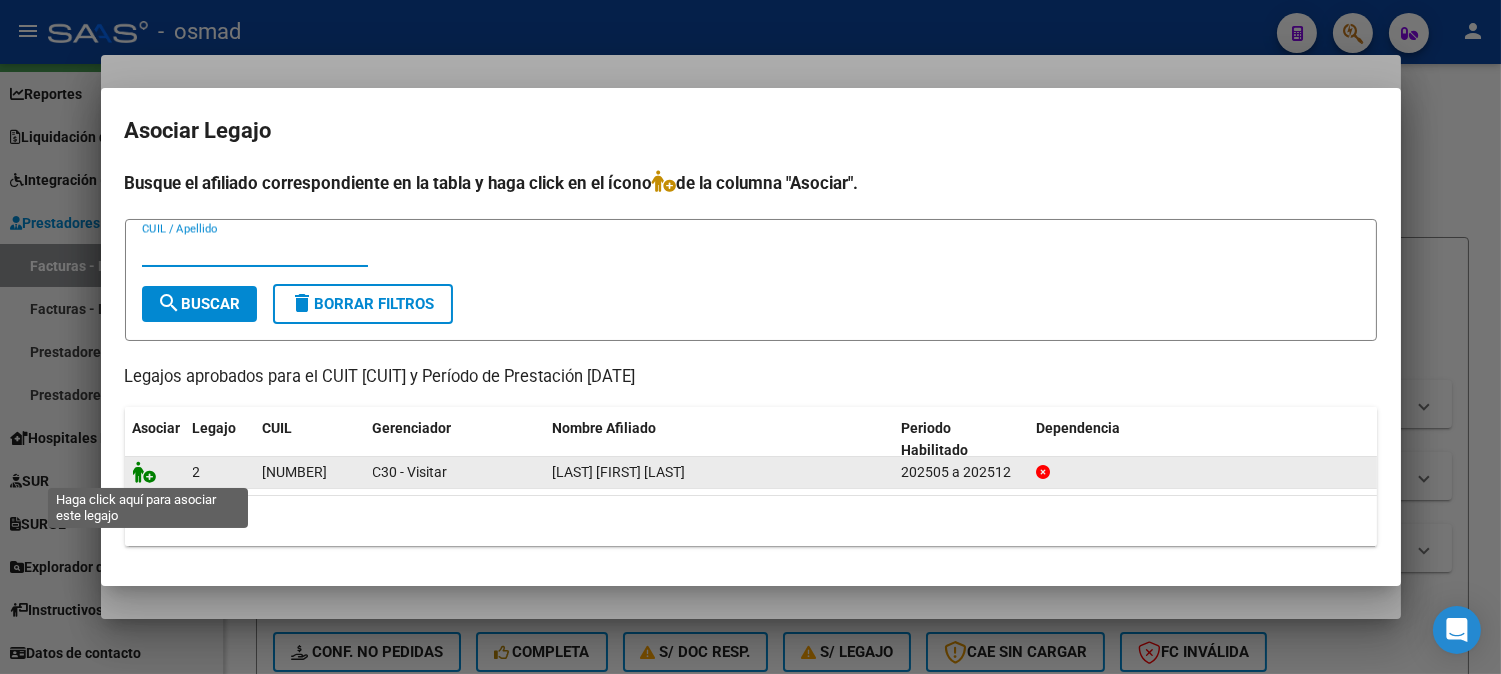 click 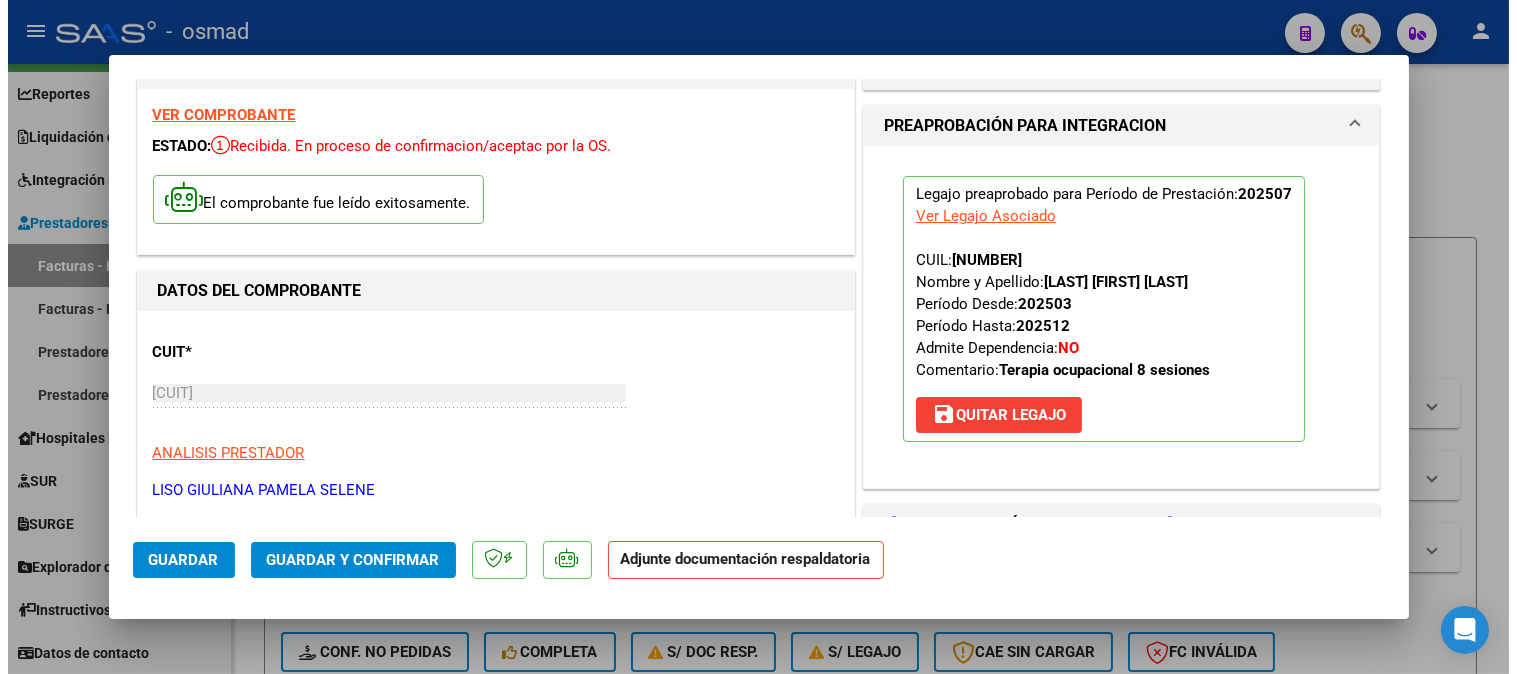 scroll, scrollTop: 222, scrollLeft: 0, axis: vertical 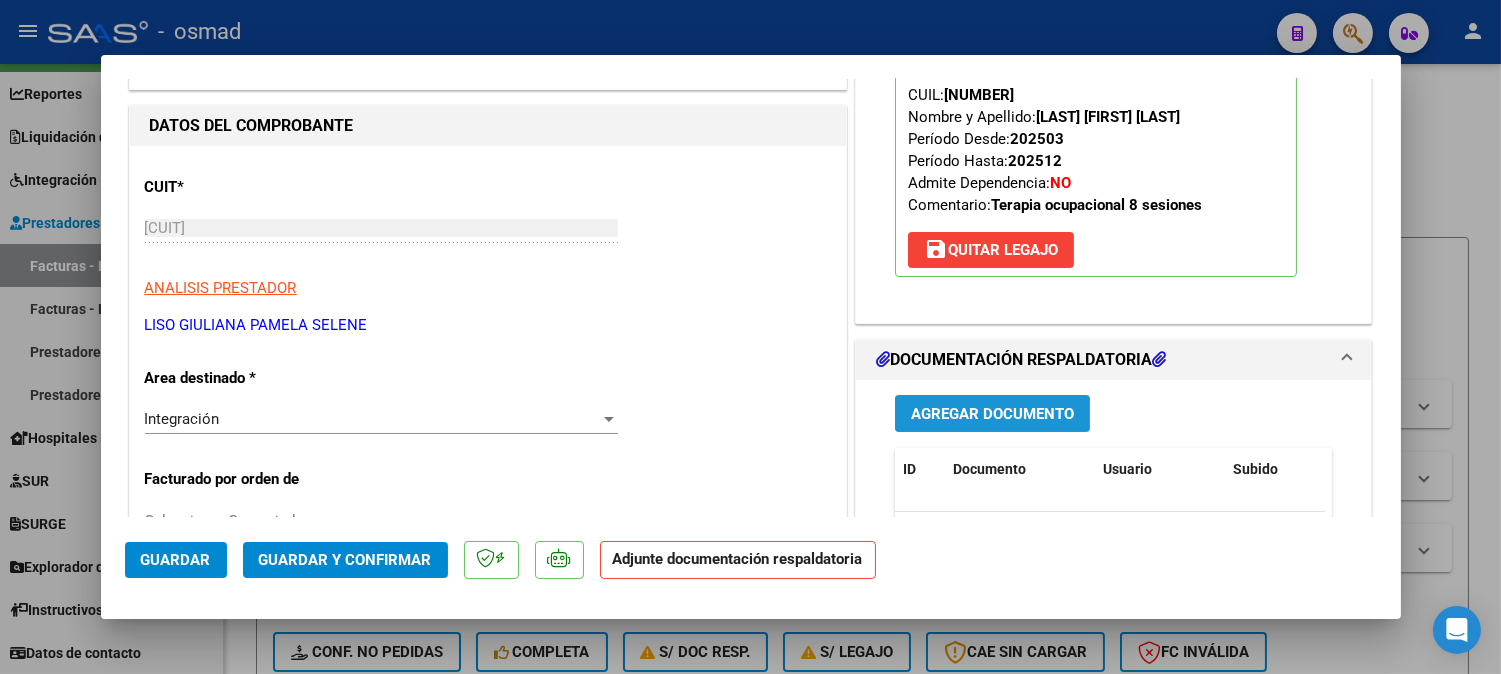 click on "Agregar Documento" at bounding box center (992, 414) 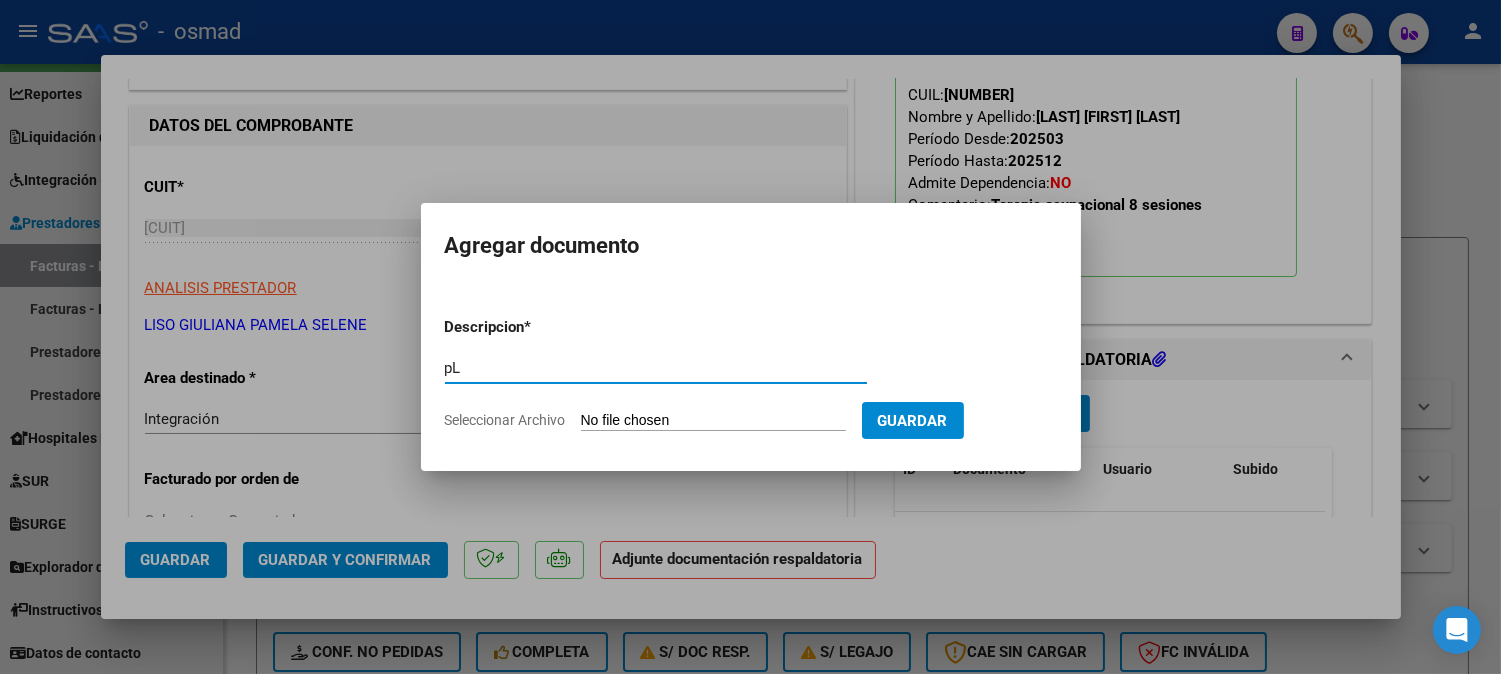 type on "p" 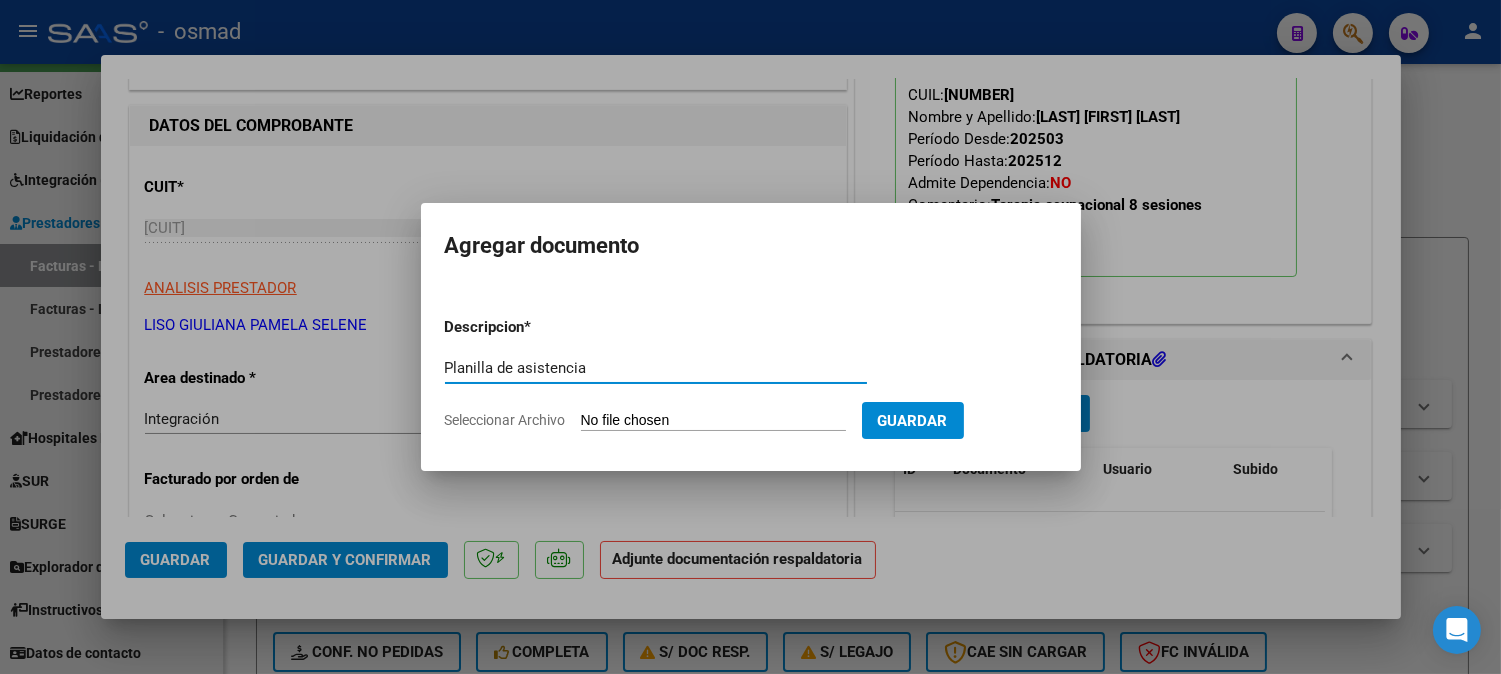 type on "Planilla de asistencia" 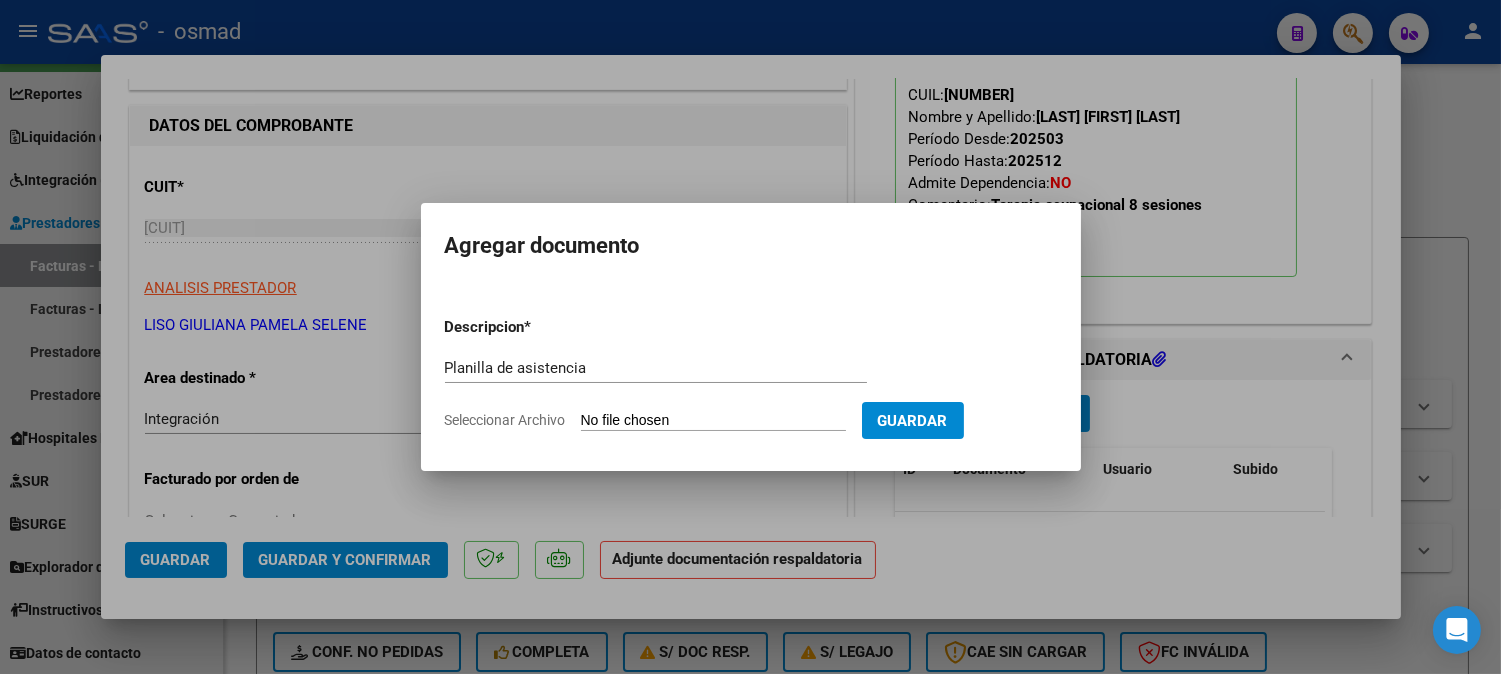 click on "Seleccionar Archivo" at bounding box center (713, 421) 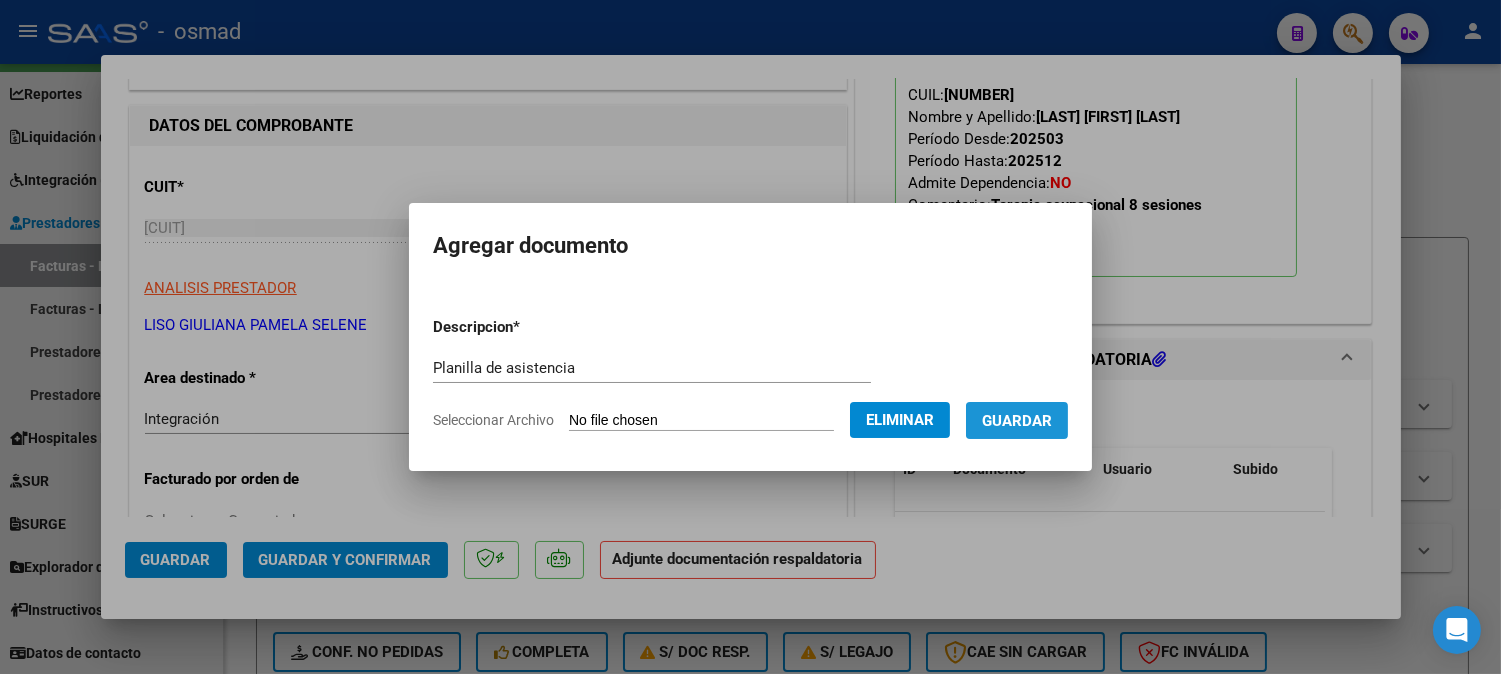 click on "Guardar" at bounding box center (1017, 420) 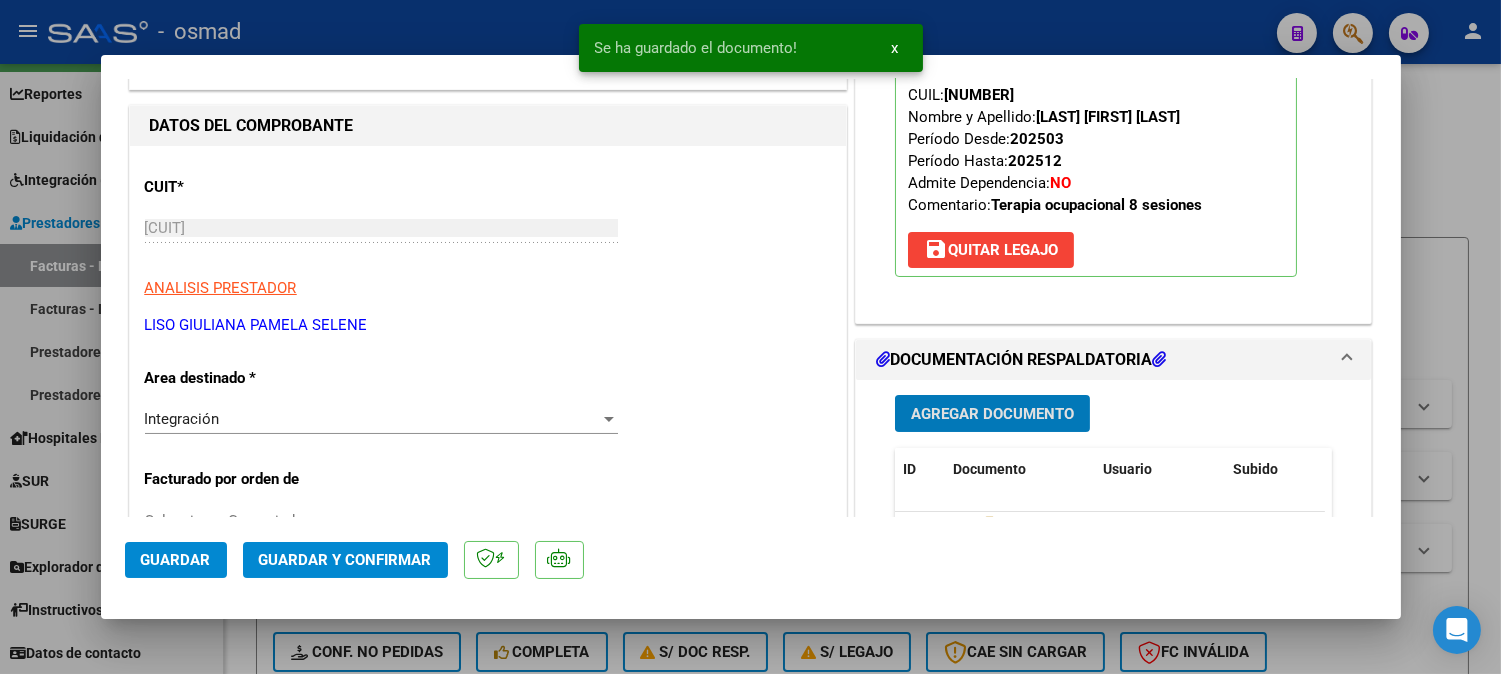click on "Guardar" 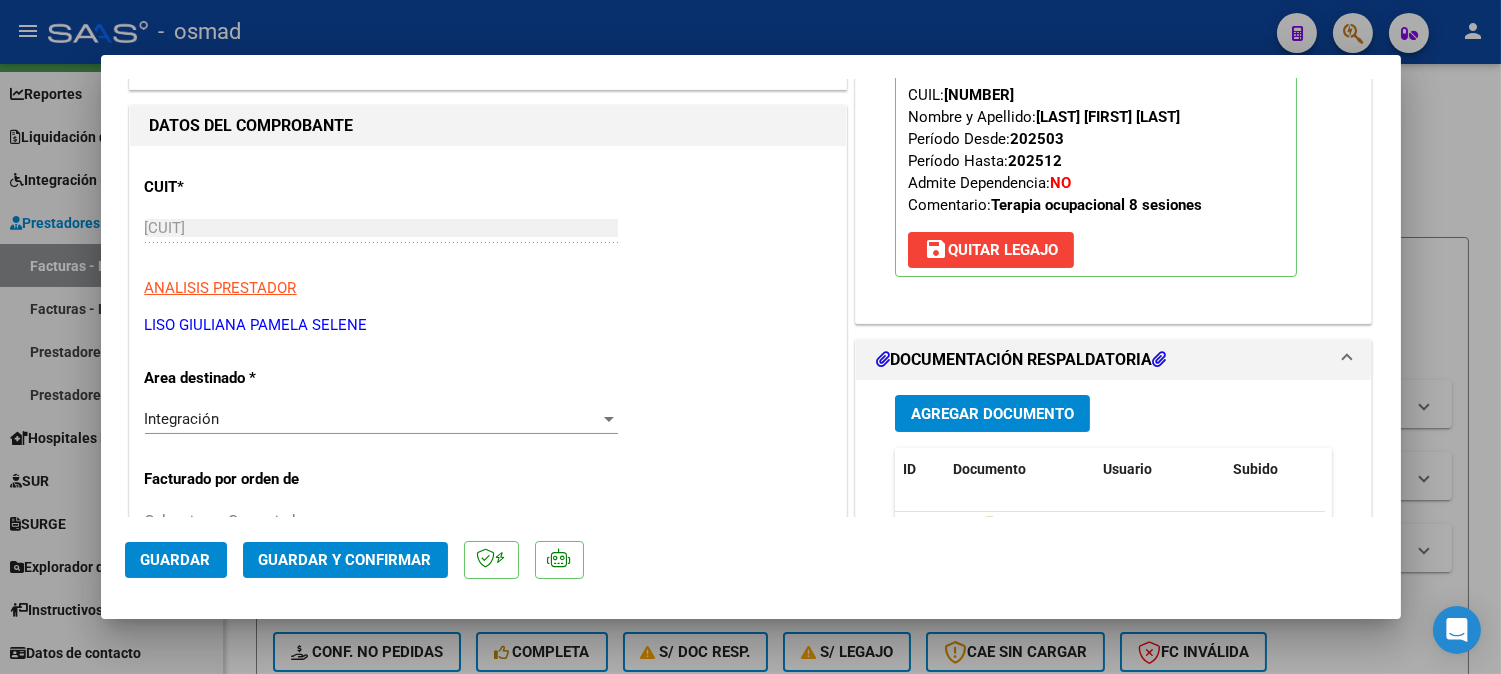 click at bounding box center (750, 337) 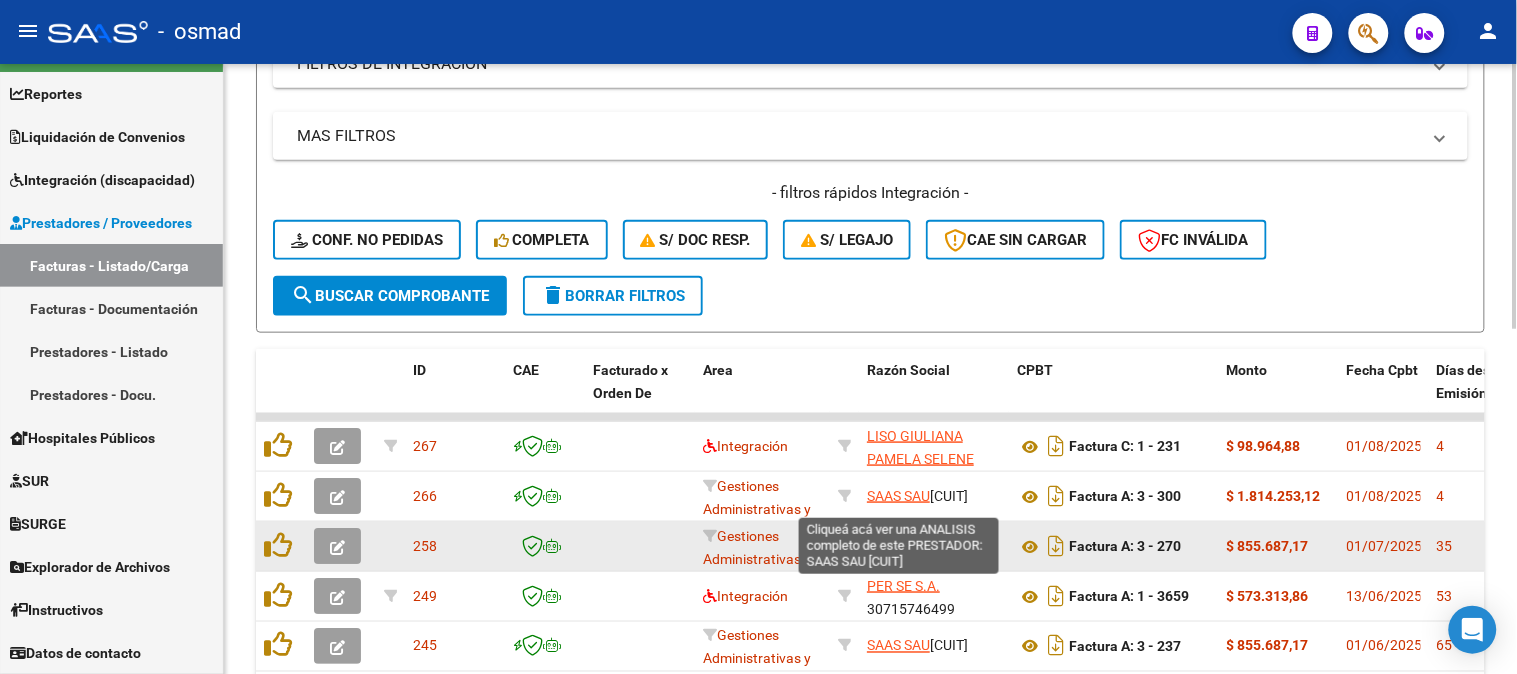 scroll, scrollTop: 444, scrollLeft: 0, axis: vertical 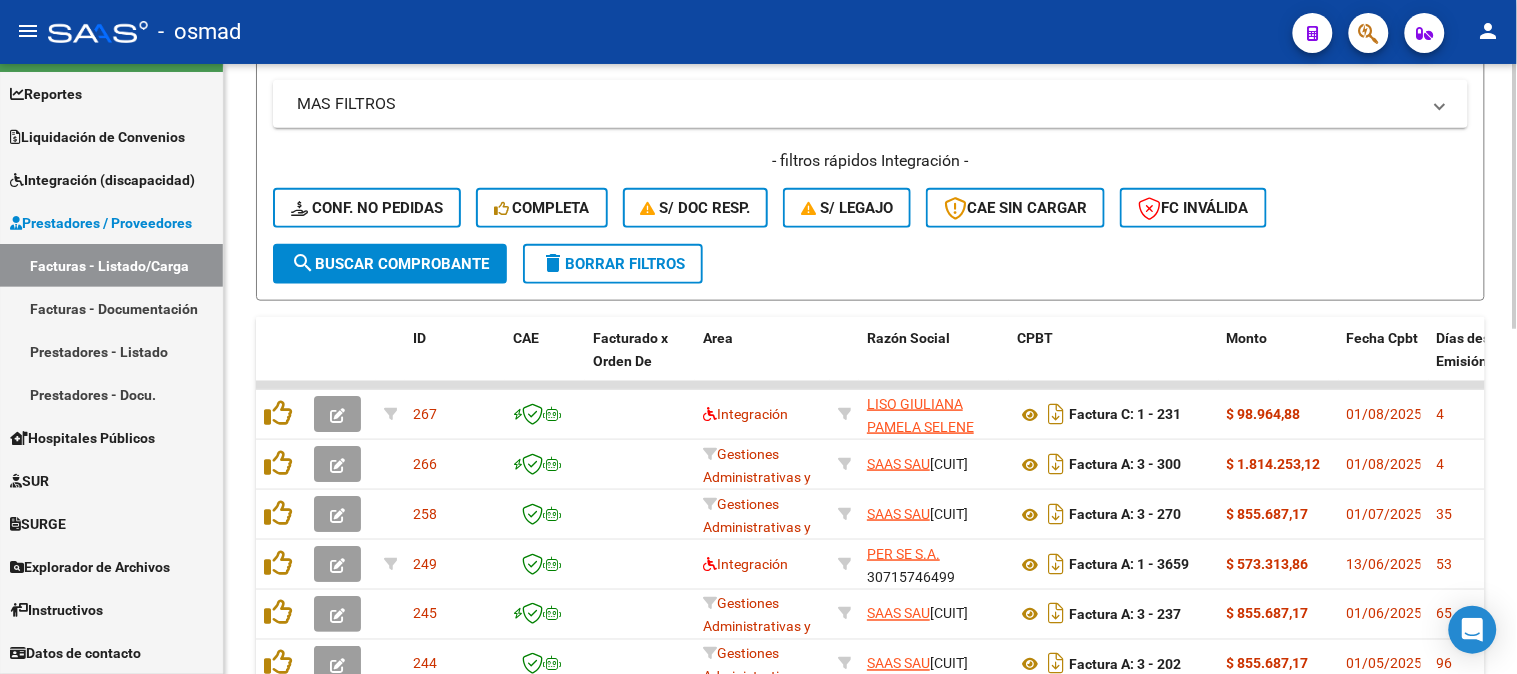 click on "delete  Borrar Filtros" 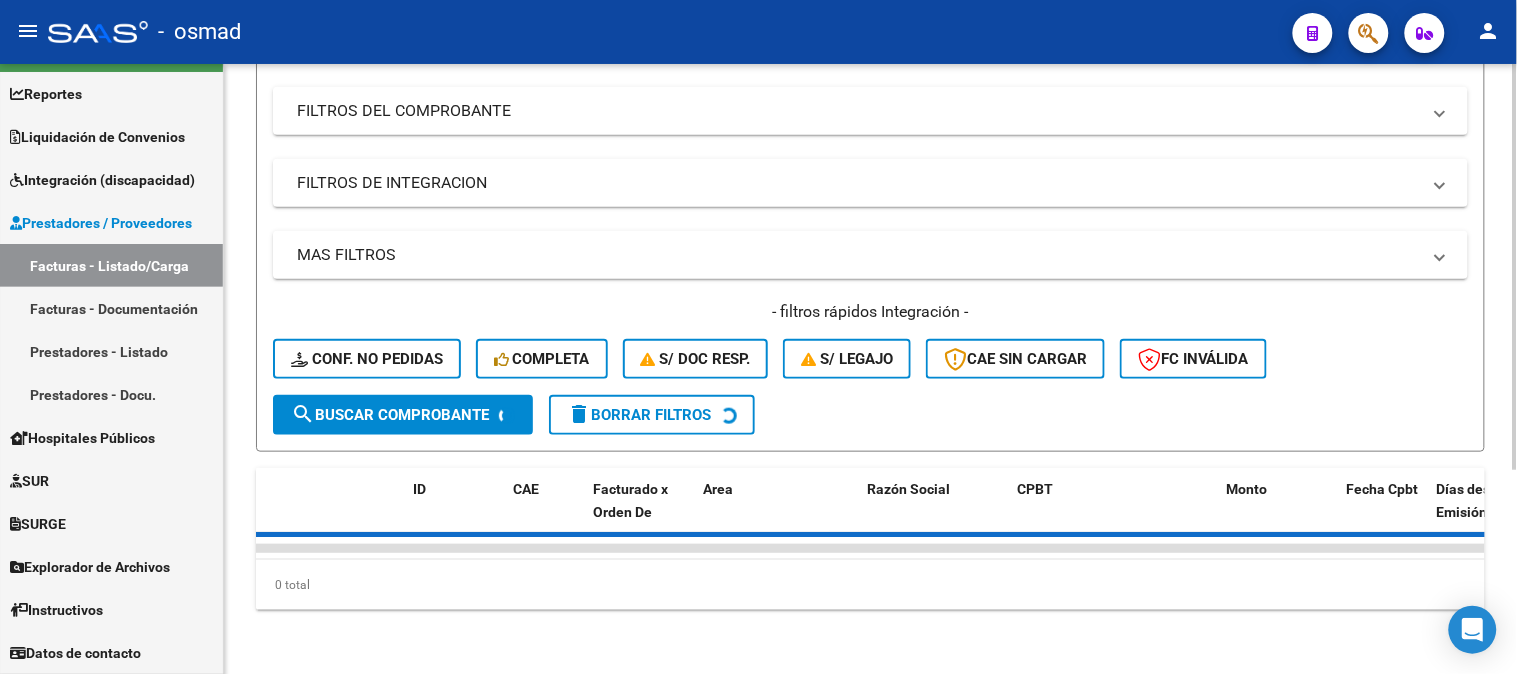 scroll, scrollTop: 444, scrollLeft: 0, axis: vertical 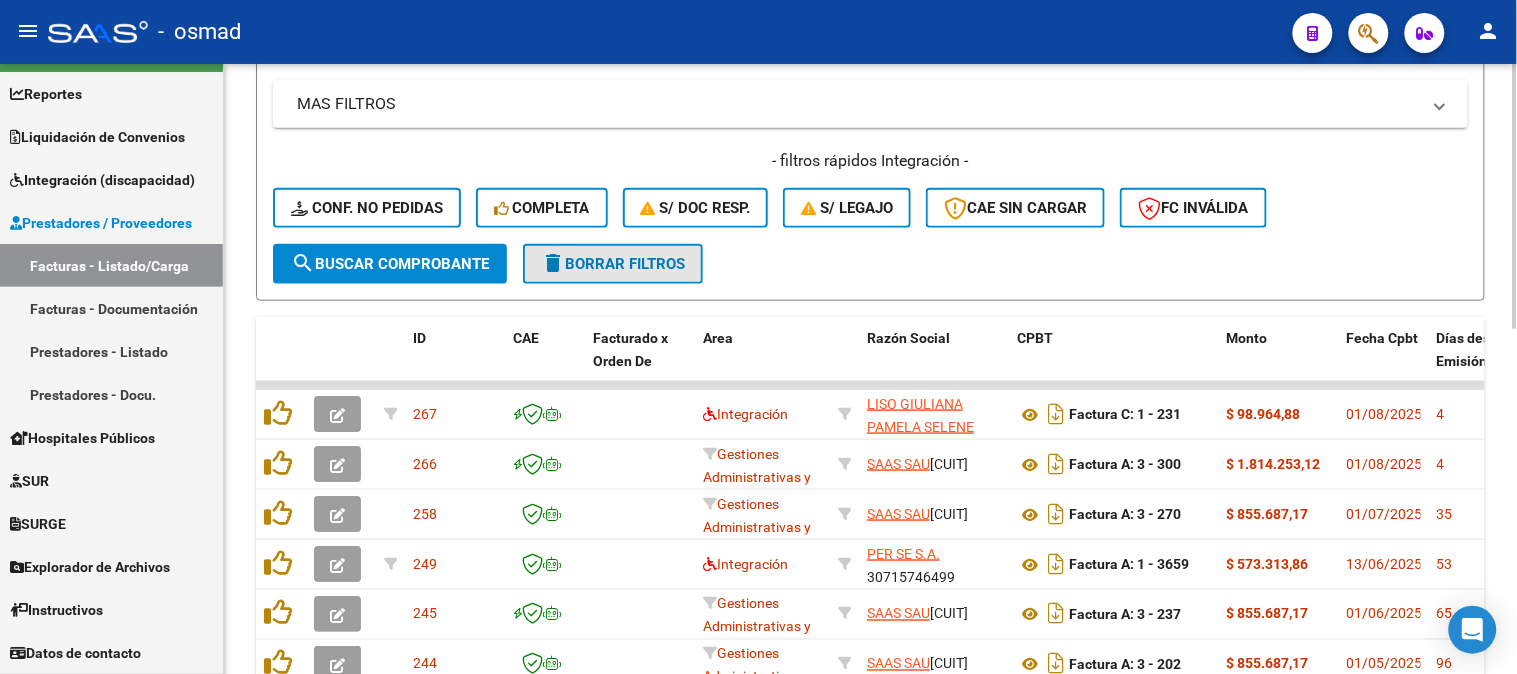 click on "delete  Borrar Filtros" 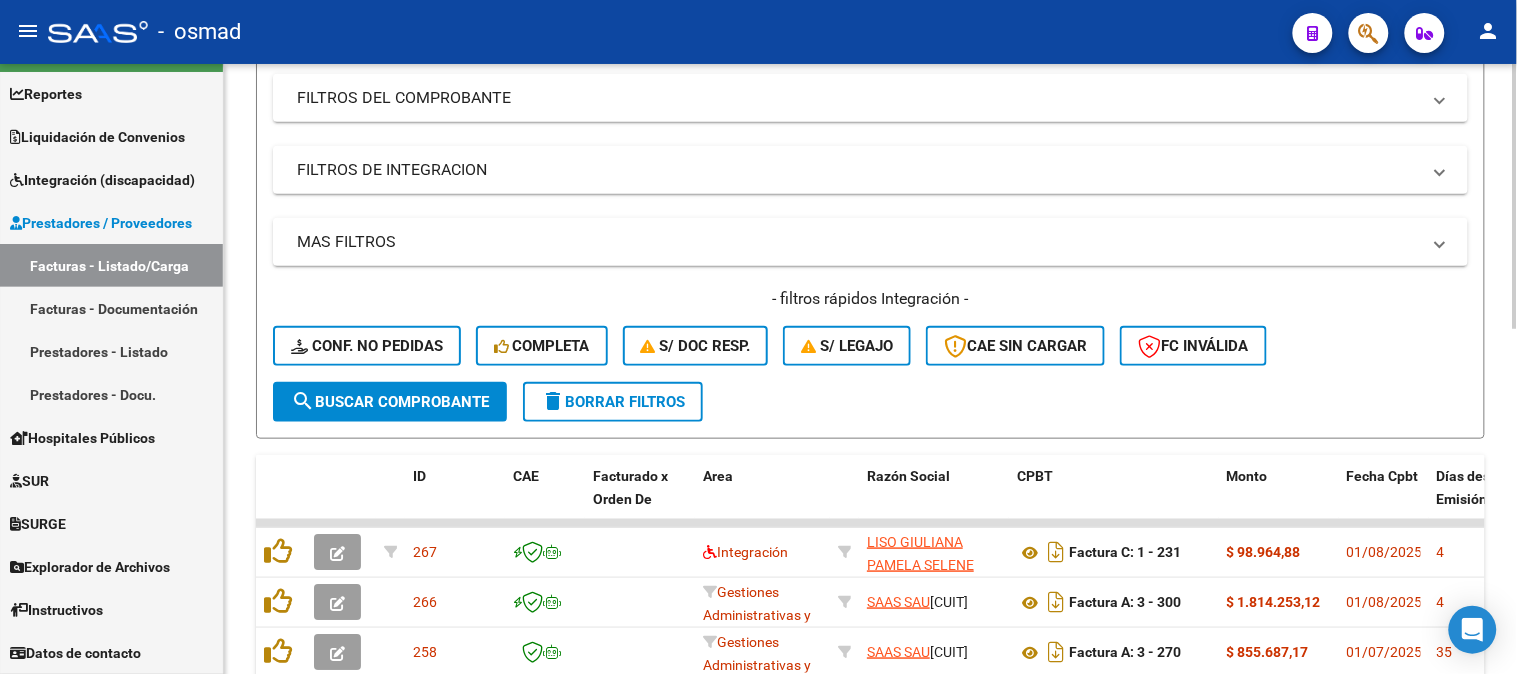 scroll, scrollTop: 444, scrollLeft: 0, axis: vertical 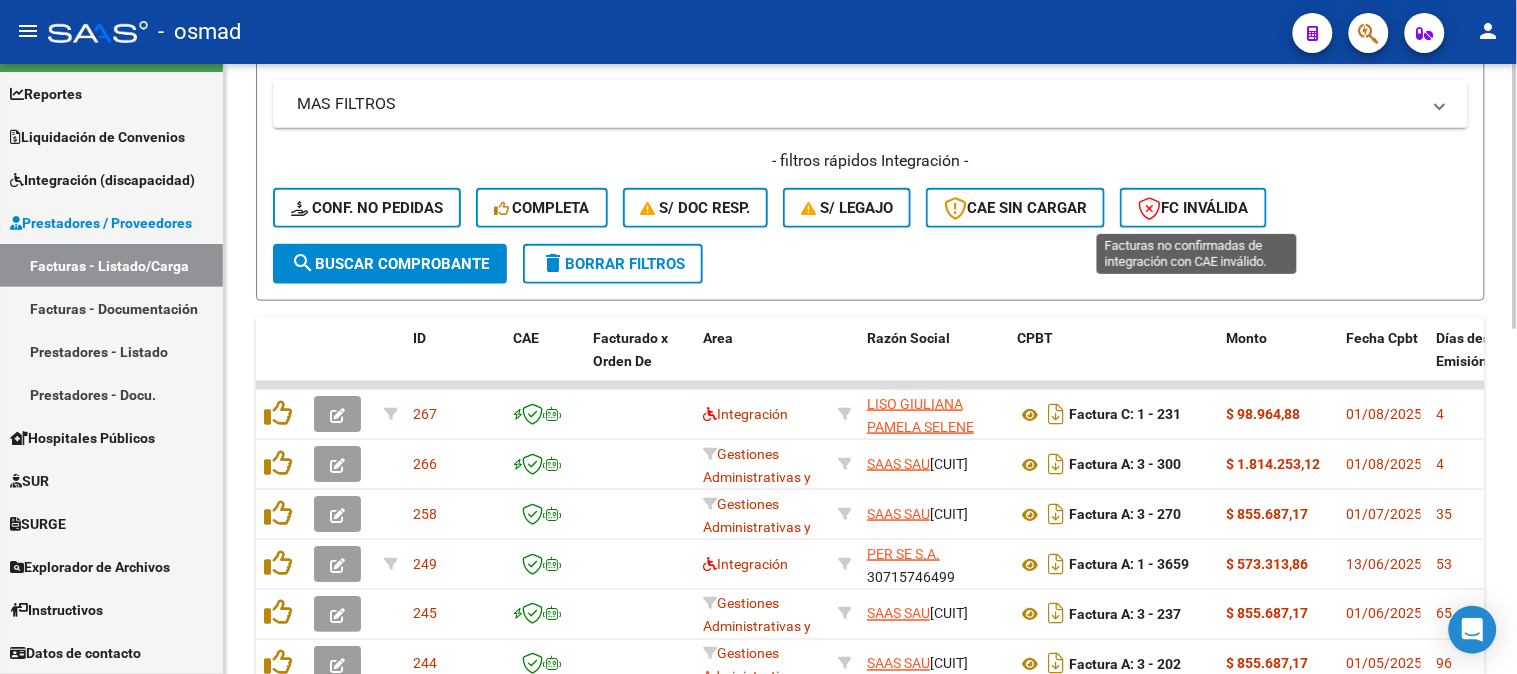 click 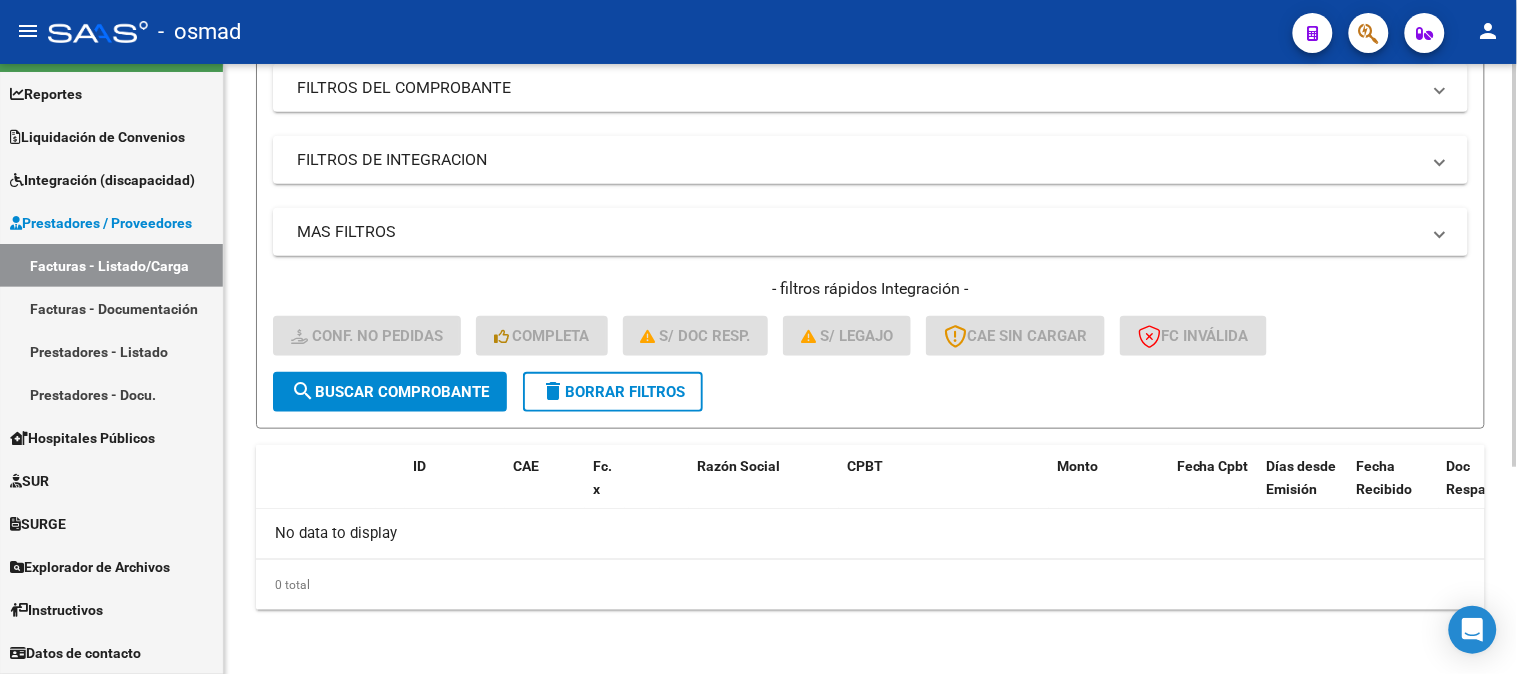 scroll, scrollTop: 313, scrollLeft: 0, axis: vertical 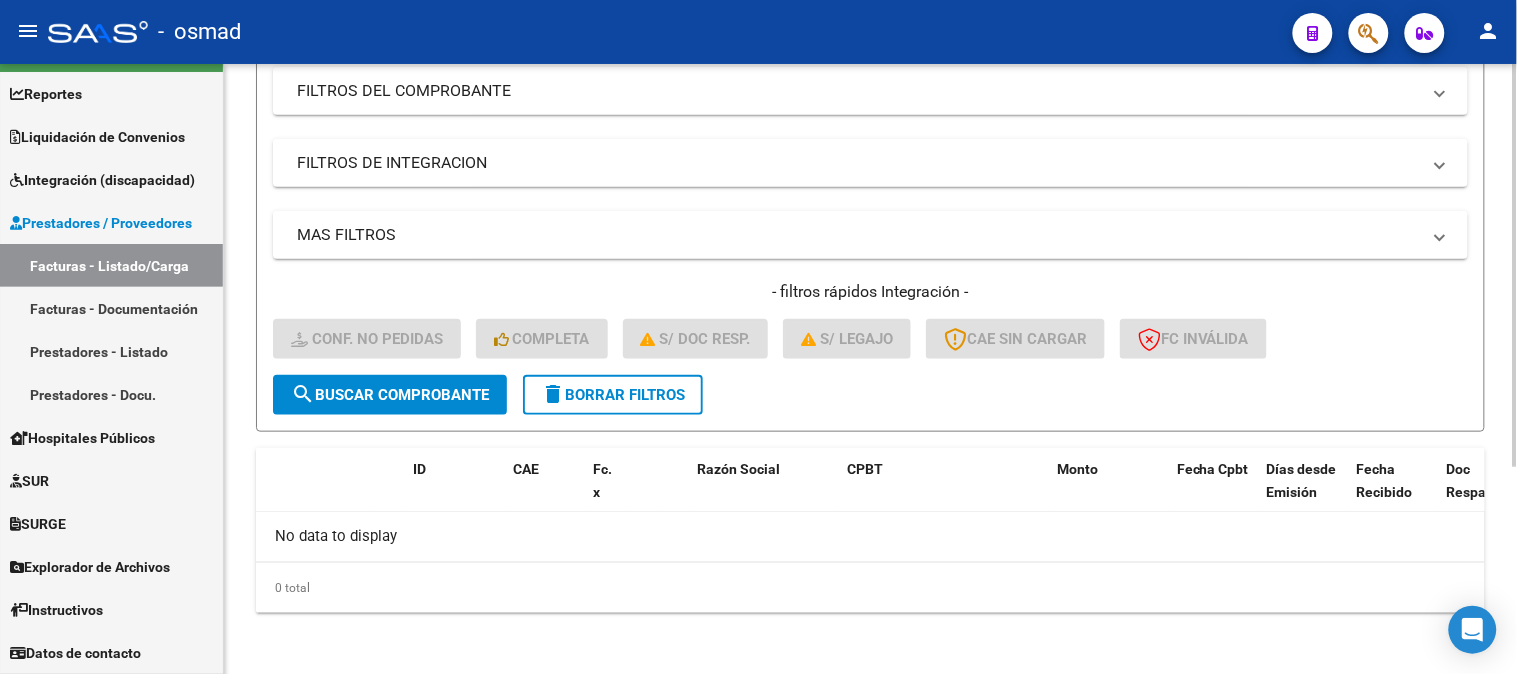 click on "delete  Borrar Filtros" 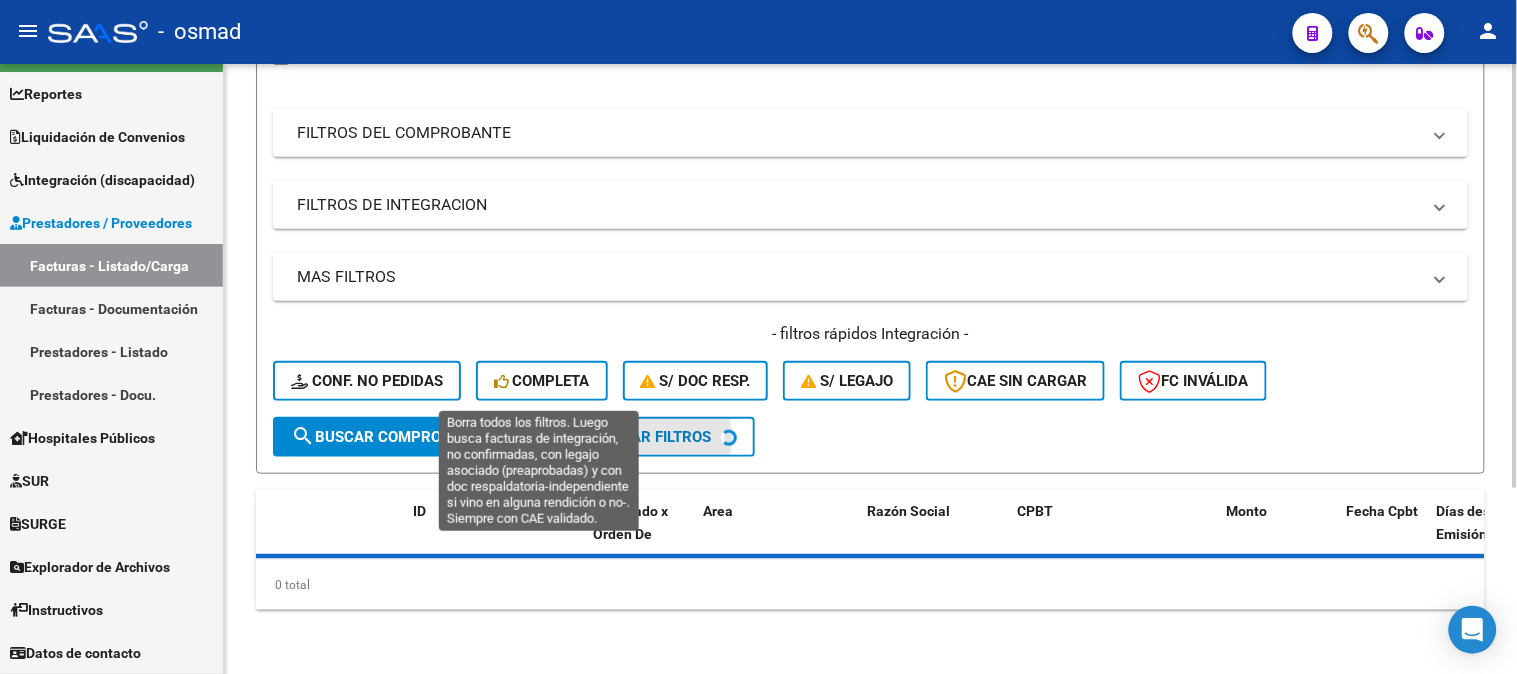 scroll, scrollTop: 267, scrollLeft: 0, axis: vertical 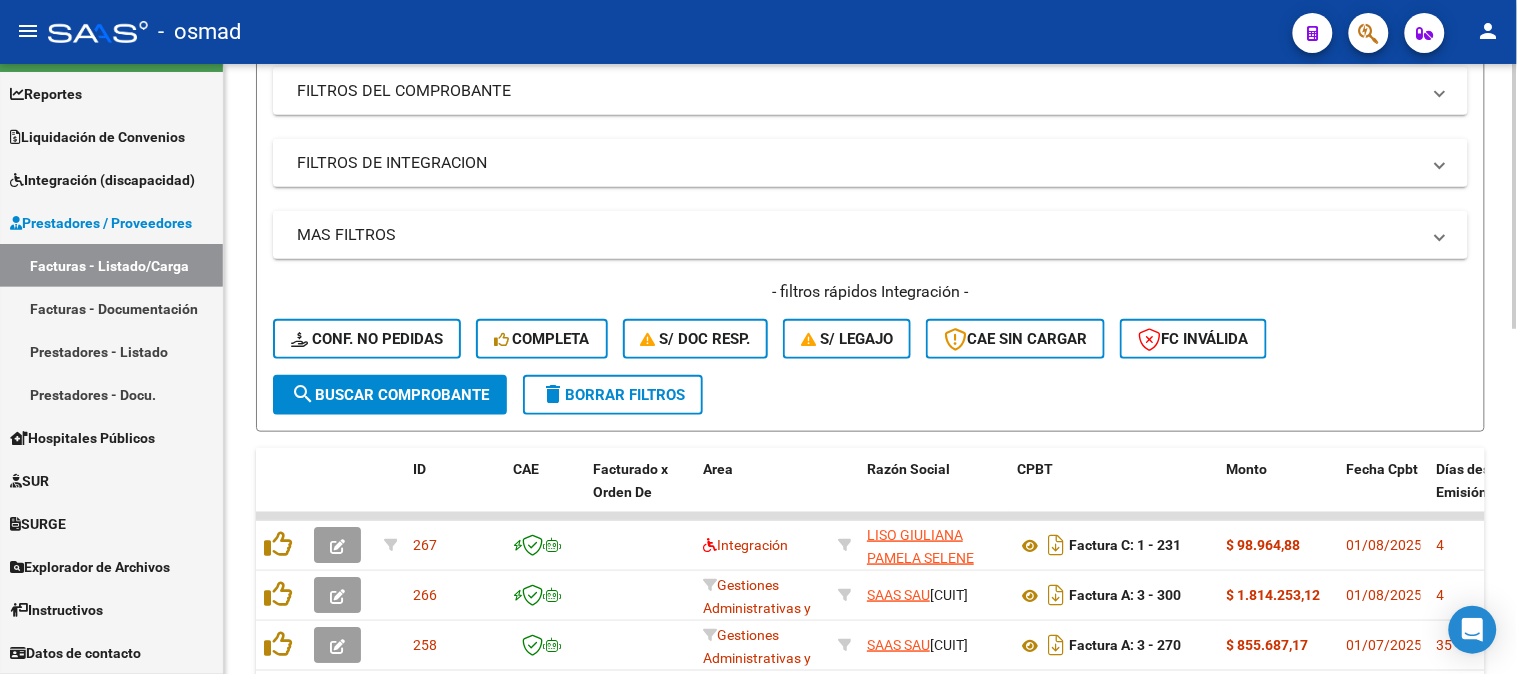 click on "Filtros Id Area Area Seleccionar Gerenciador Seleccionar Gerenciador No Confirmado Todos Cargado desde Masivo   Mostrar totalizadores   FILTROS DEL COMPROBANTE  Comprobante Tipo Comprobante Tipo Start date – End date Fec. Comprobante Desde / Hasta Días Emisión Desde(cant. días) Días Emisión Hasta(cant. días) CUIT / Razón Social Pto. Venta Nro. Comprobante Código SSS CAE Válido CAE Válido Todos Cargado Módulo Hosp. Todos Tiene facturacion Apócrifa Hospital Refes  FILTROS DE INTEGRACION  Todos Cargado en Para Enviar SSS Período De Prestación Campos del Archivo de Rendición Devuelto x SSS (dr_envio) Todos Rendido x SSS (dr_envio) Tipo de Registro Tipo de Registro Período Presentación Período Presentación Campos del Legajo Asociado (preaprobación) Afiliado Legajo (cuil/nombre) Todos Solo facturas preaprobadas  MAS FILTROS  Todos Con Doc. Respaldatoria Todos Con Trazabilidad Todos Asociado a Expediente Sur Auditoría Auditoría Auditoría Id Start date – End date Start date – End date Op" 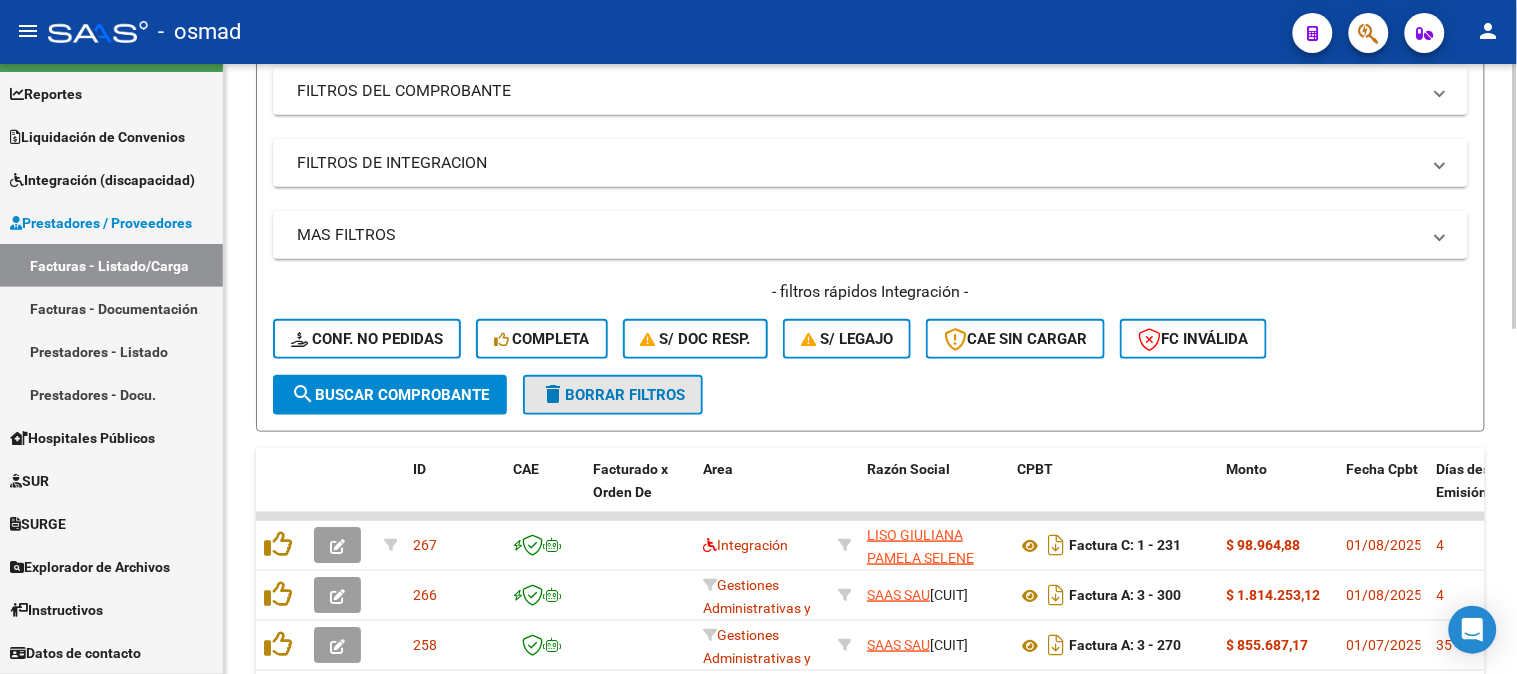 click on "delete  Borrar Filtros" 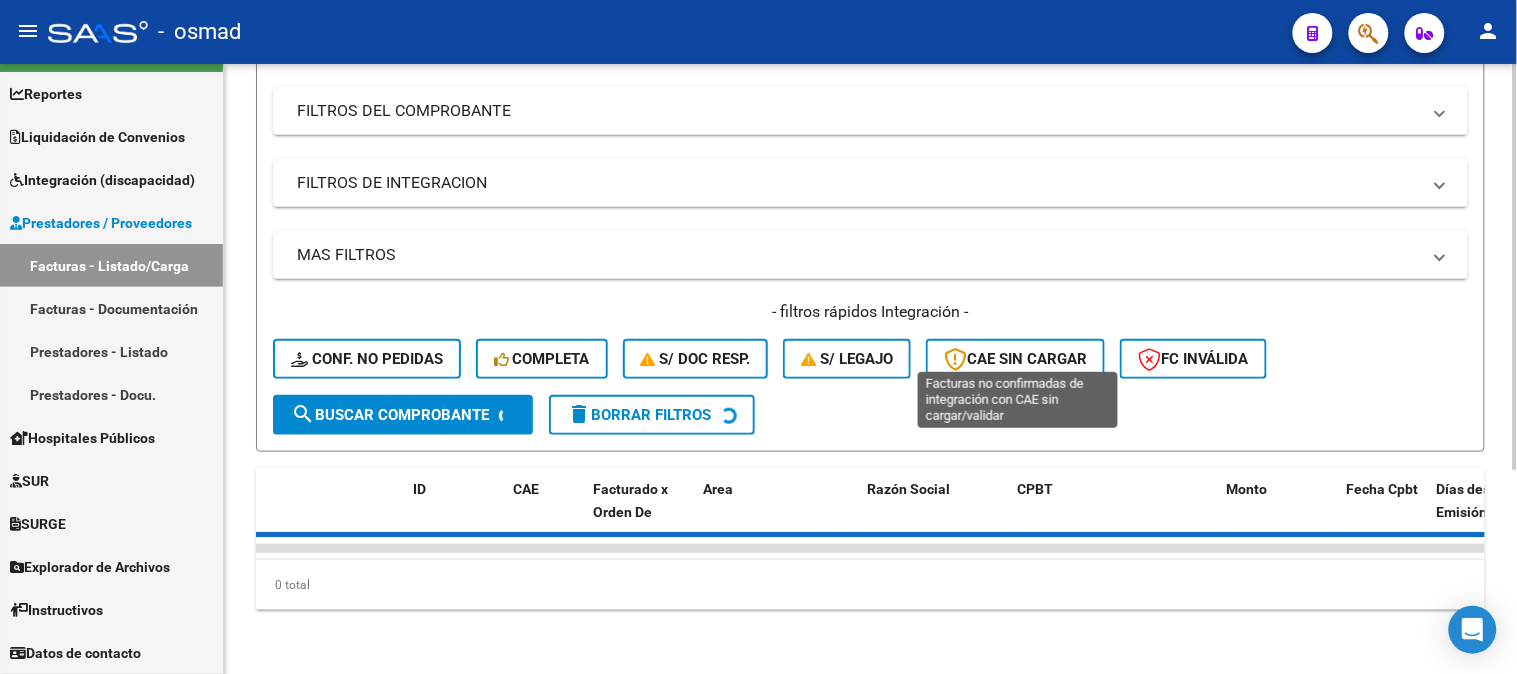 click on "CAE SIN CARGAR" 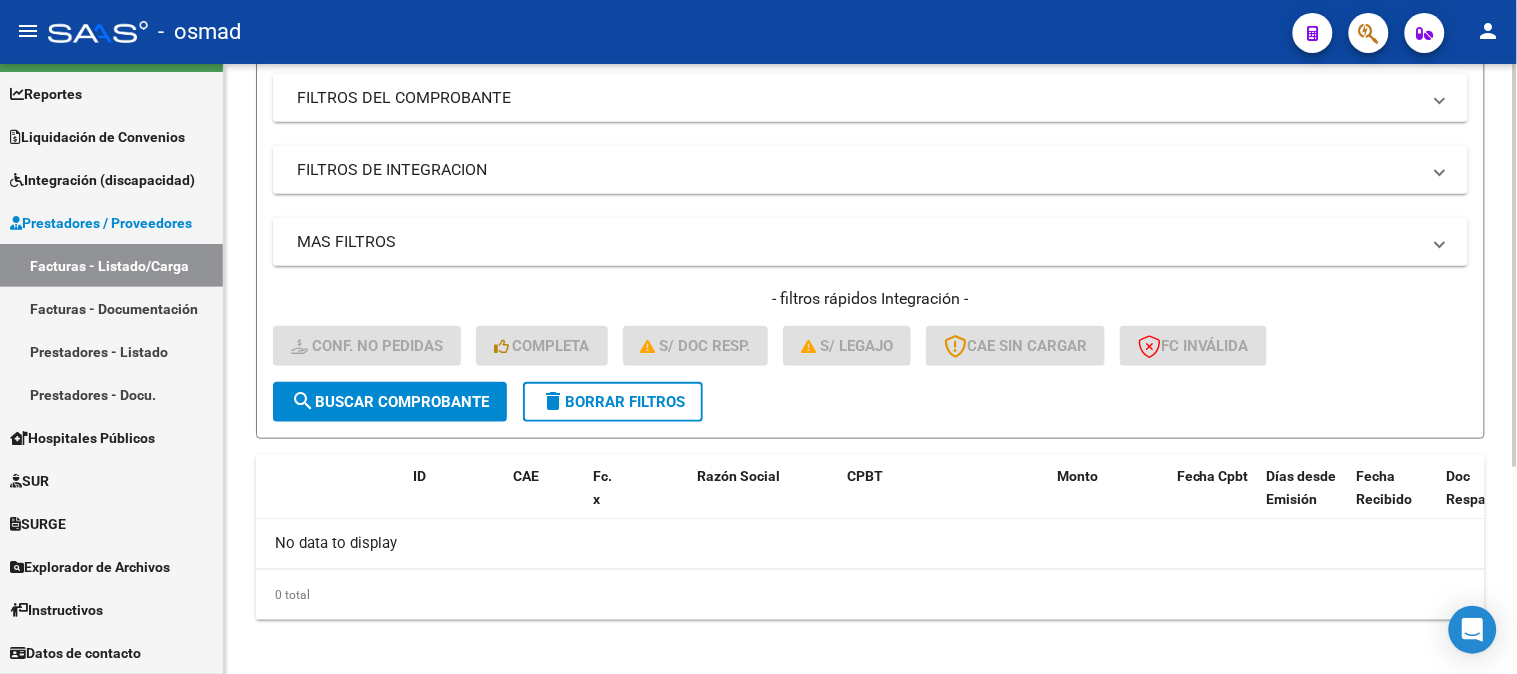 scroll, scrollTop: 312, scrollLeft: 0, axis: vertical 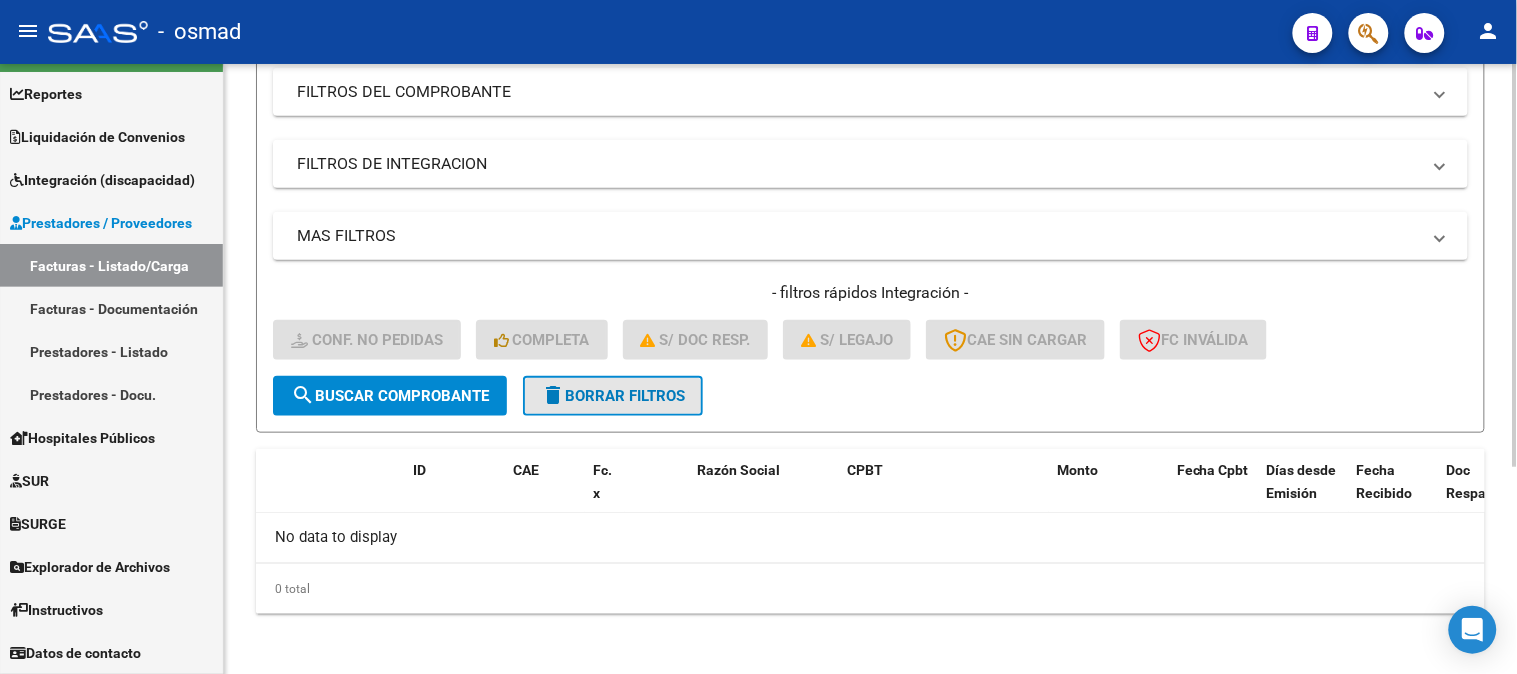 click on "delete  Borrar Filtros" 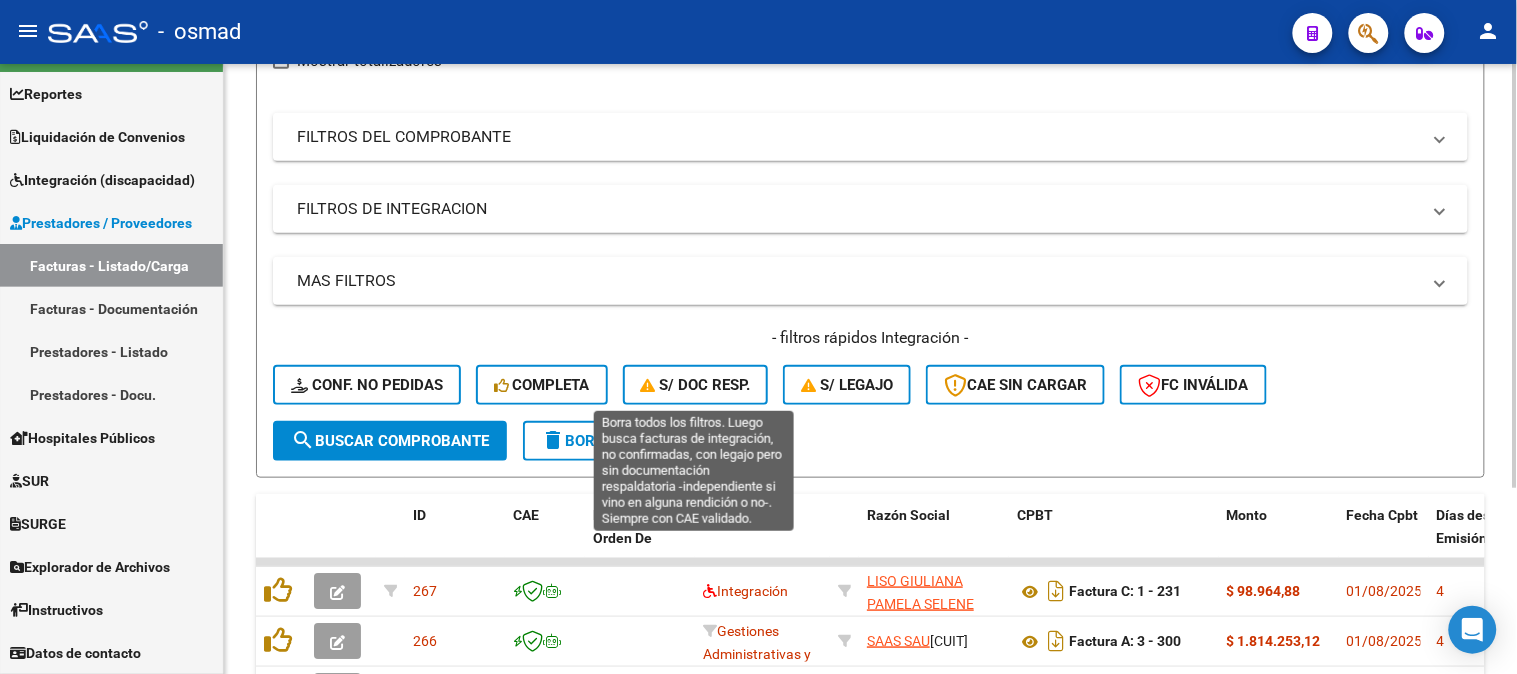 scroll, scrollTop: 312, scrollLeft: 0, axis: vertical 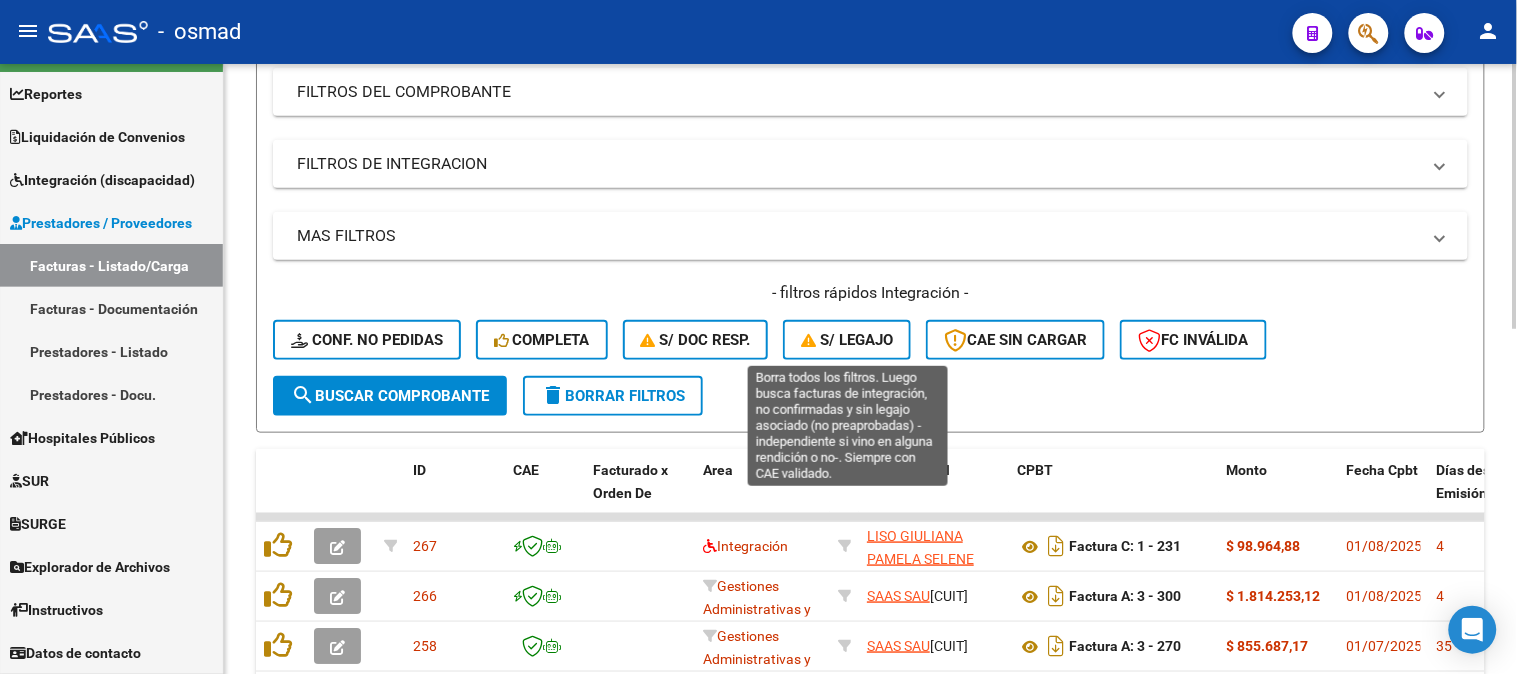 click on "S/ legajo" 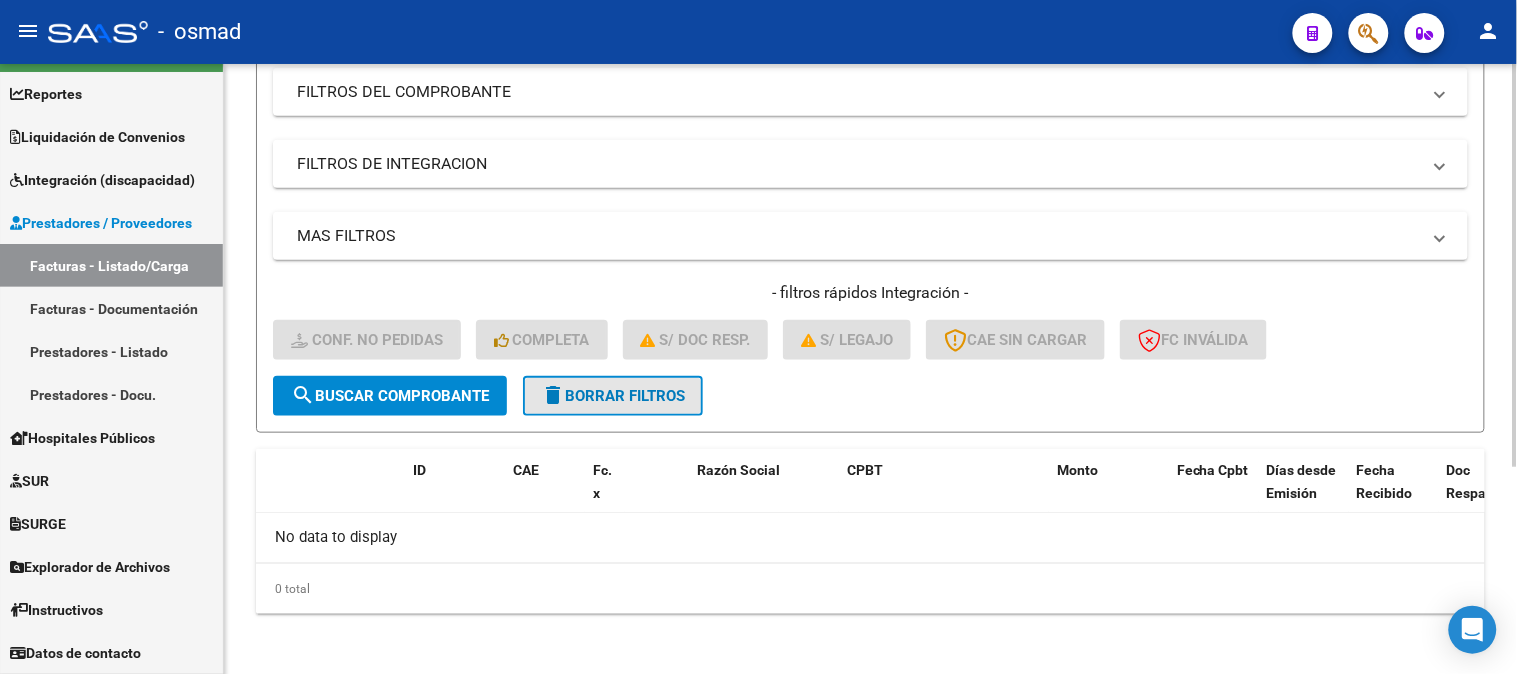 click on "delete  Borrar Filtros" 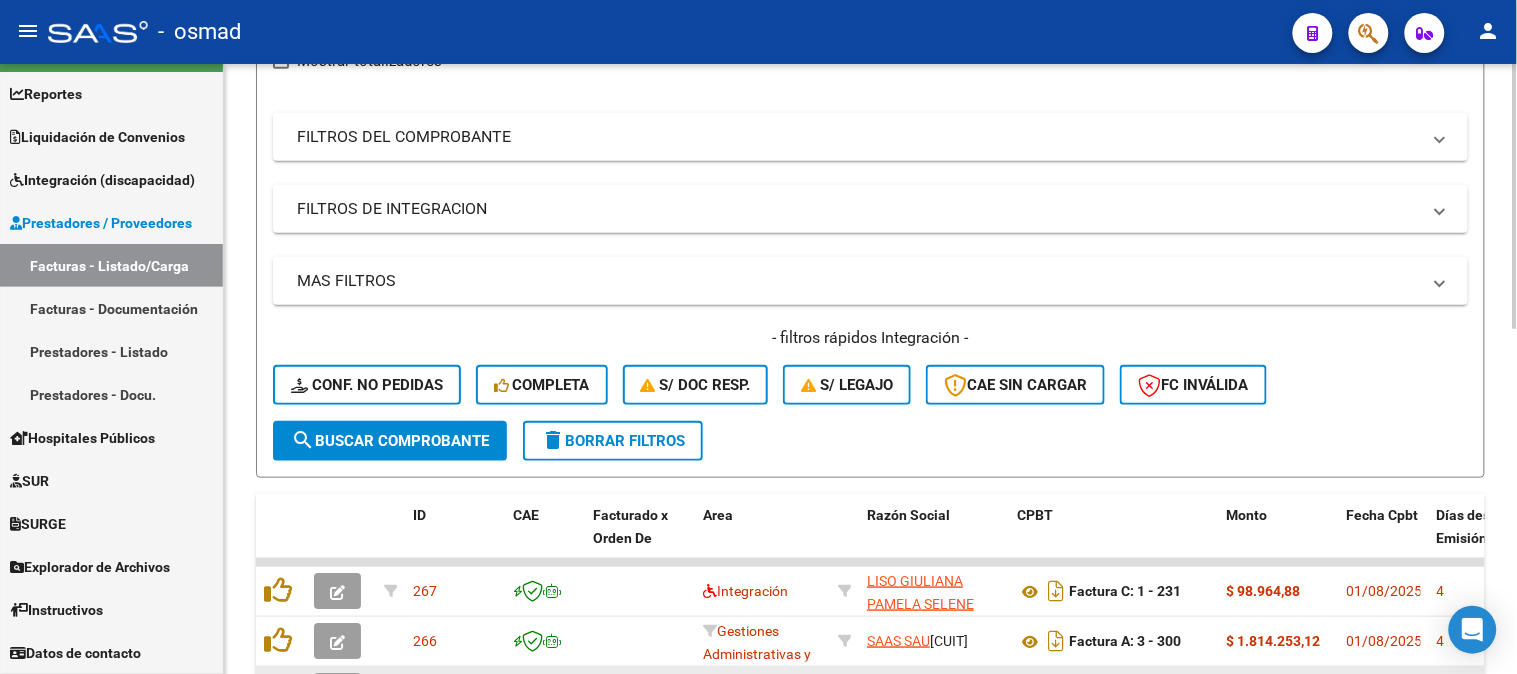 scroll, scrollTop: 312, scrollLeft: 0, axis: vertical 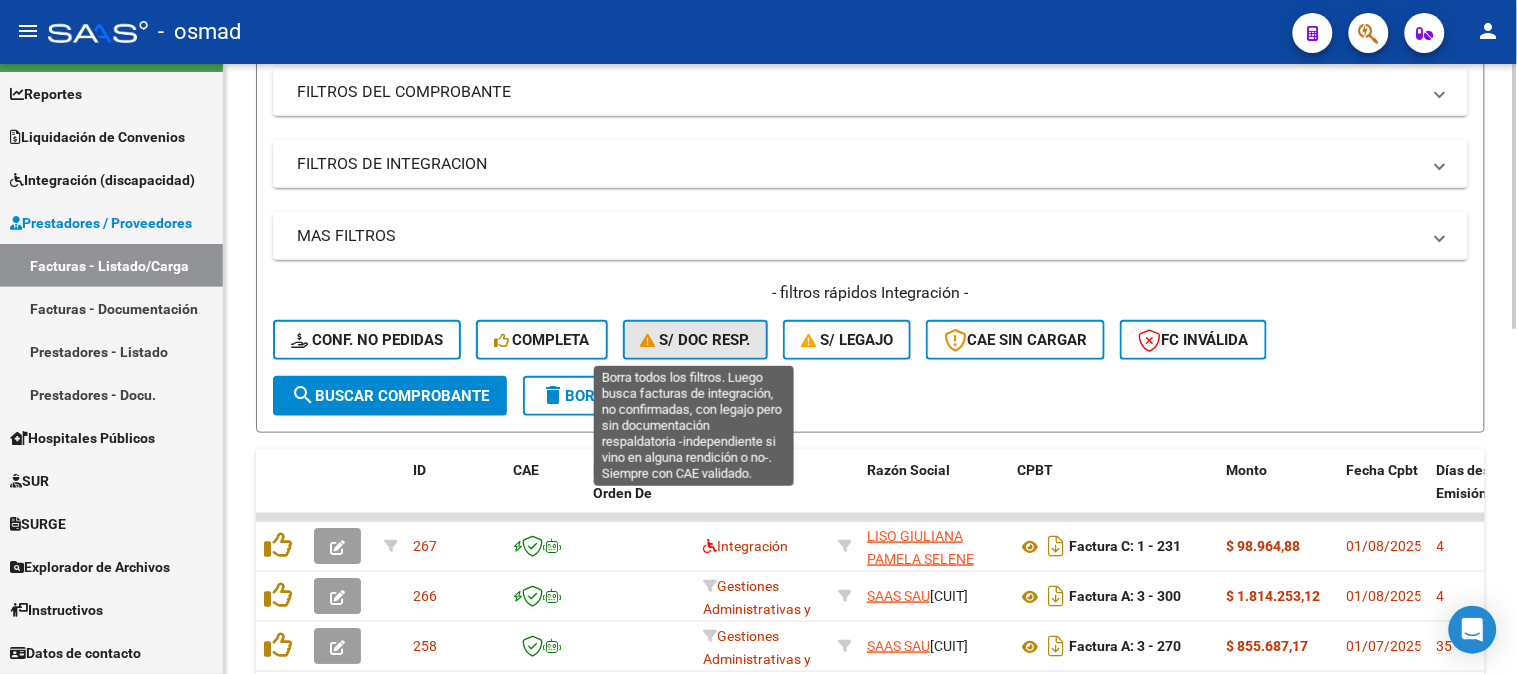 click on "S/ Doc Resp." 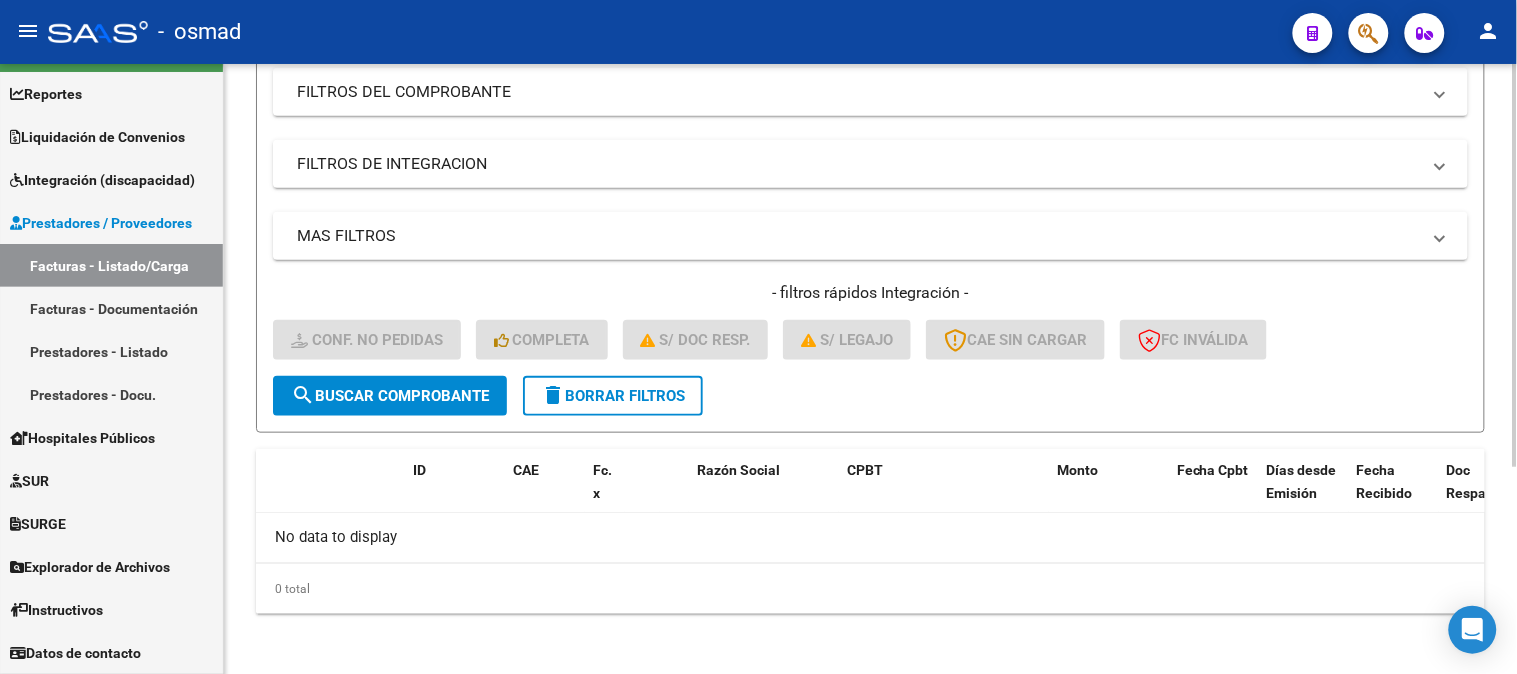 click on "delete  Borrar Filtros" 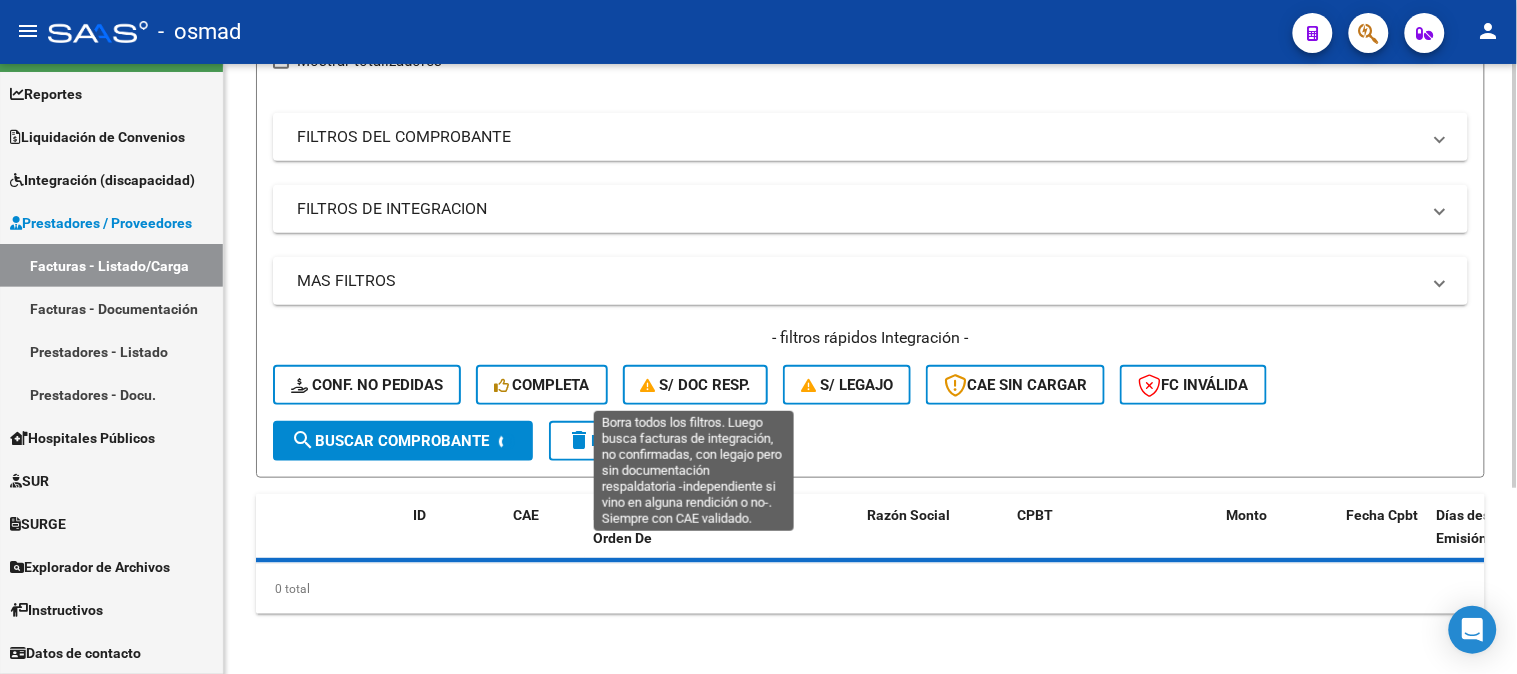 scroll, scrollTop: 312, scrollLeft: 0, axis: vertical 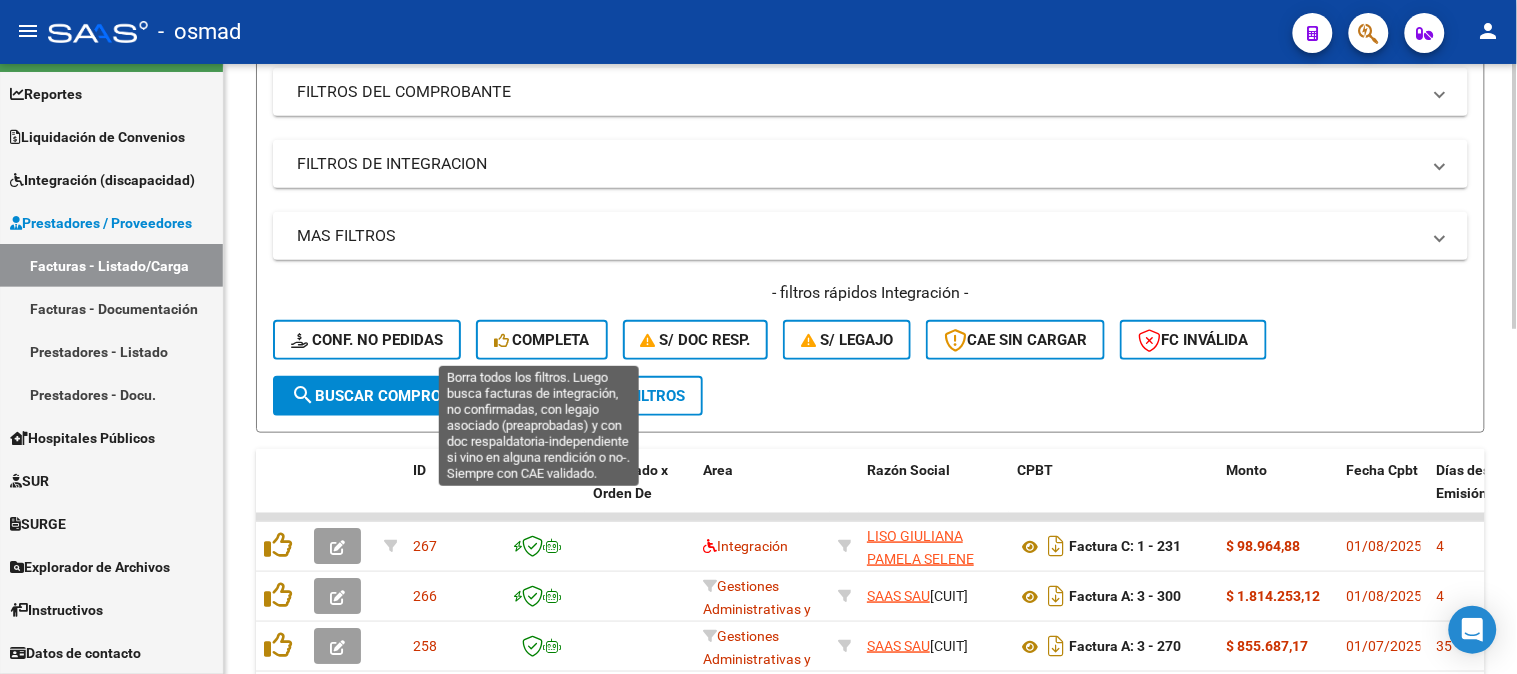 click on "Completa" 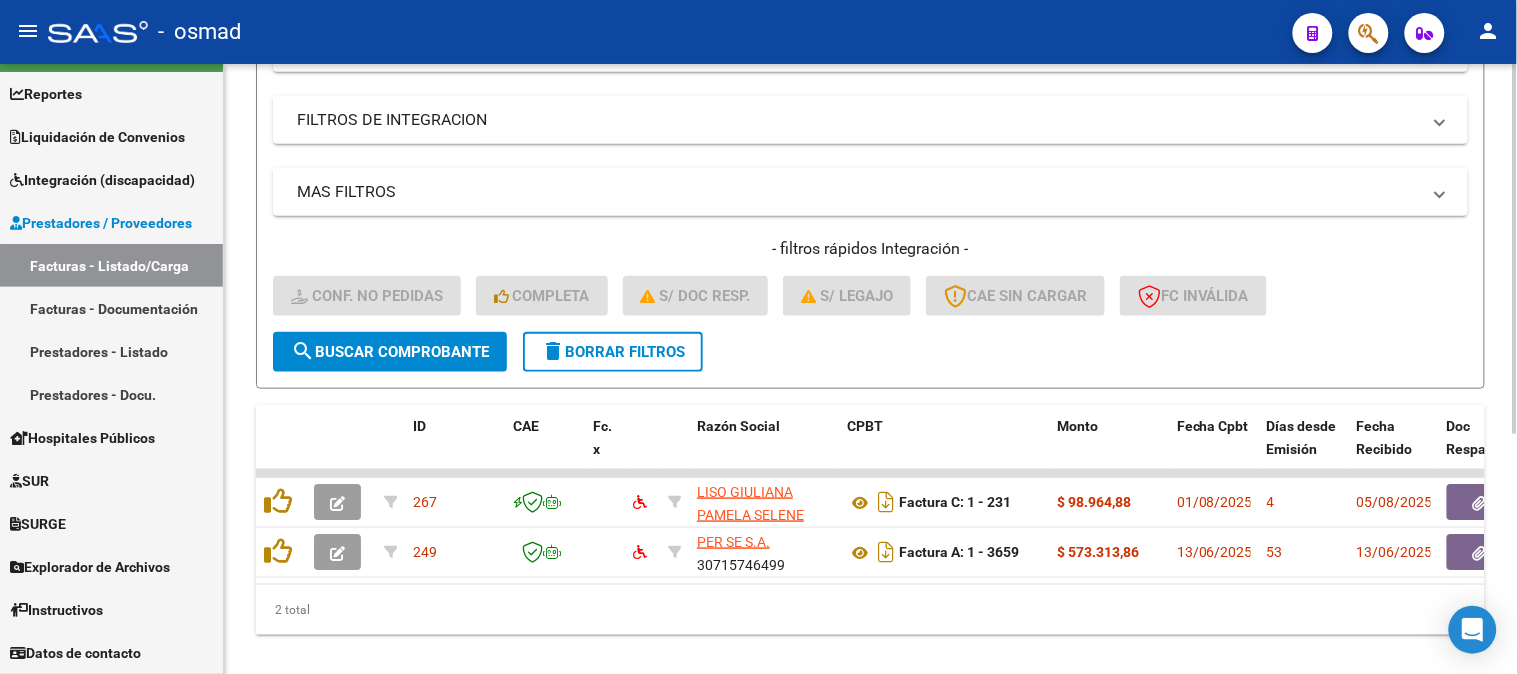 scroll, scrollTop: 394, scrollLeft: 0, axis: vertical 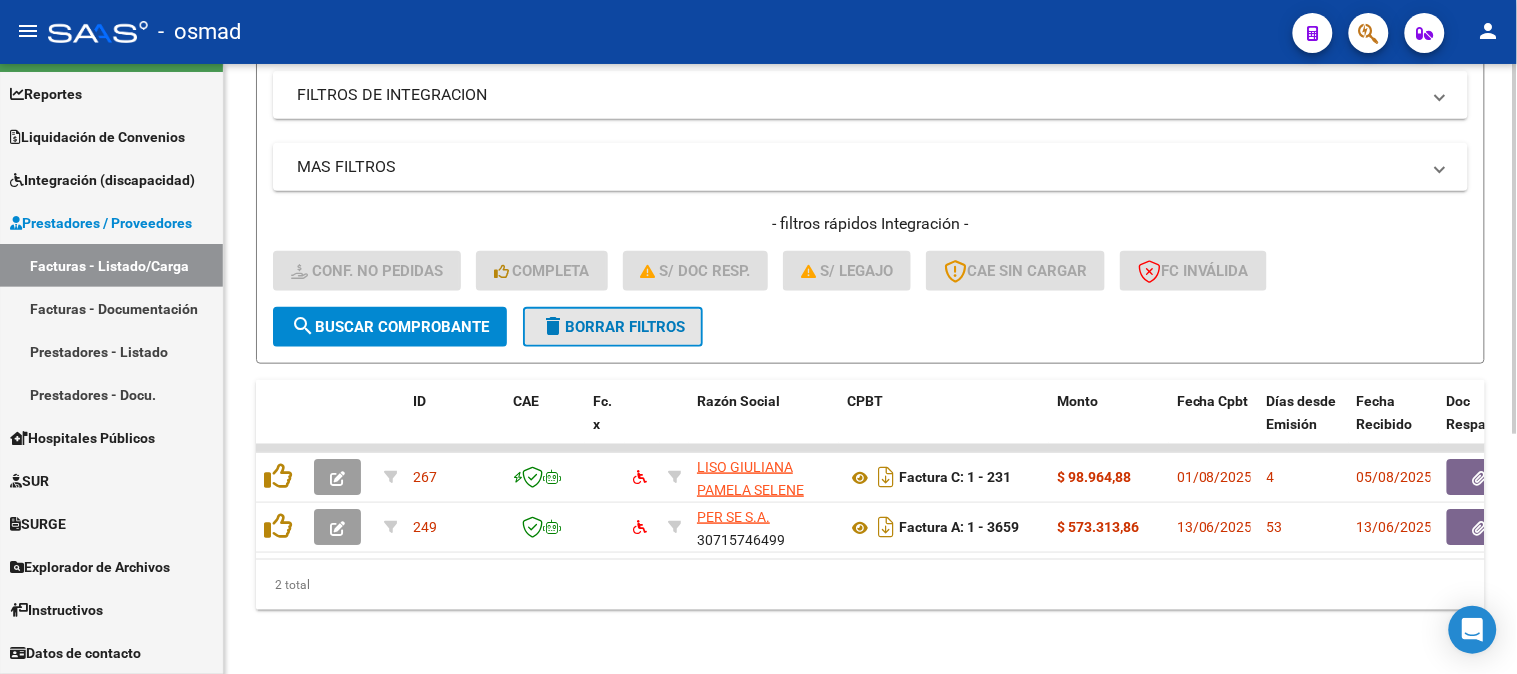 click on "delete  Borrar Filtros" 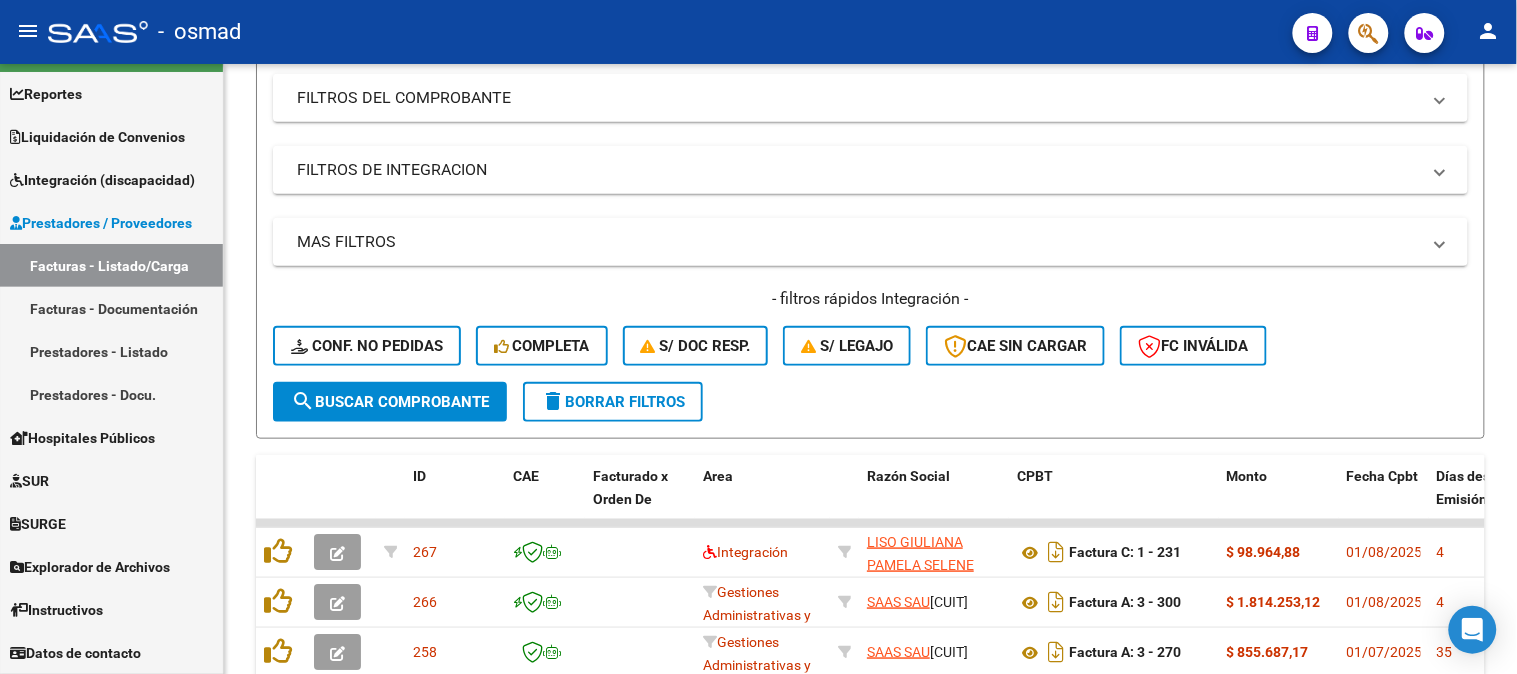 scroll, scrollTop: 394, scrollLeft: 0, axis: vertical 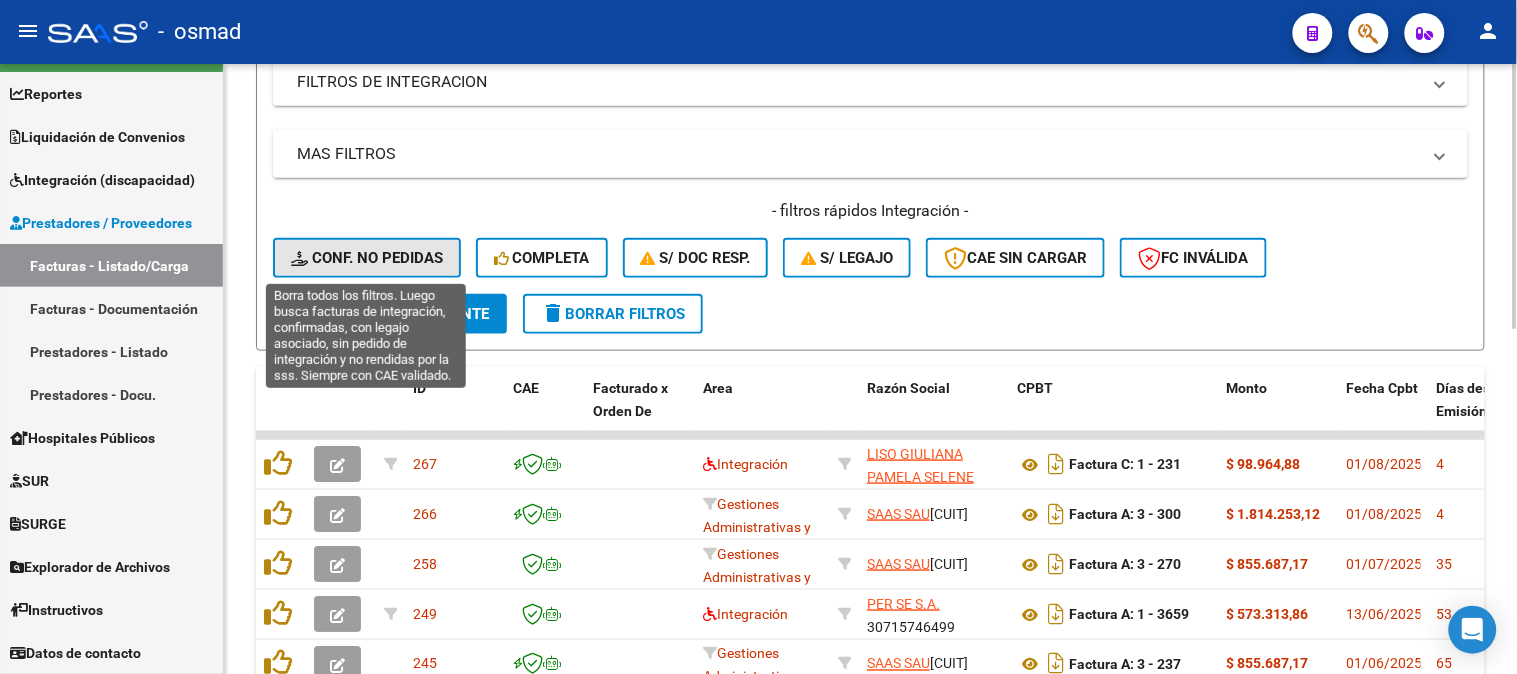 click on "Conf. no pedidas" 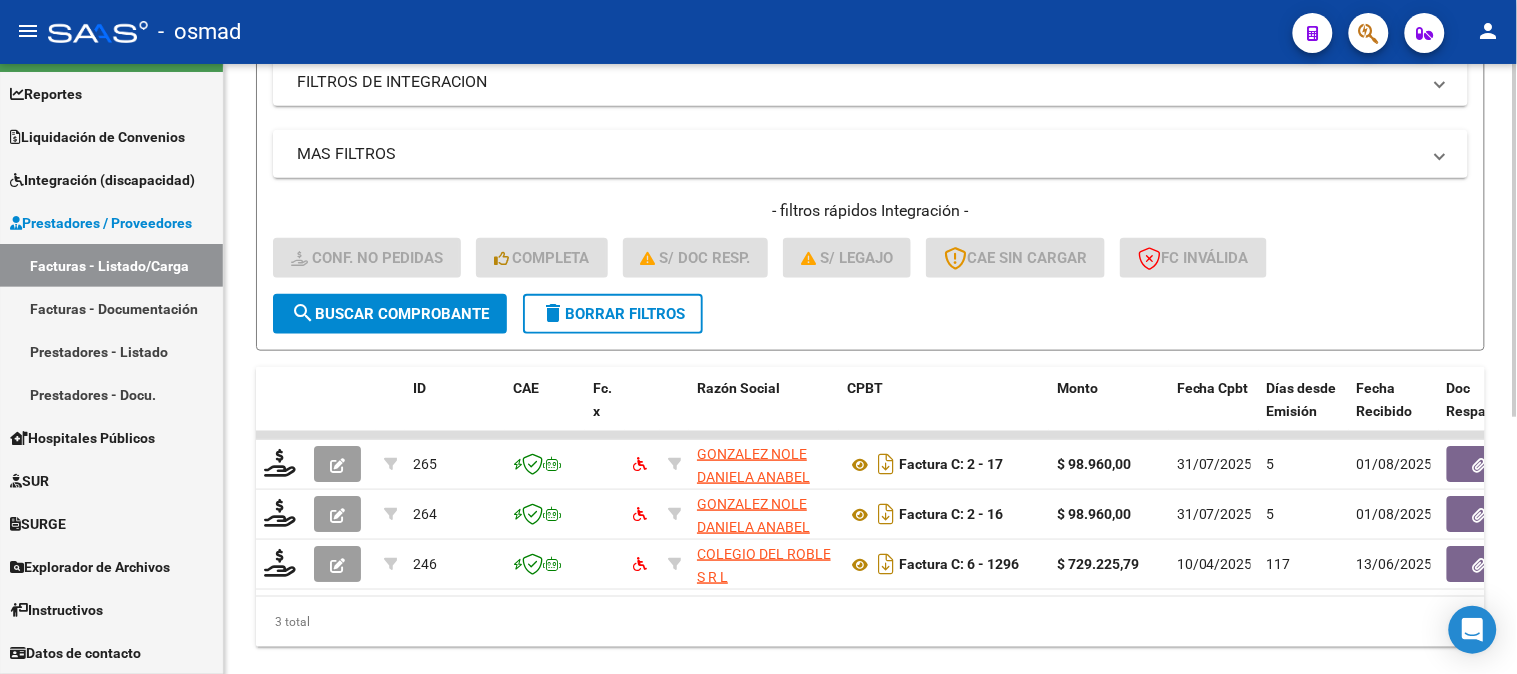 click on "delete  Borrar Filtros" 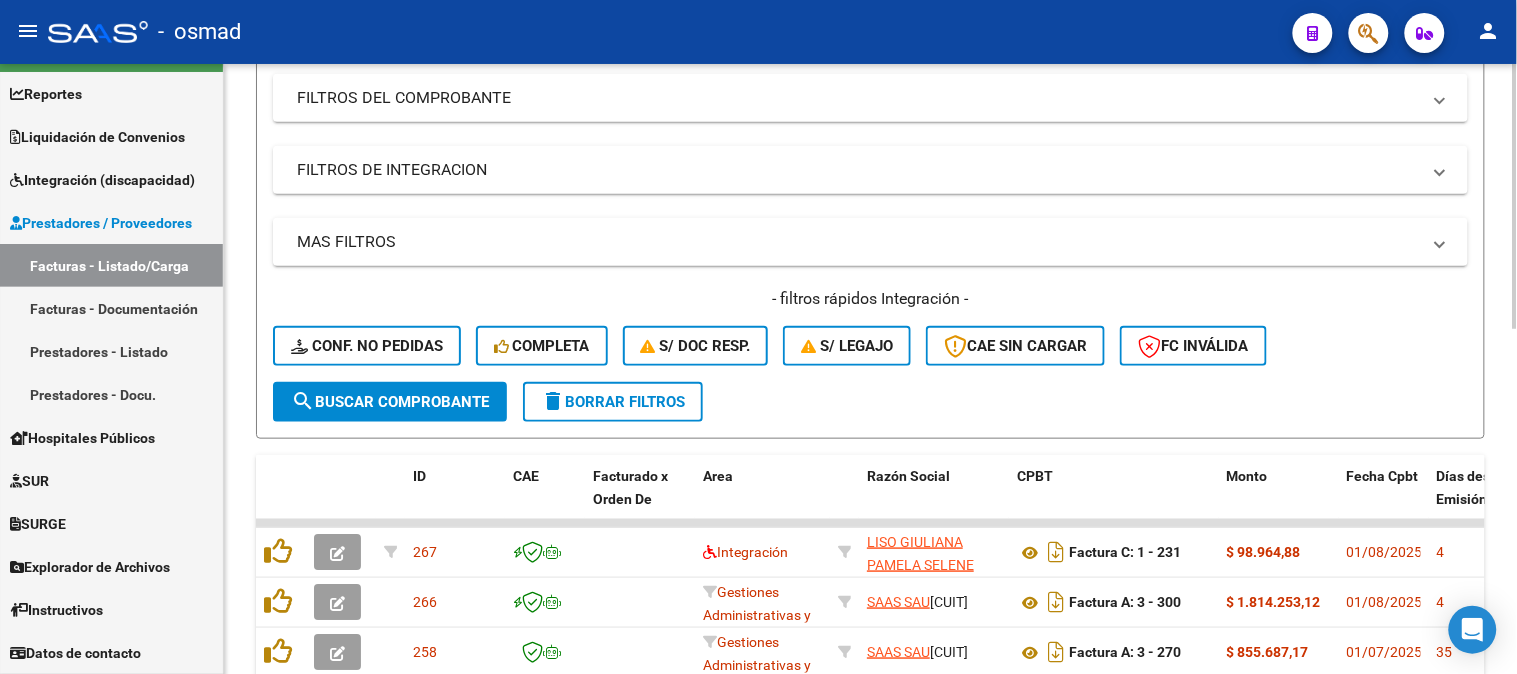 scroll, scrollTop: 394, scrollLeft: 0, axis: vertical 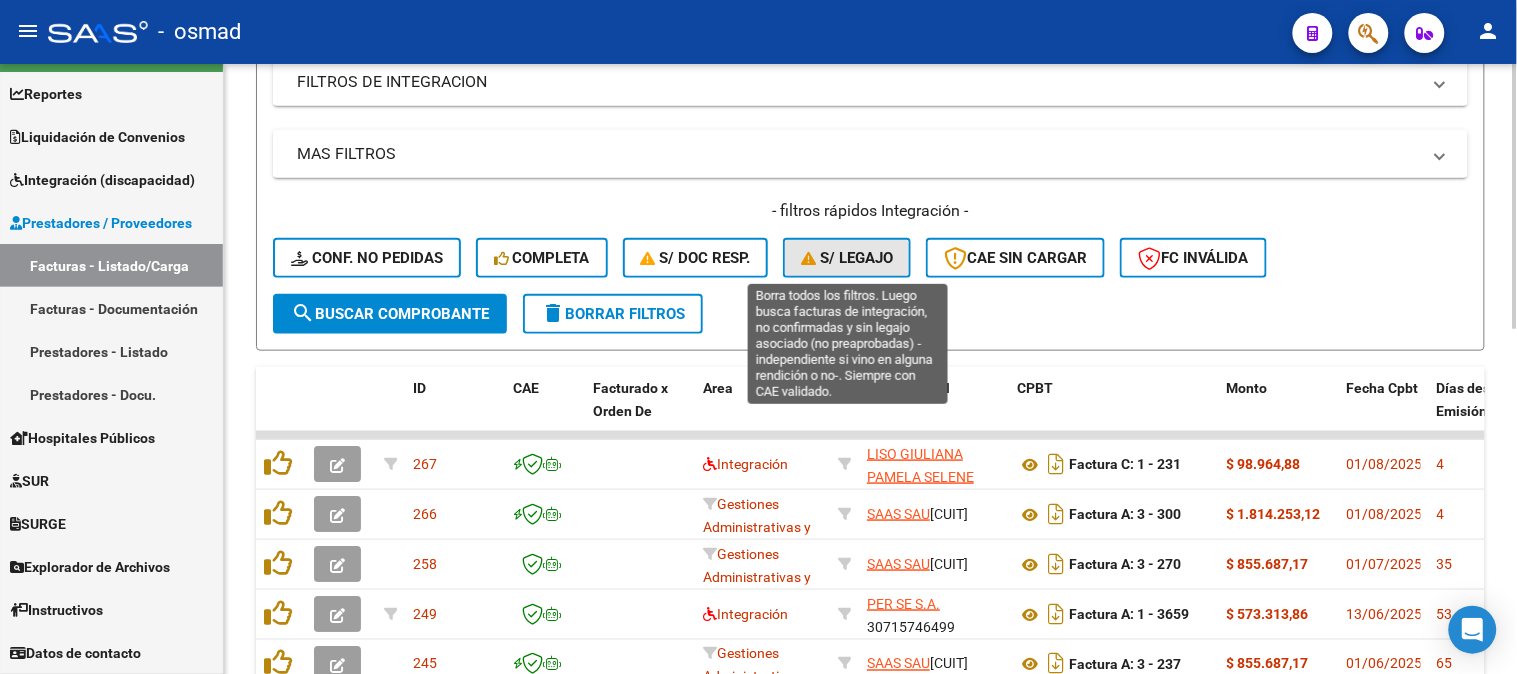 click on "S/ legajo" 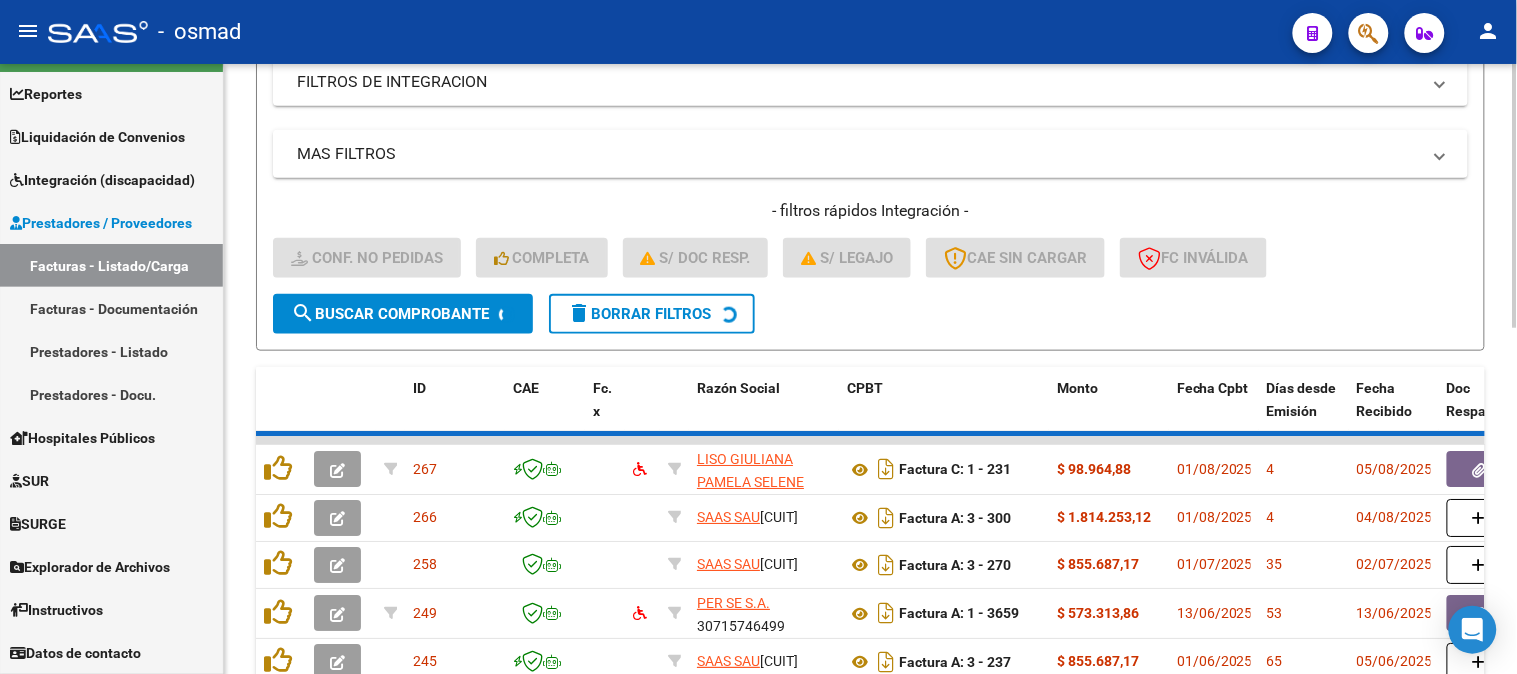 scroll, scrollTop: 313, scrollLeft: 0, axis: vertical 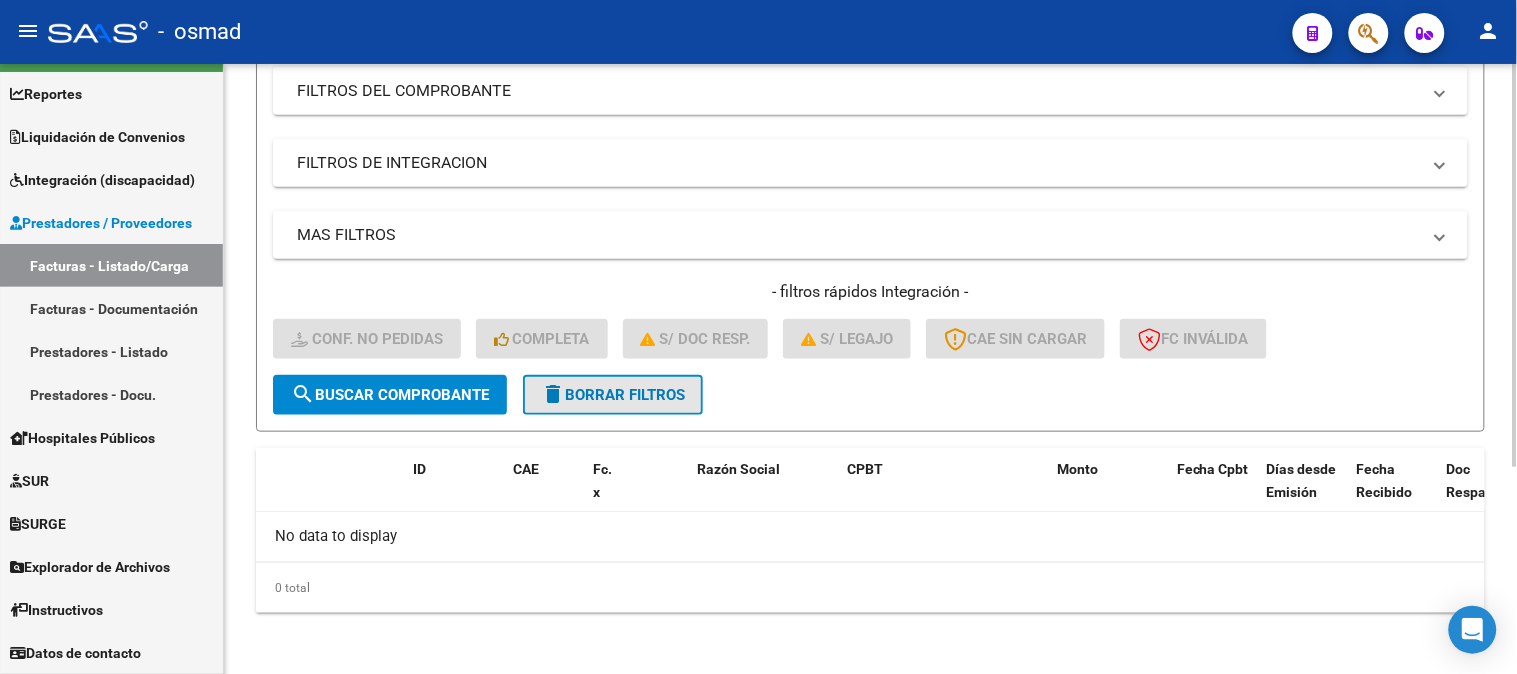 click on "delete  Borrar Filtros" 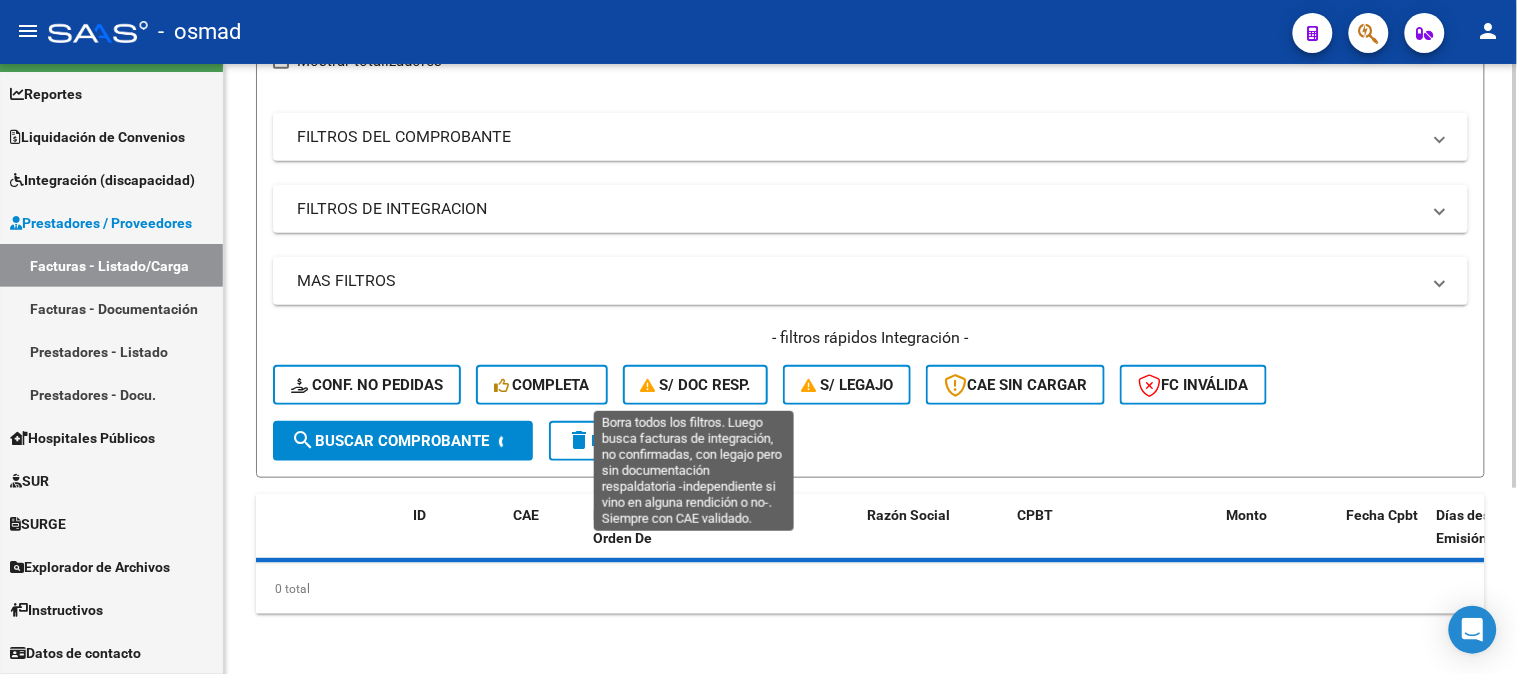 scroll, scrollTop: 313, scrollLeft: 0, axis: vertical 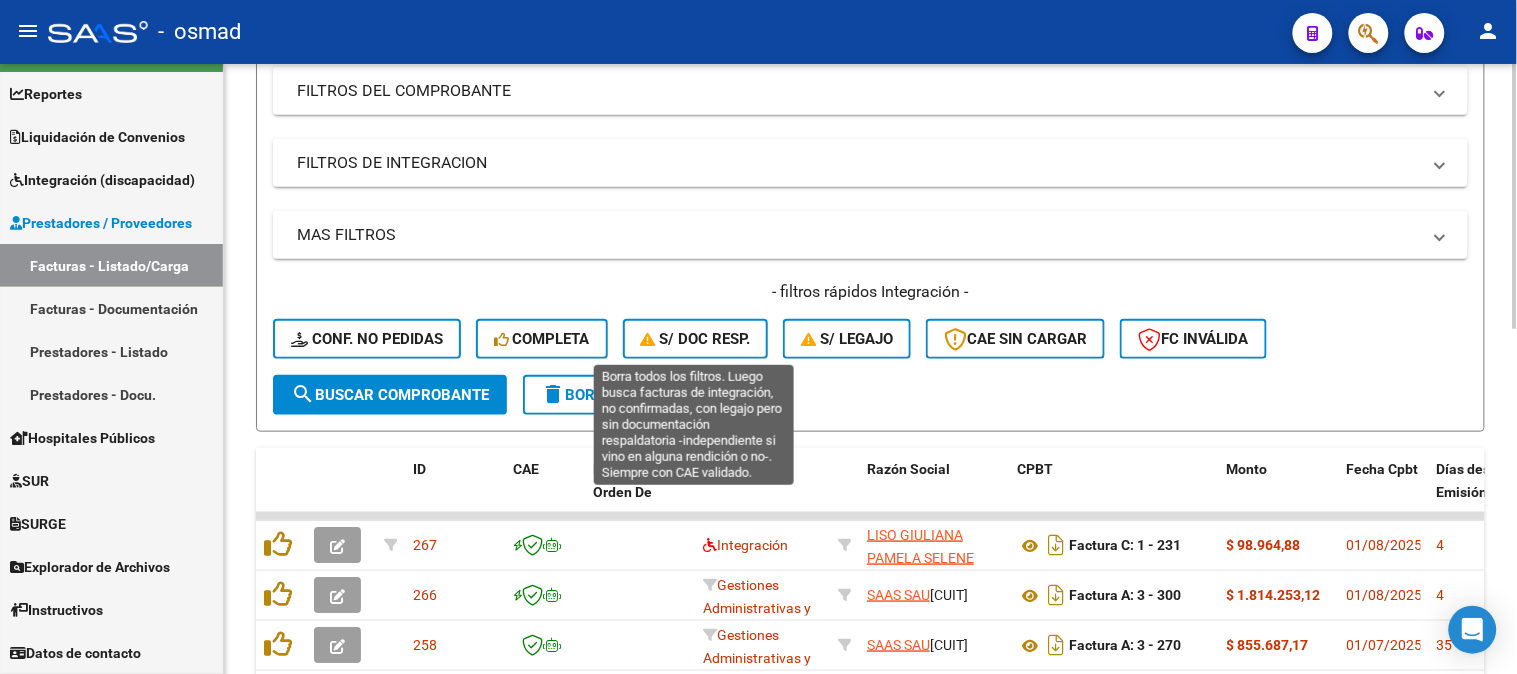 click on "S/ Doc Resp." 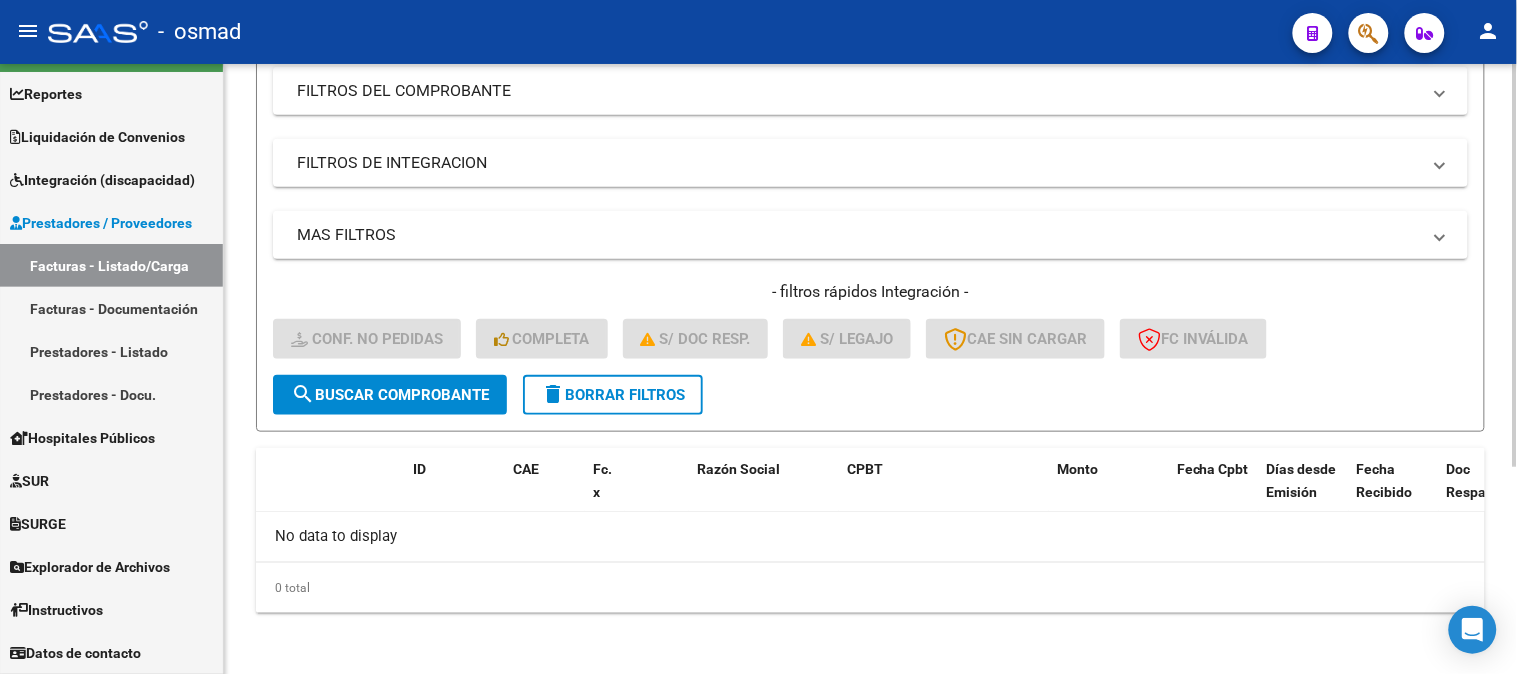click on "delete  Borrar Filtros" 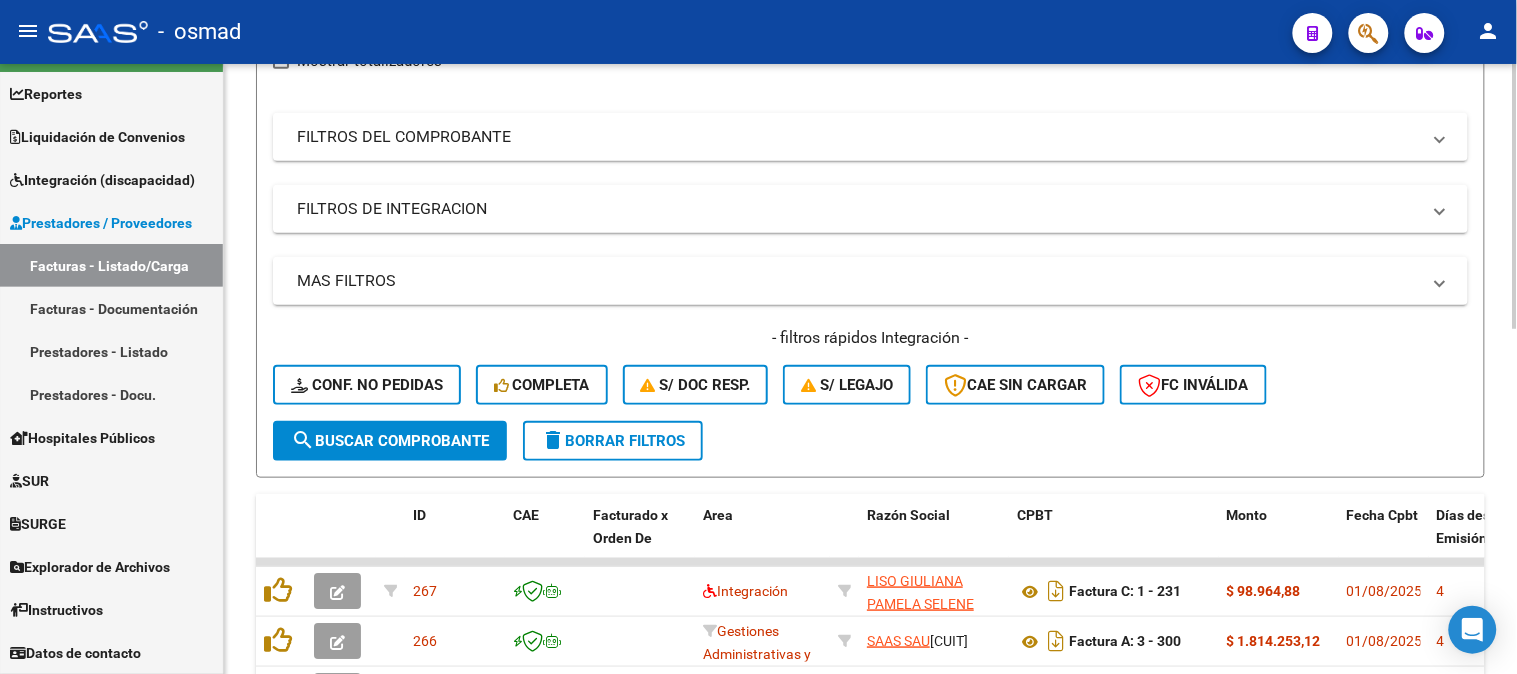 scroll, scrollTop: 313, scrollLeft: 0, axis: vertical 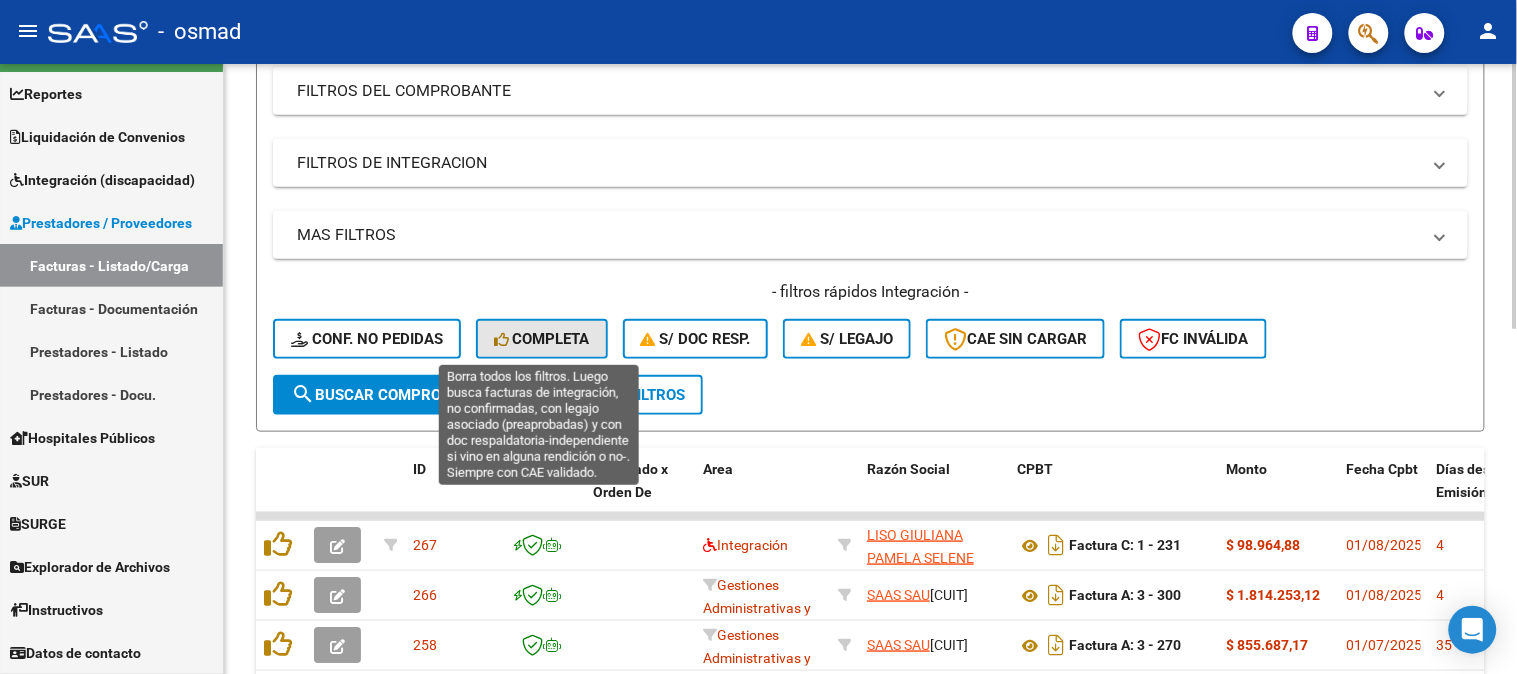 click on "Completa" 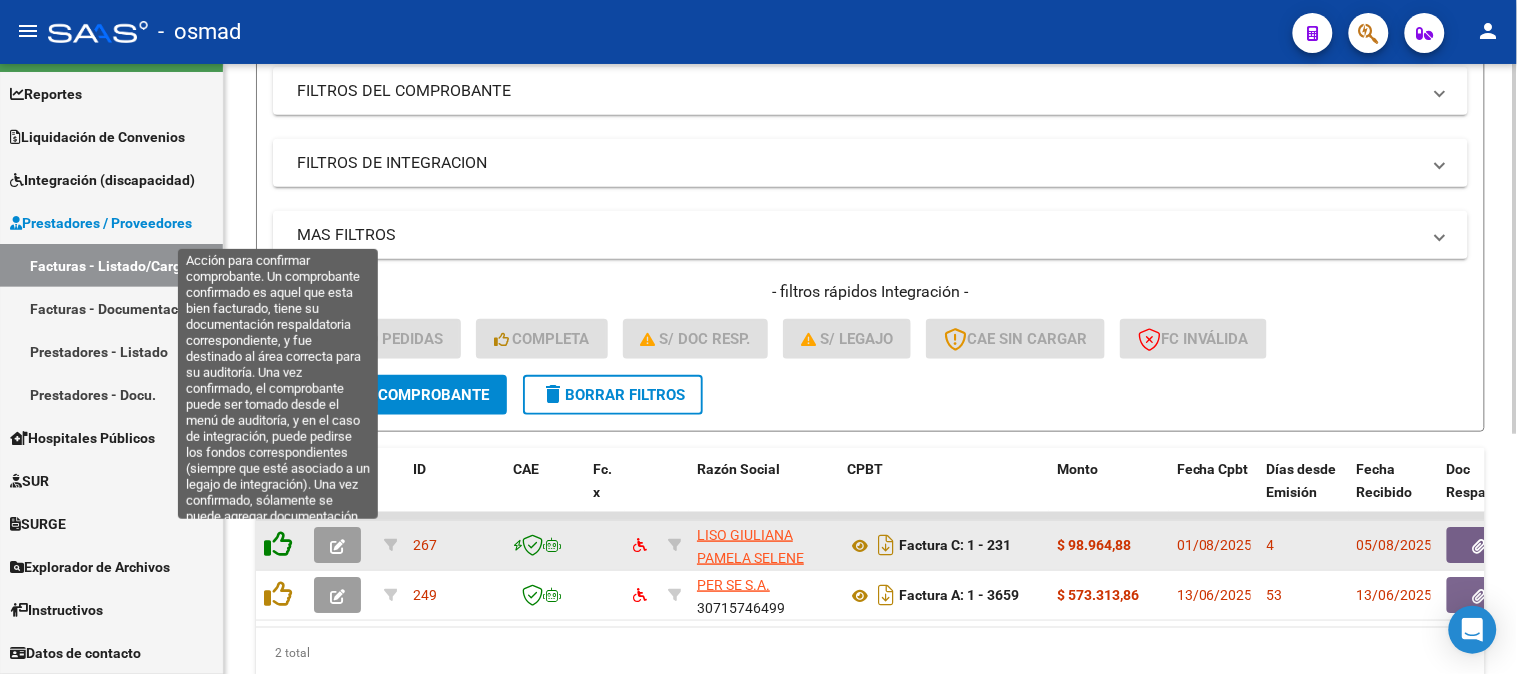 click 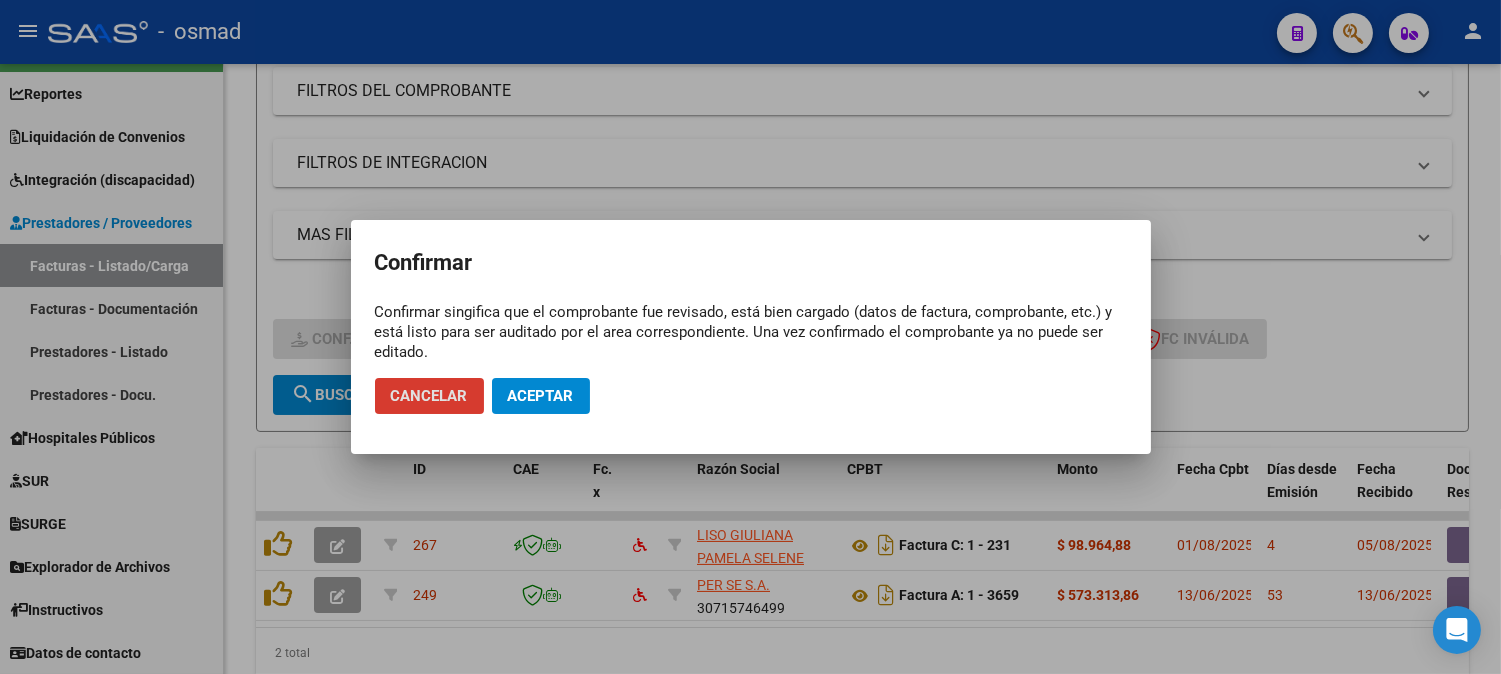 click on "Cancelar Aceptar" 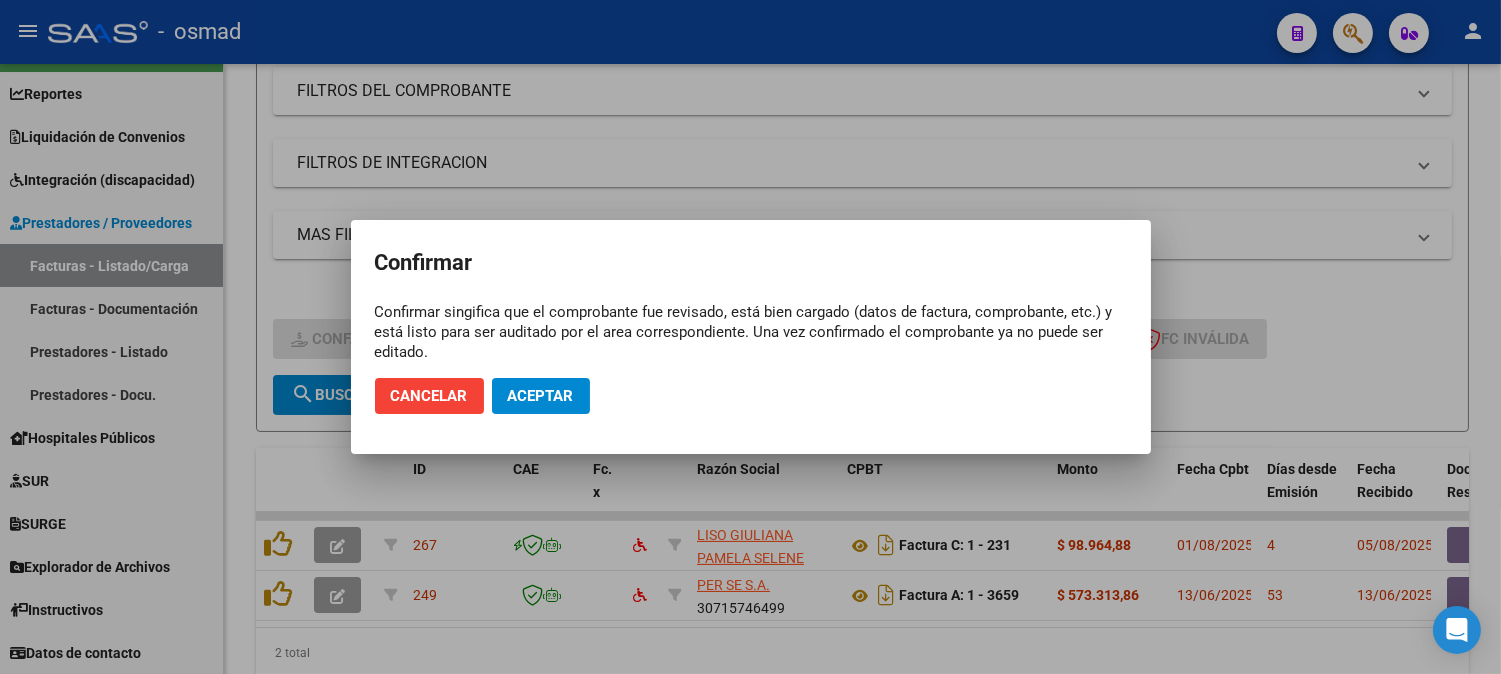 click on "Aceptar" 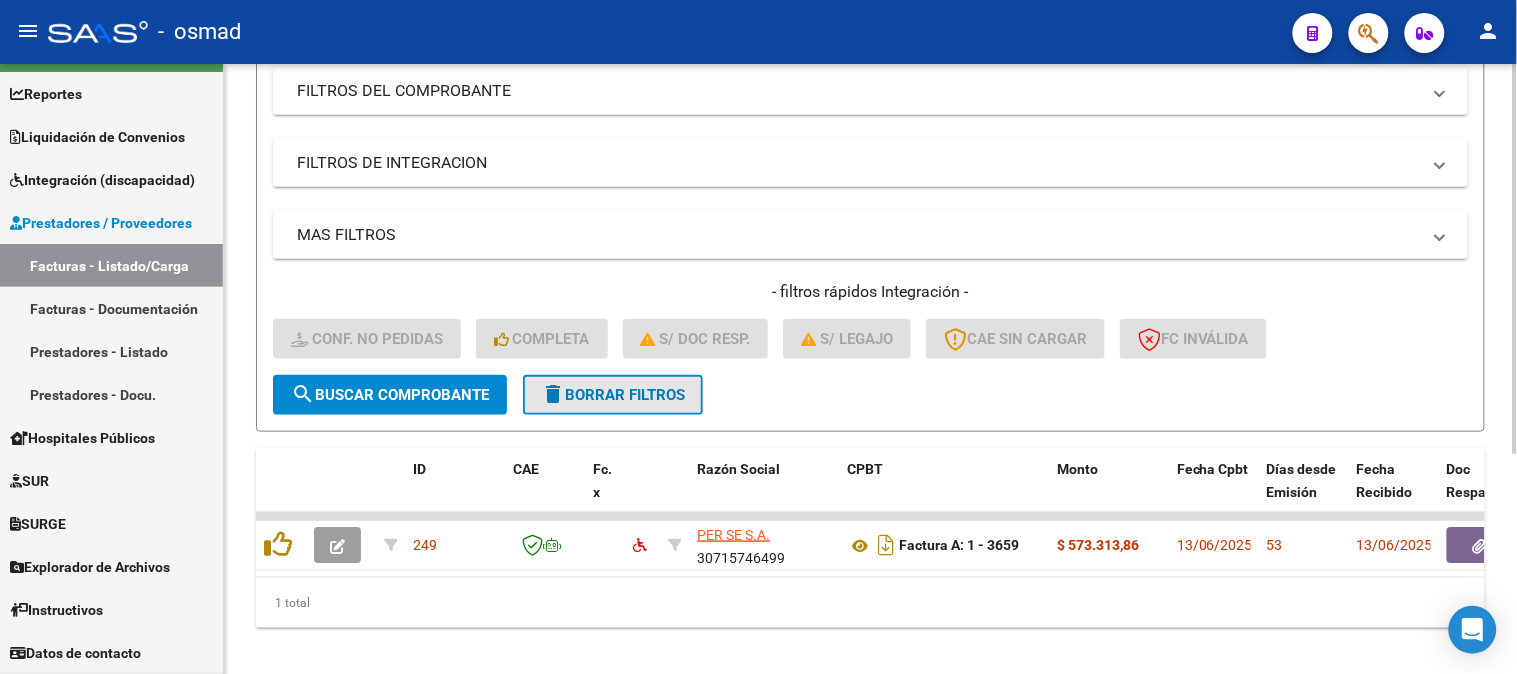 click on "delete  Borrar Filtros" 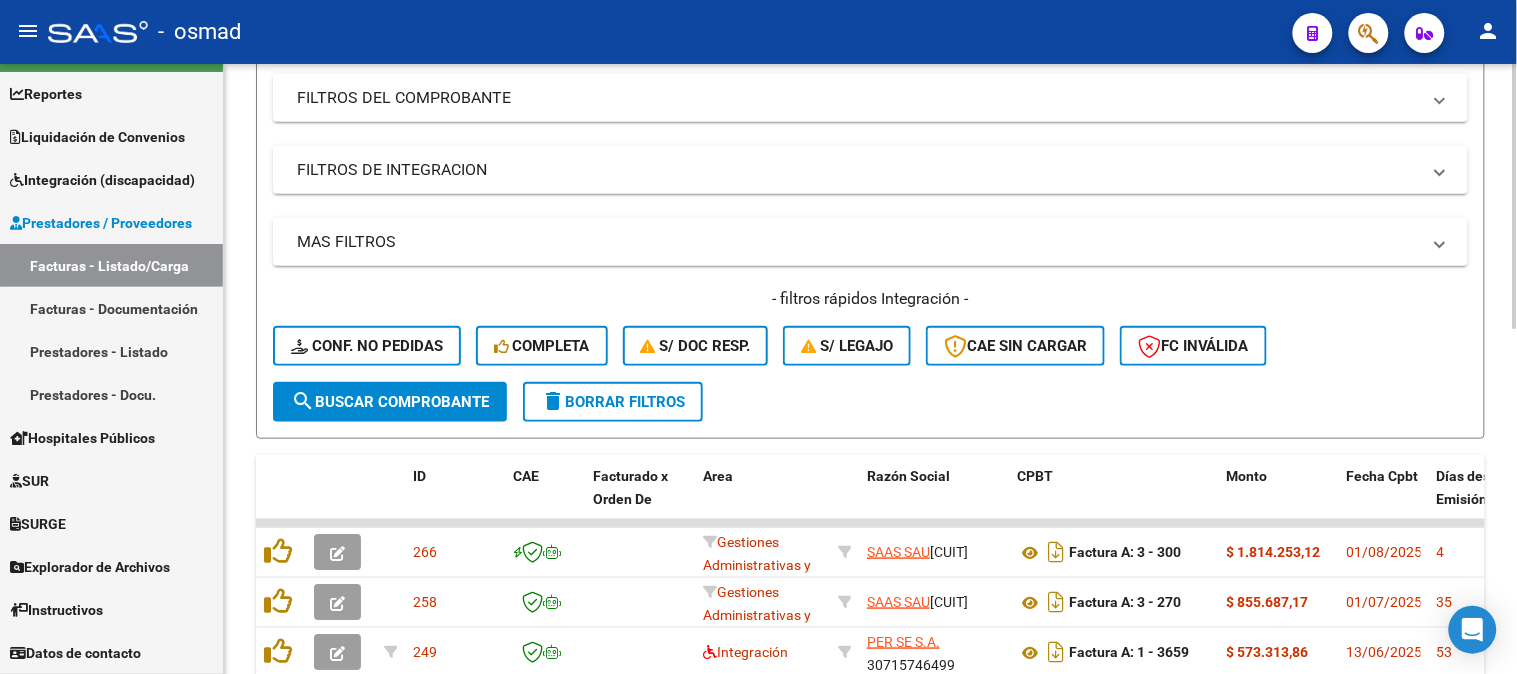 scroll, scrollTop: 313, scrollLeft: 0, axis: vertical 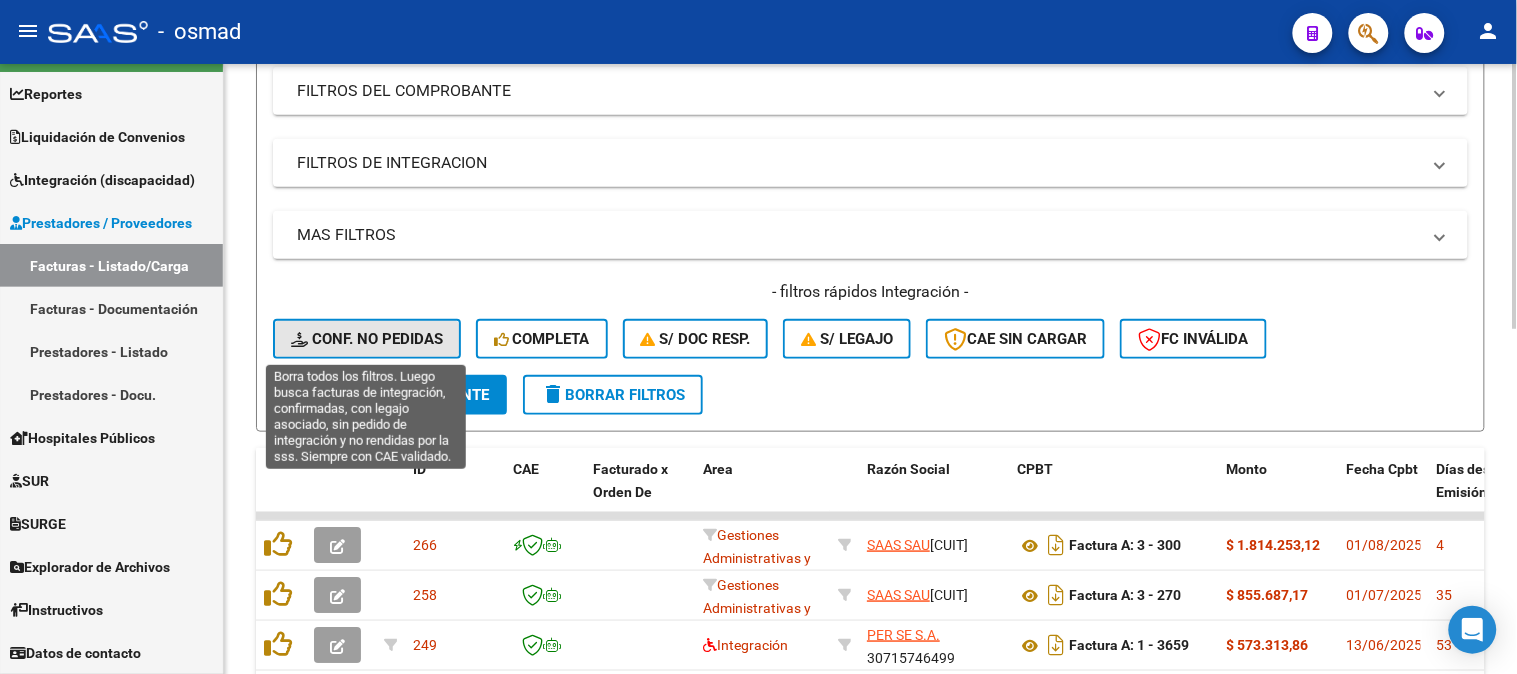 click on "Conf. no pedidas" 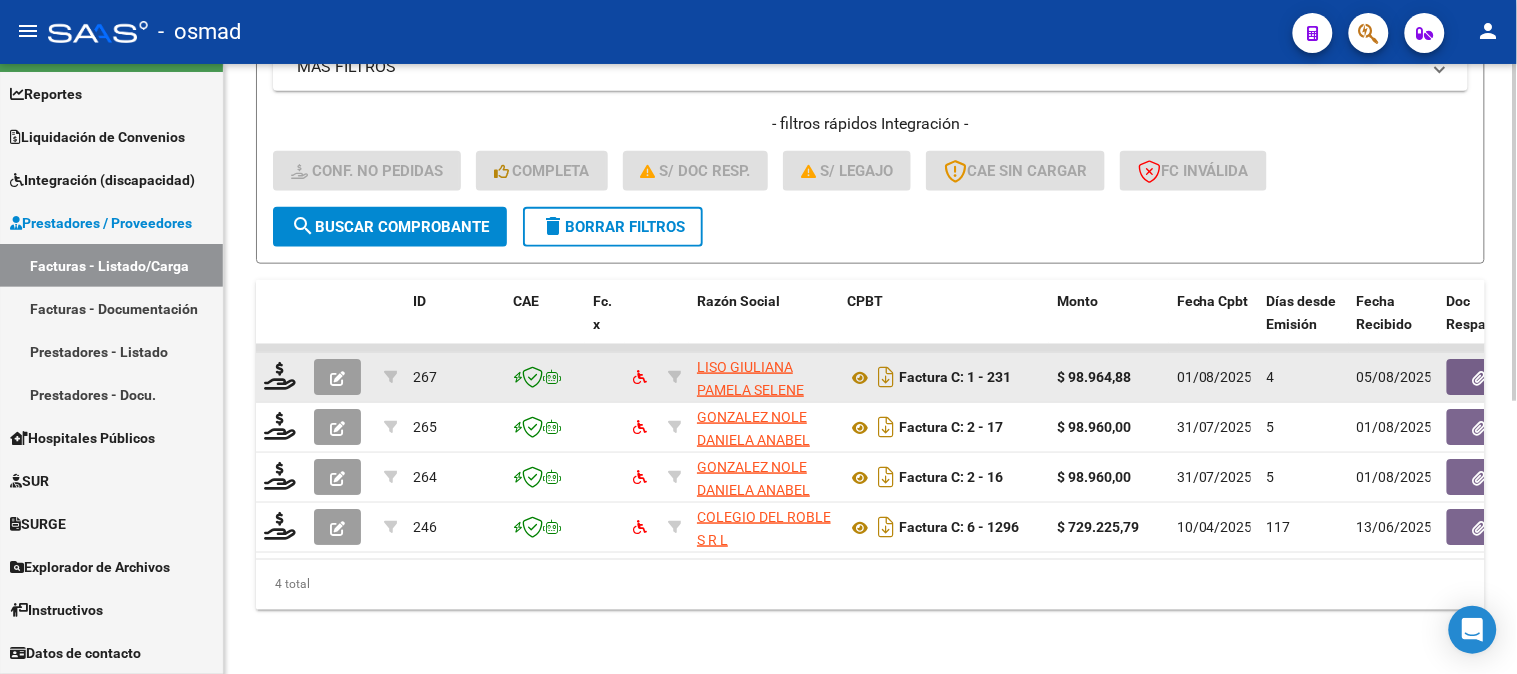 scroll, scrollTop: 494, scrollLeft: 0, axis: vertical 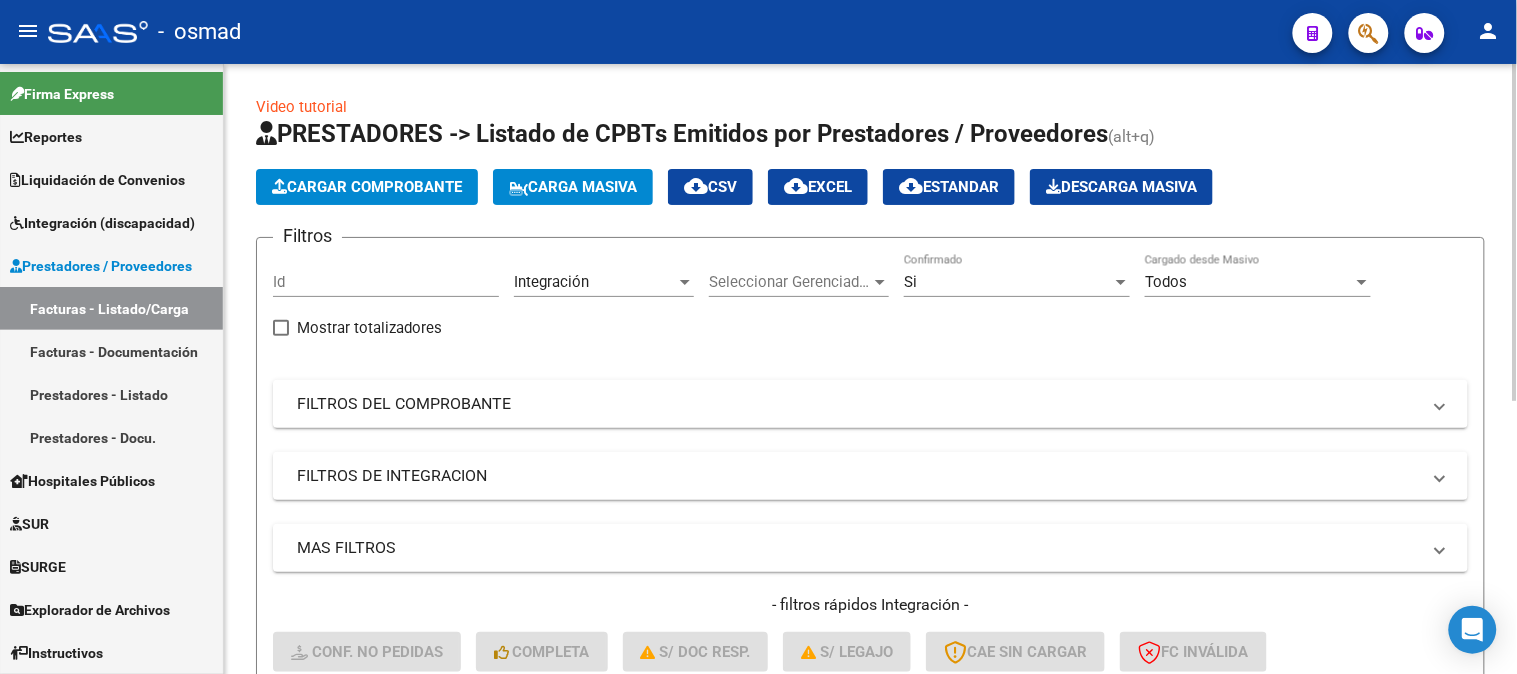 click on "Cargar Comprobante" 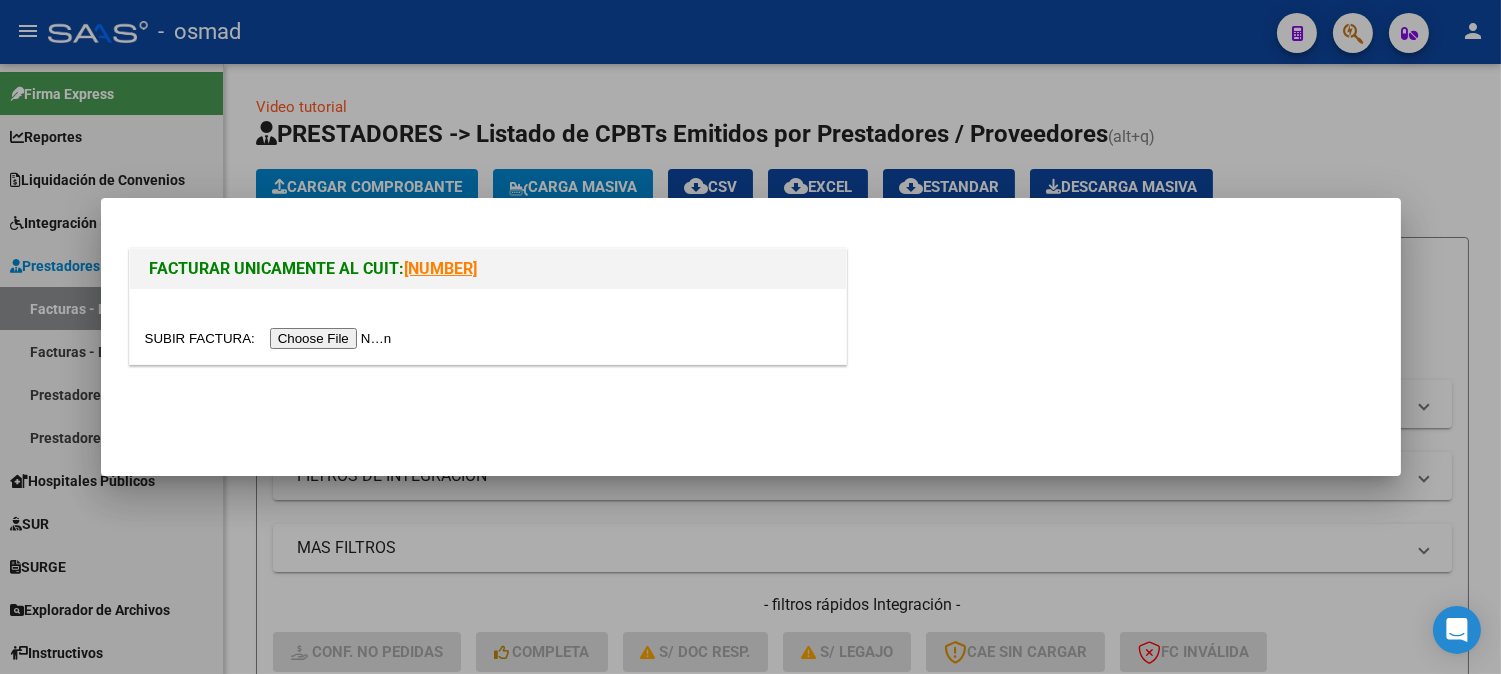 click at bounding box center [271, 338] 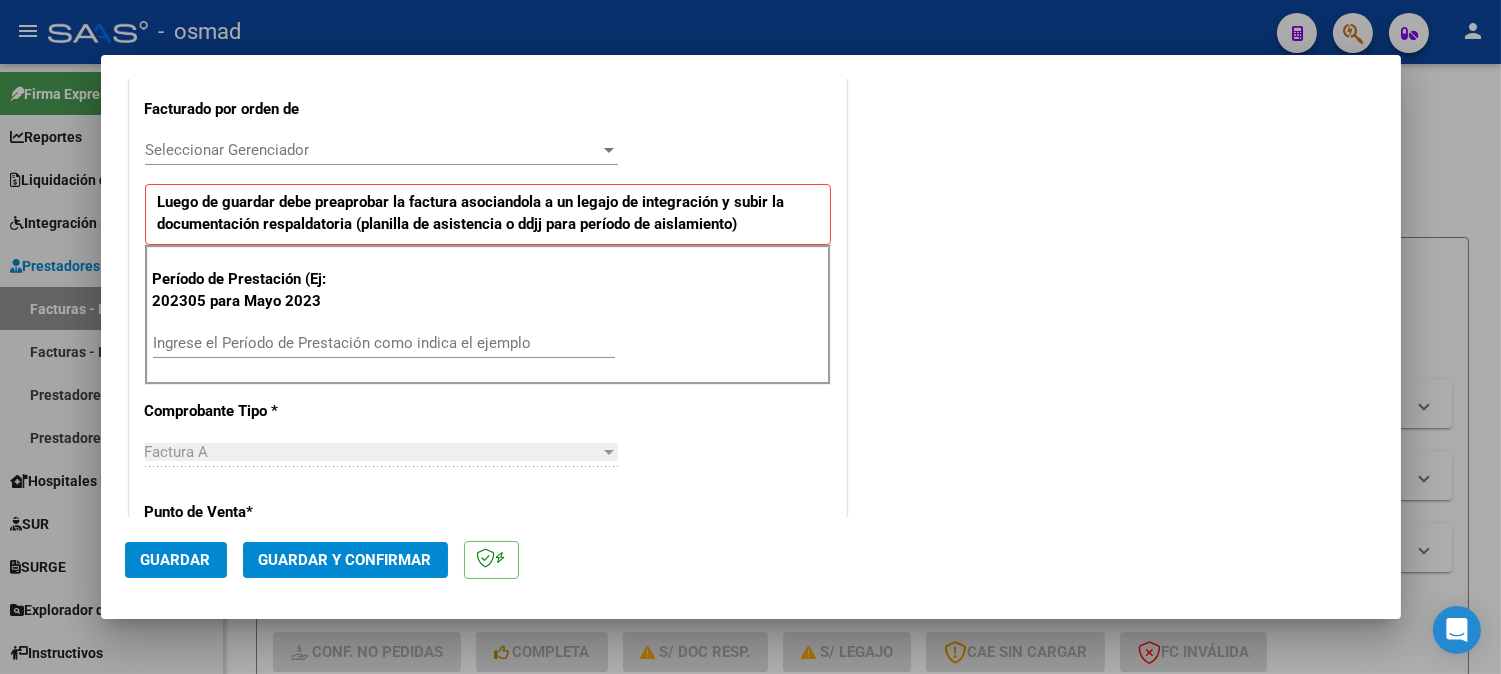scroll, scrollTop: 555, scrollLeft: 0, axis: vertical 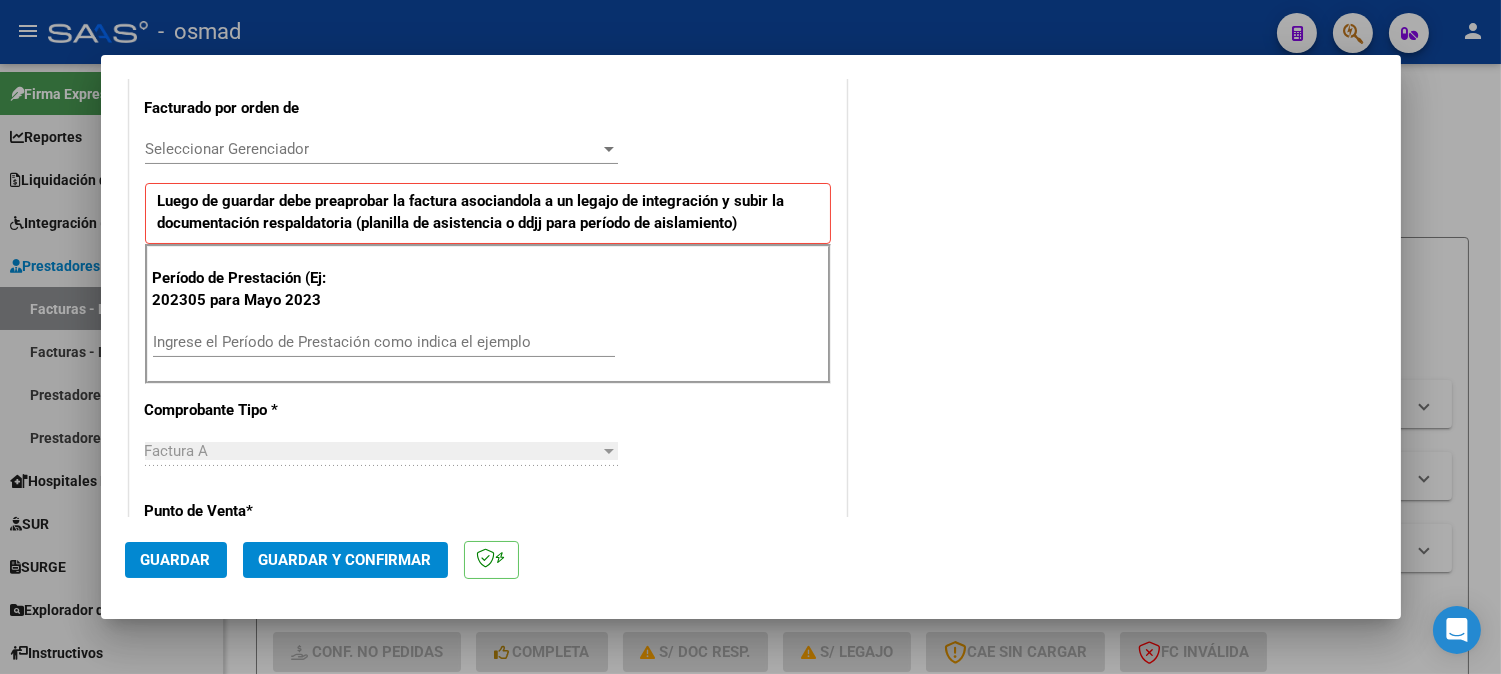 click on "Ingrese el Período de Prestación como indica el ejemplo" at bounding box center (384, 342) 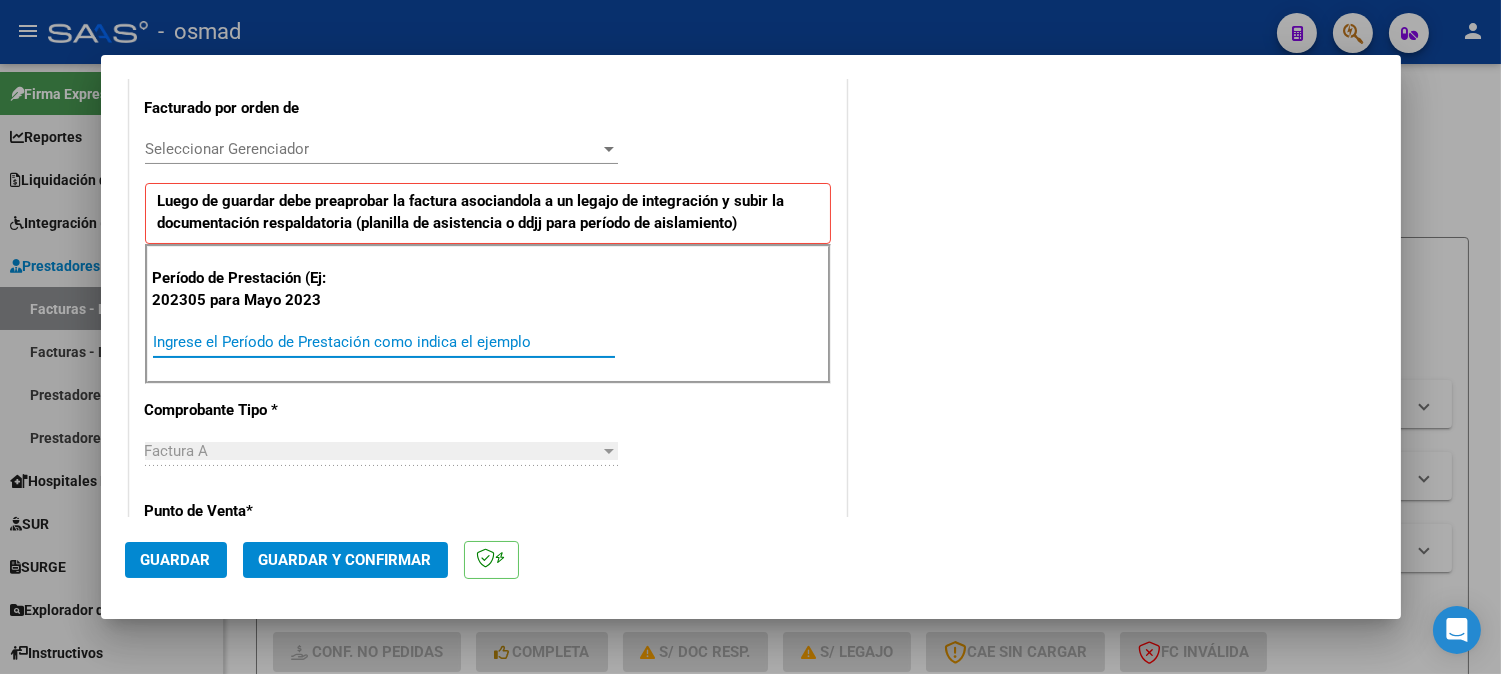 click on "Ingrese el Período de Prestación como indica el ejemplo" at bounding box center [384, 342] 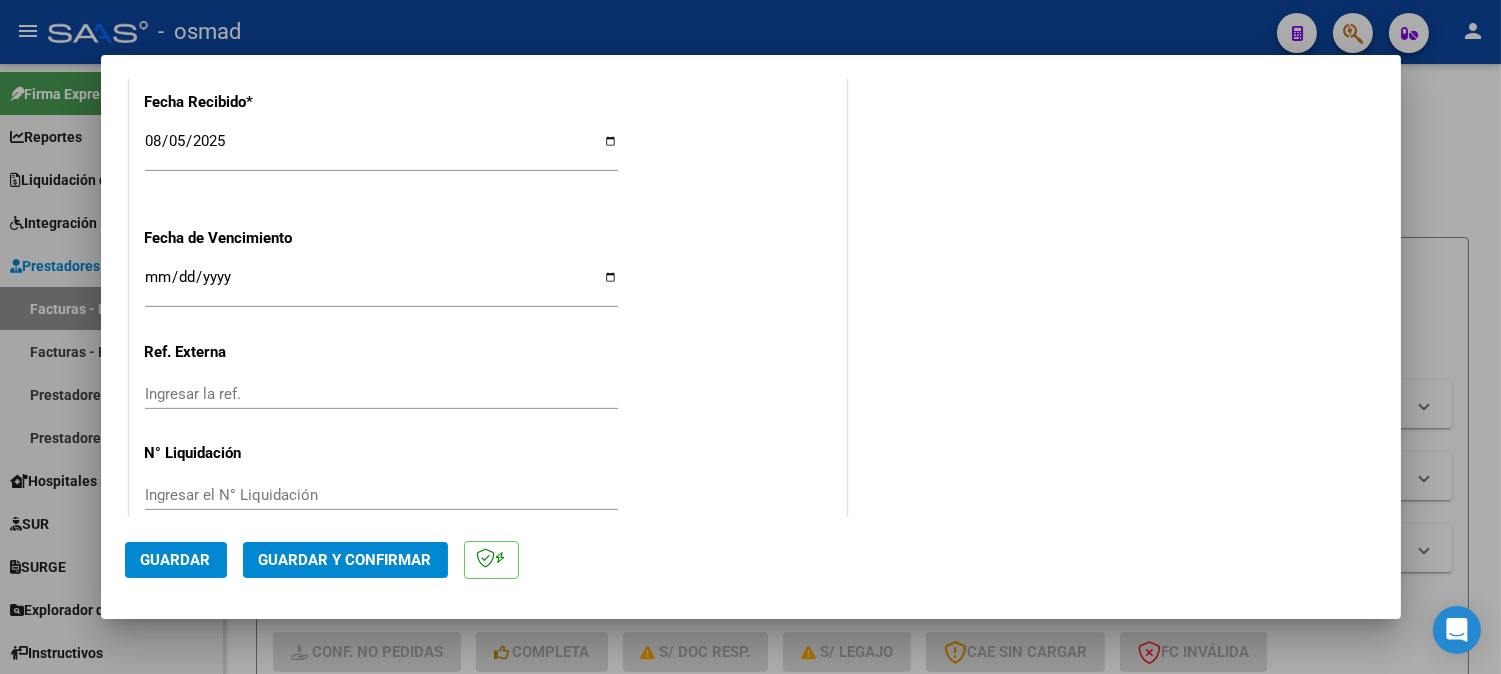 scroll, scrollTop: 1535, scrollLeft: 0, axis: vertical 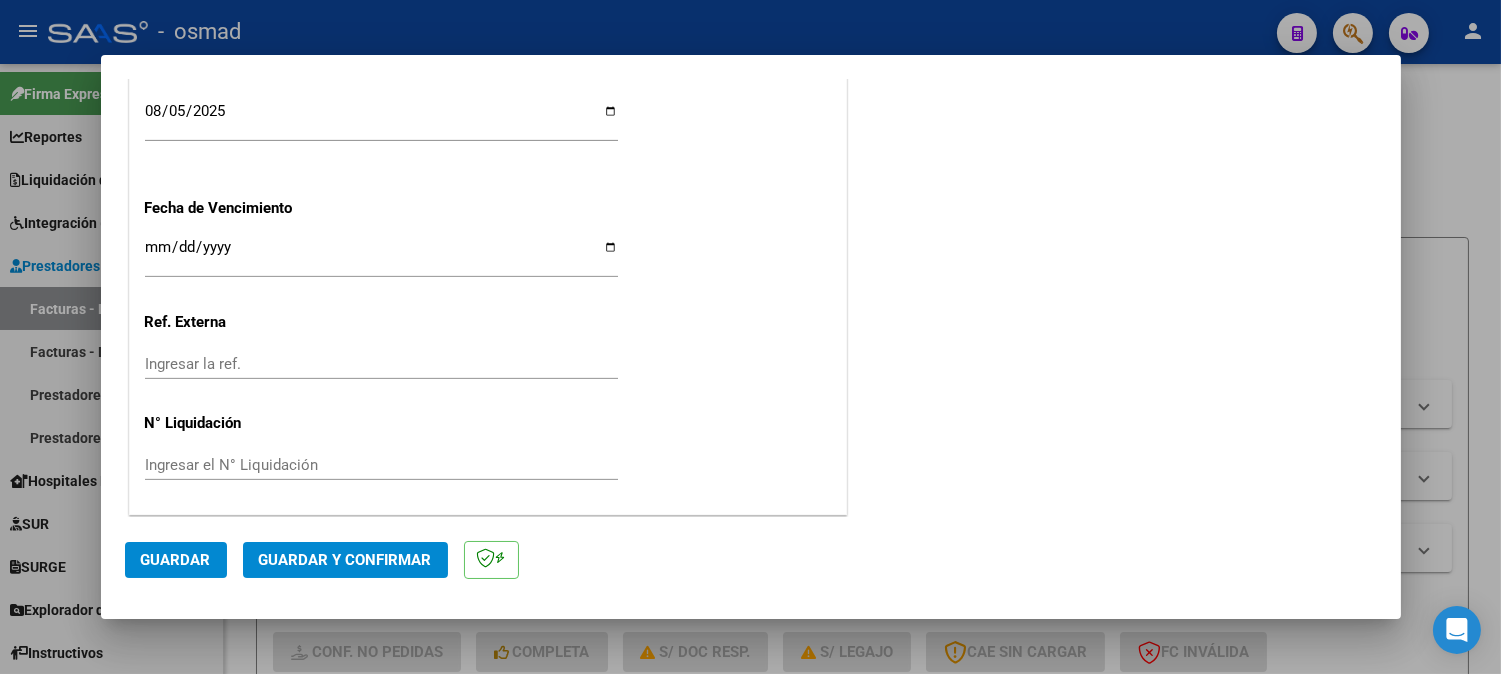 type on "202507" 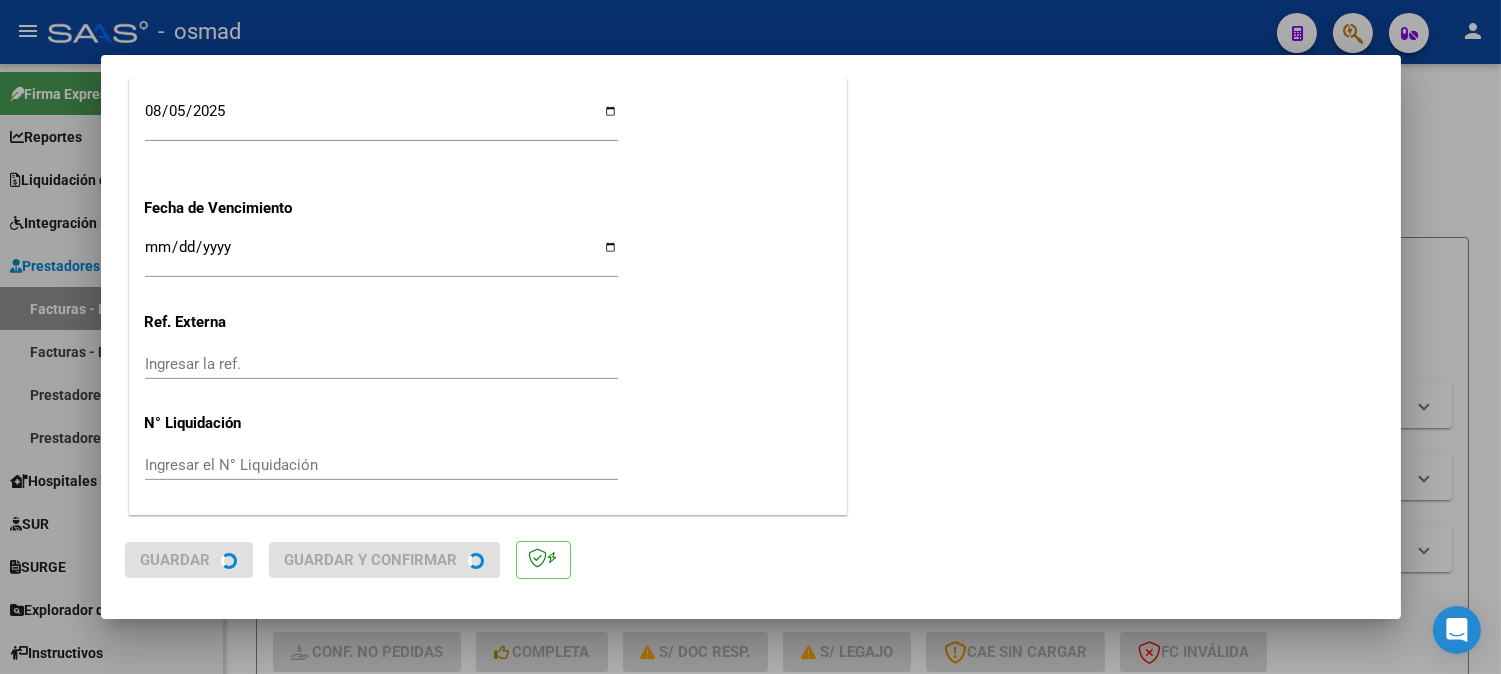 scroll, scrollTop: 0, scrollLeft: 0, axis: both 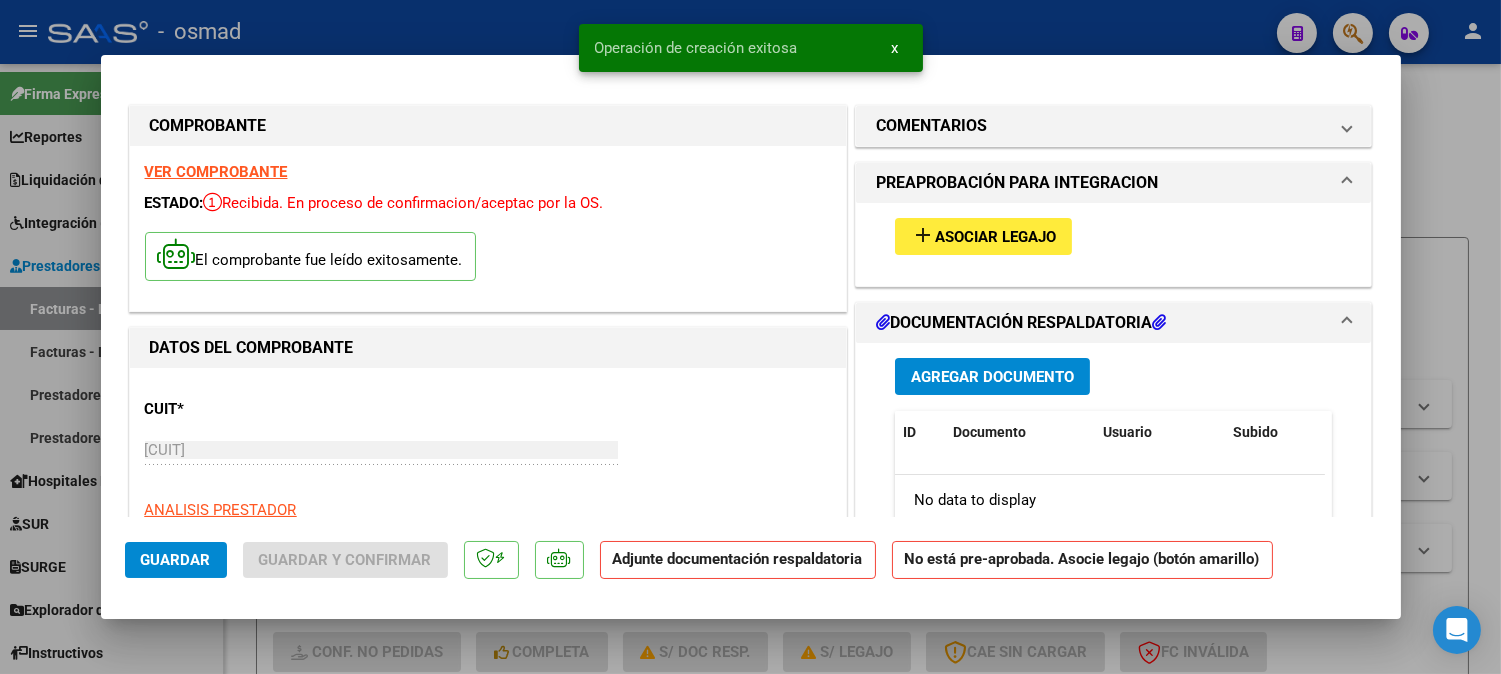 click on "Asociar Legajo" at bounding box center (995, 237) 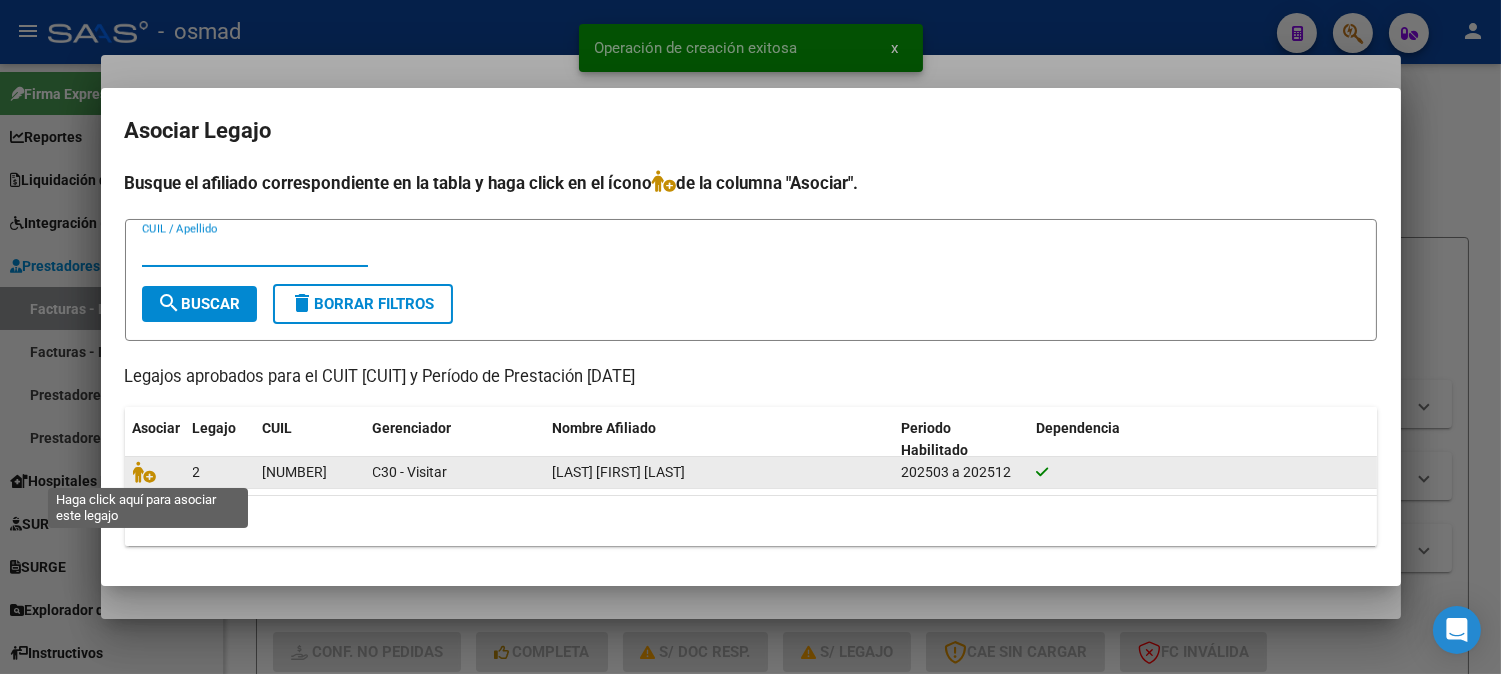 click 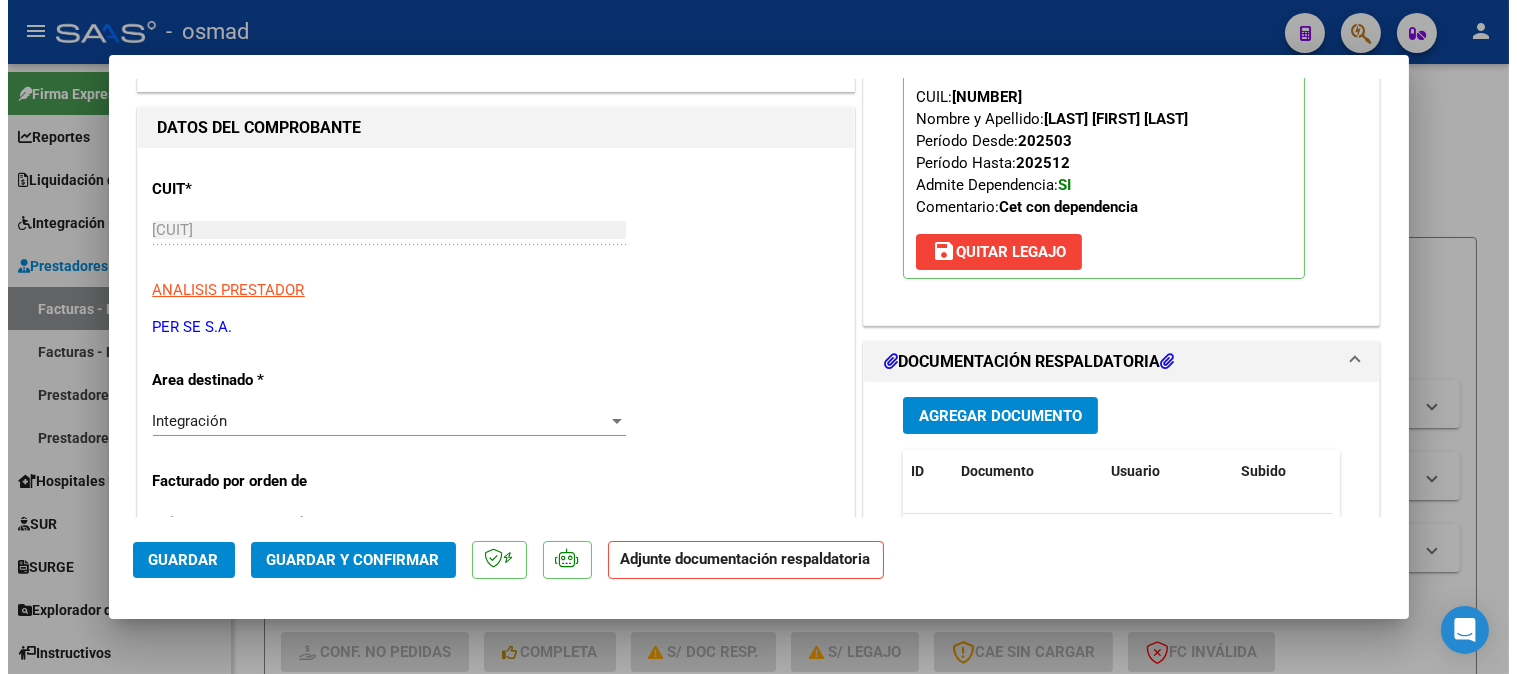 scroll, scrollTop: 222, scrollLeft: 0, axis: vertical 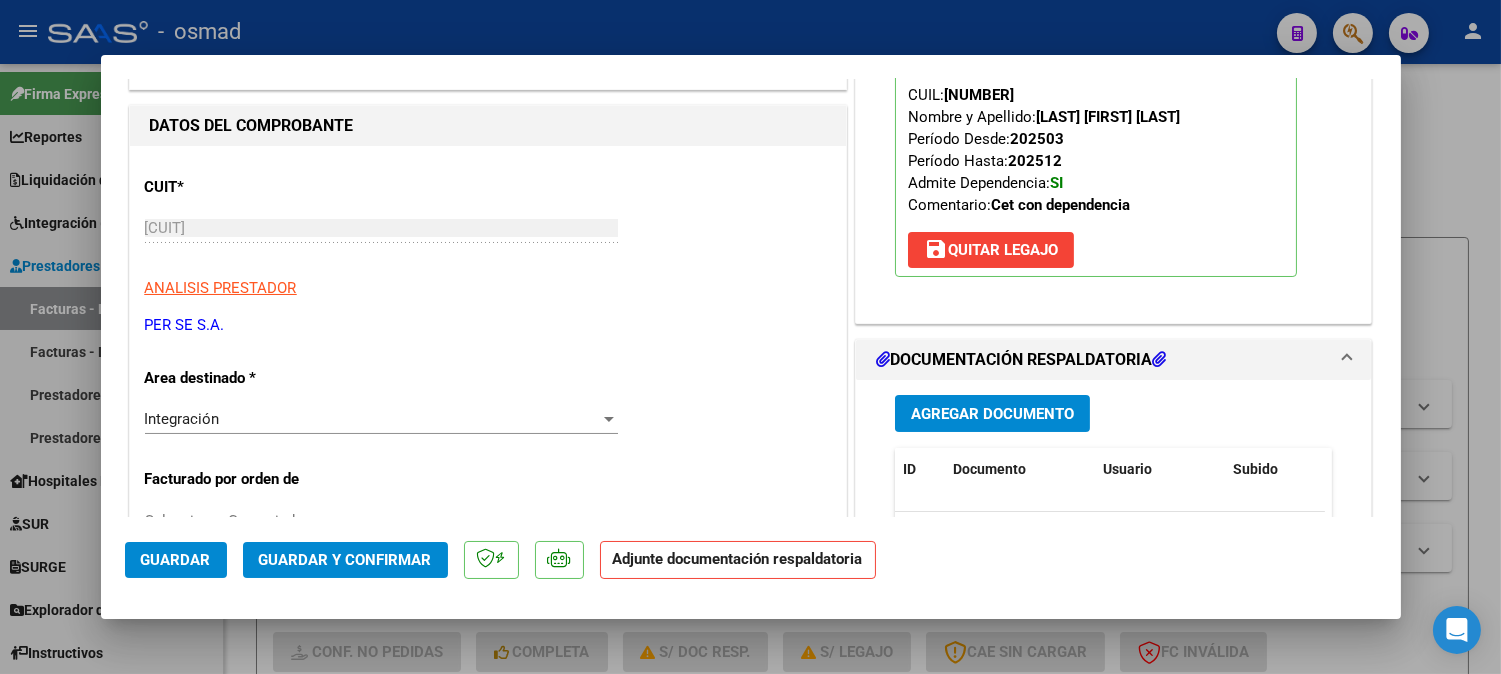 click on "Agregar Documento" at bounding box center (992, 413) 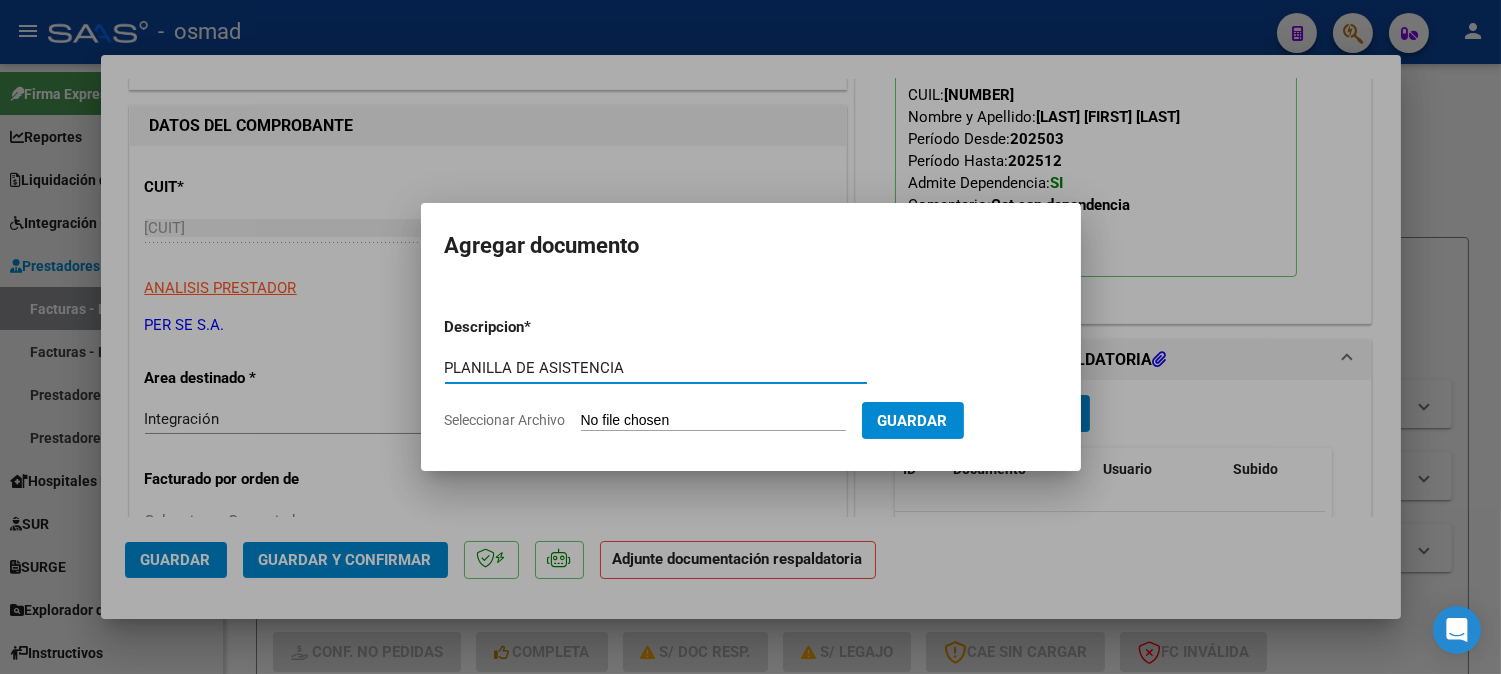 type on "PLANILLA DE ASISTENCIA" 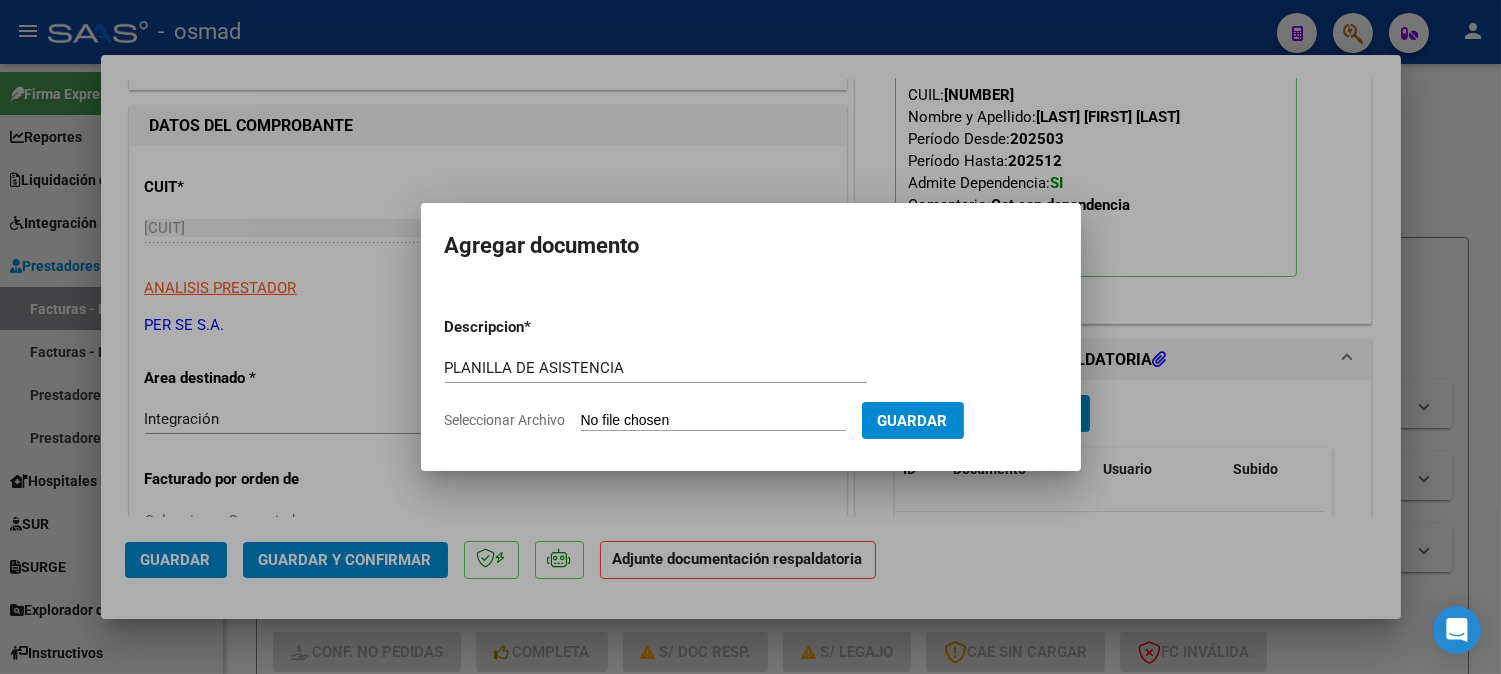 type on "C:\fakepath\PA-[CUIT]_001_00001_00003845.pdf" 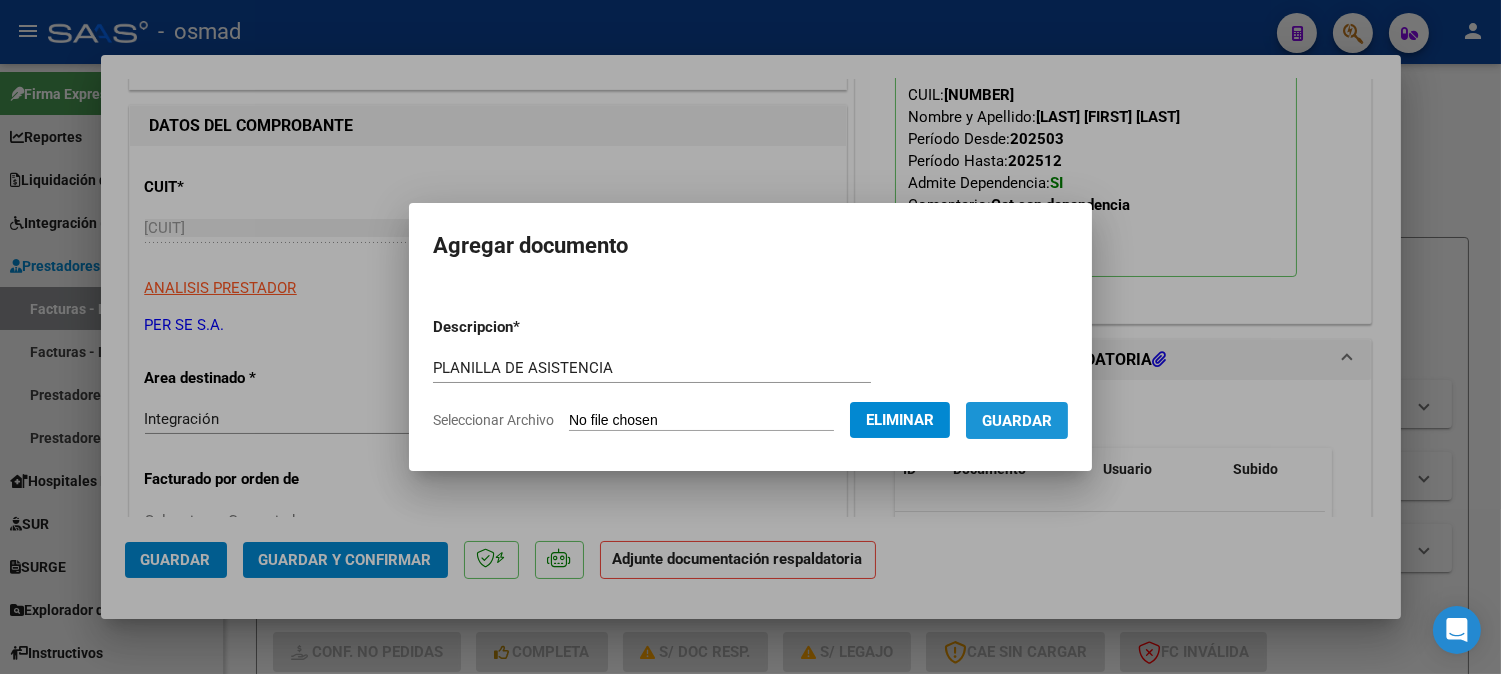 click on "Guardar" at bounding box center [1017, 420] 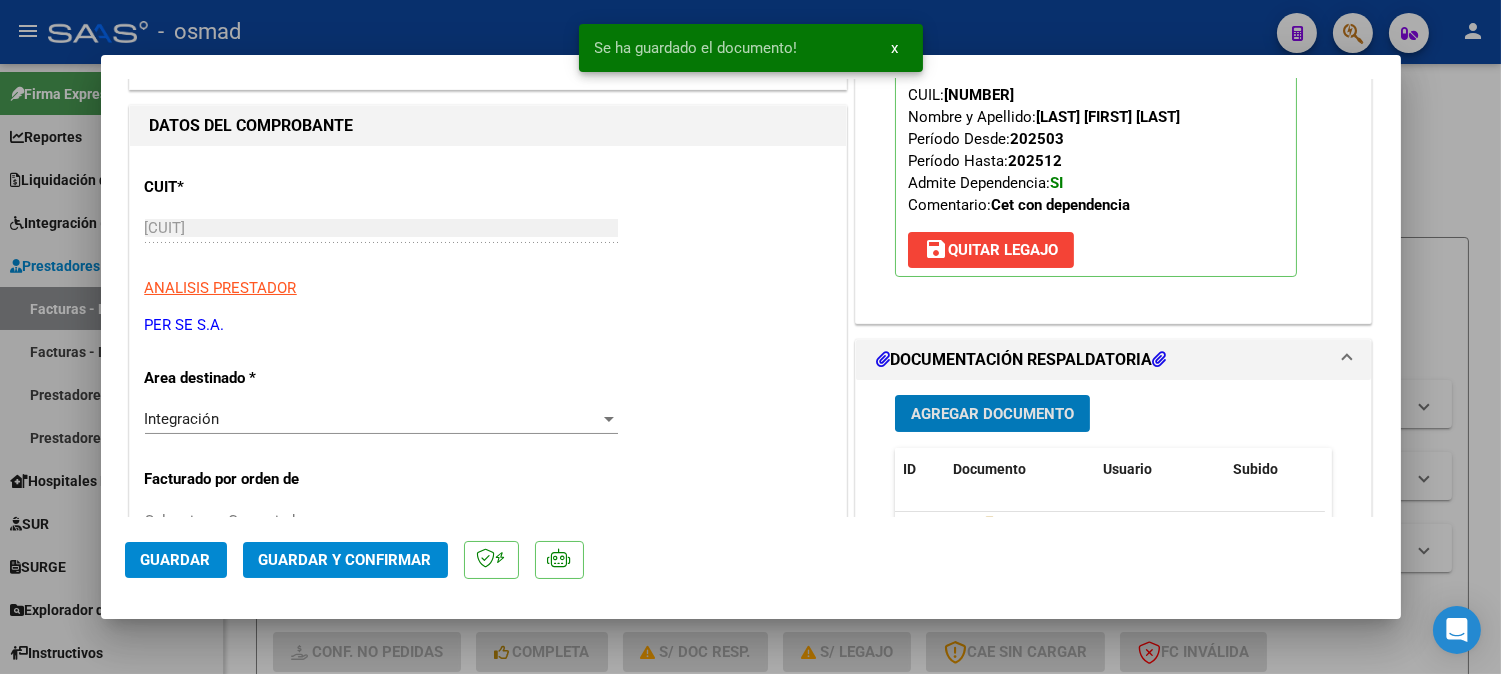 click on "Guardar" 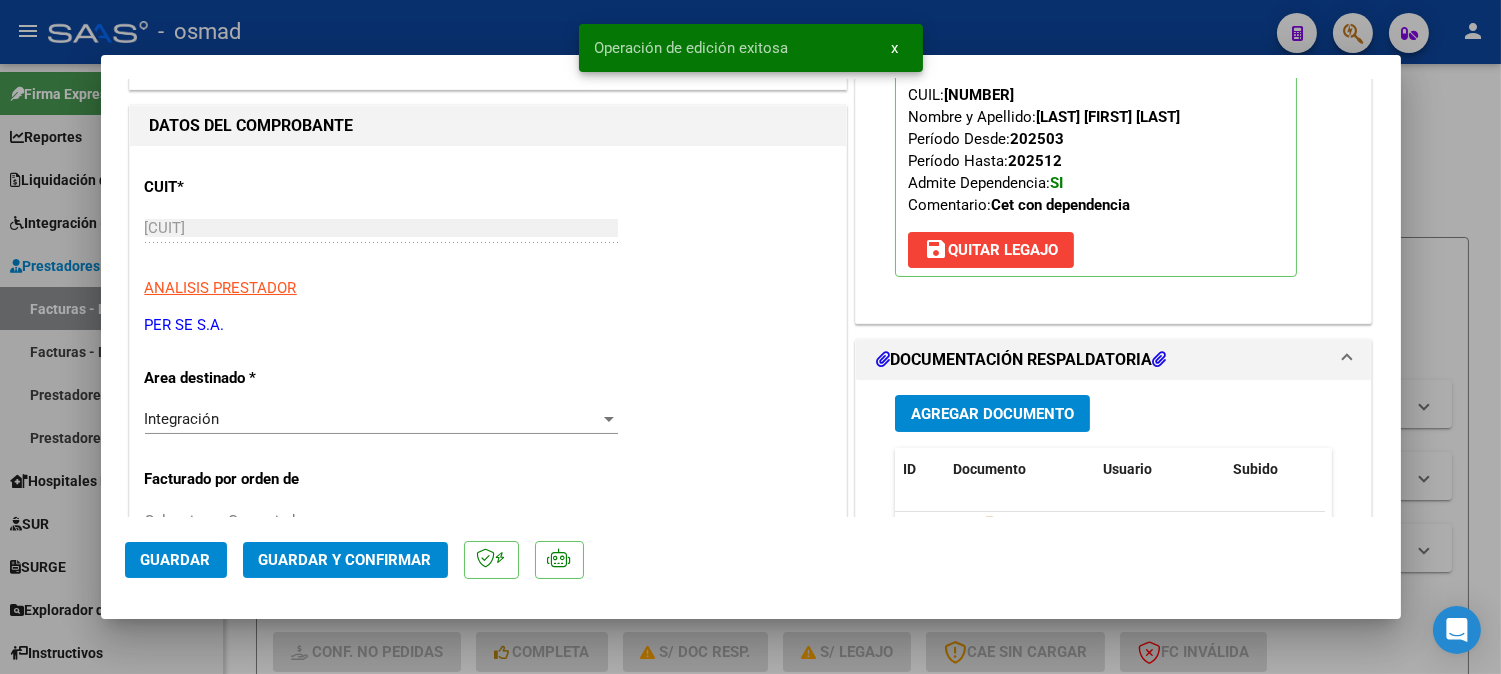 click at bounding box center [750, 337] 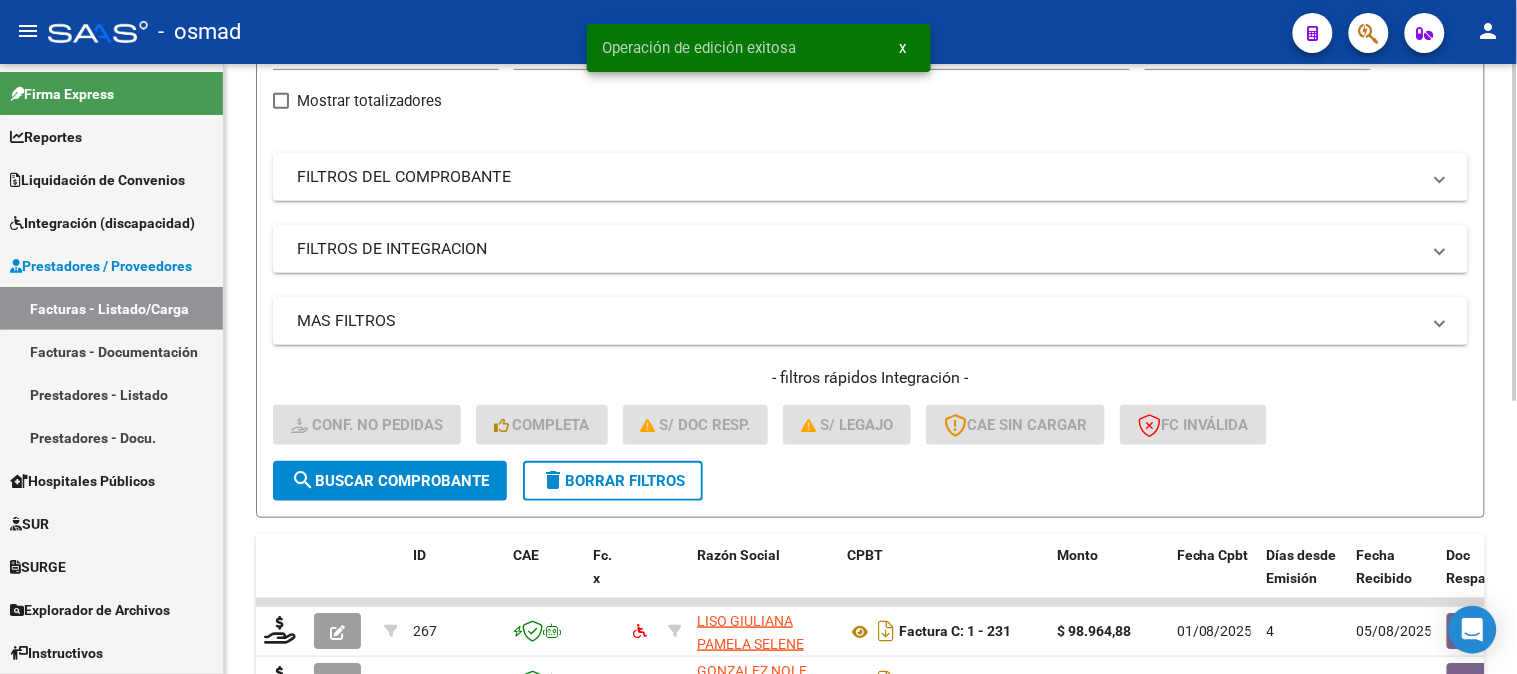 scroll, scrollTop: 494, scrollLeft: 0, axis: vertical 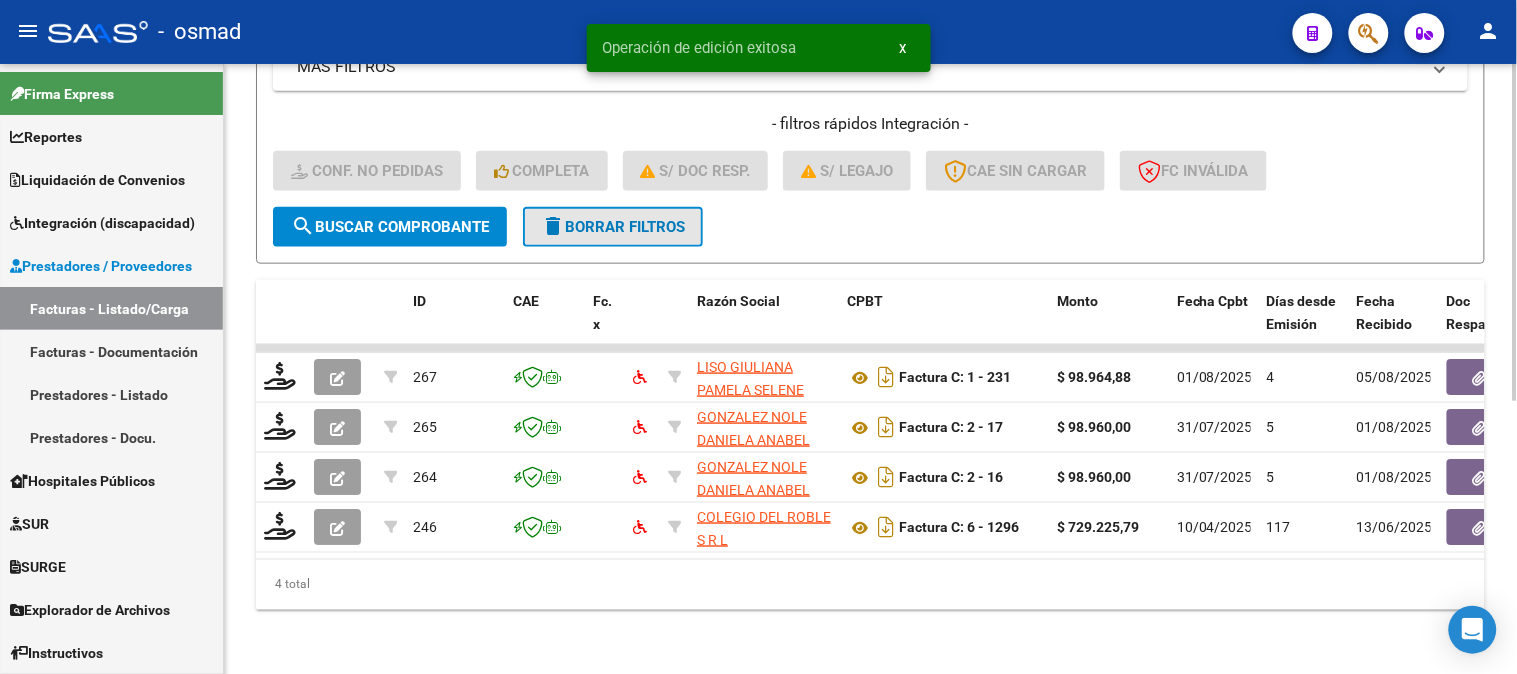 click on "delete  Borrar Filtros" 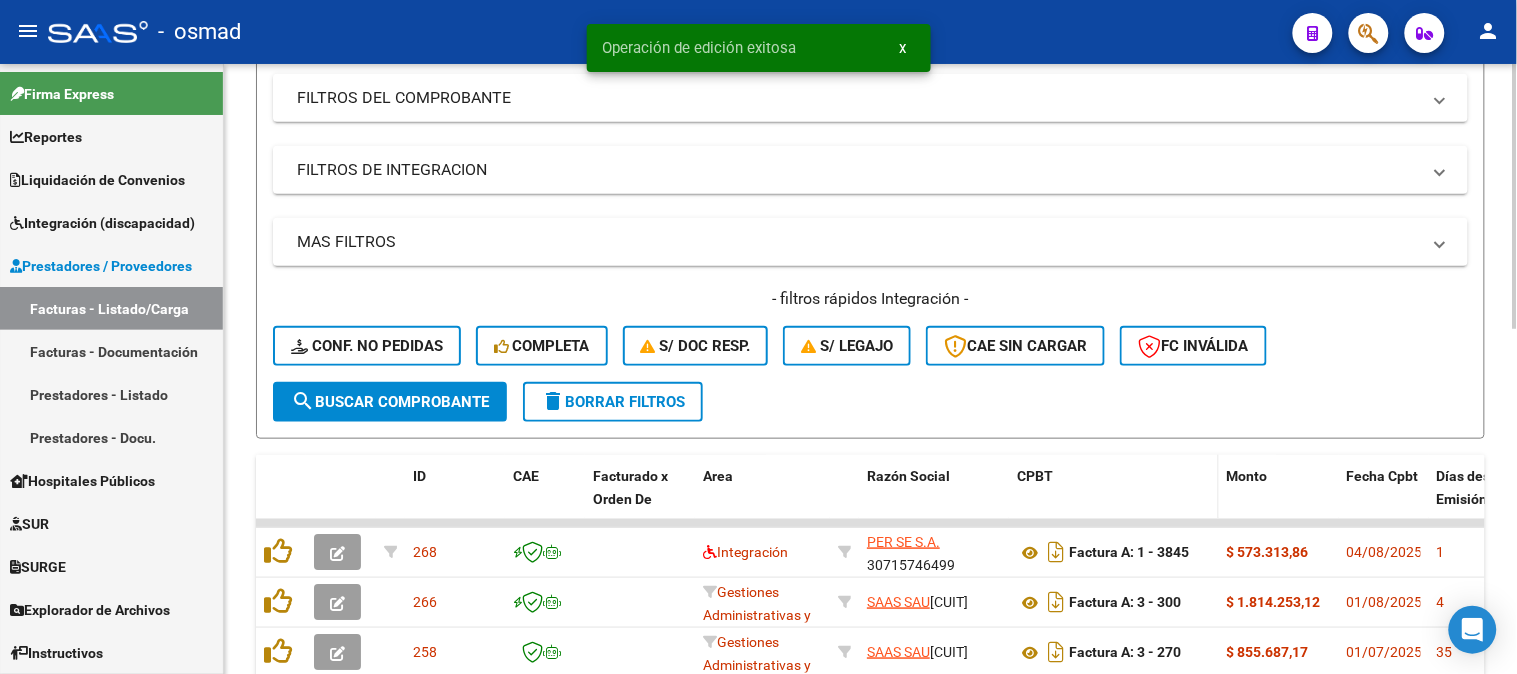 scroll, scrollTop: 494, scrollLeft: 0, axis: vertical 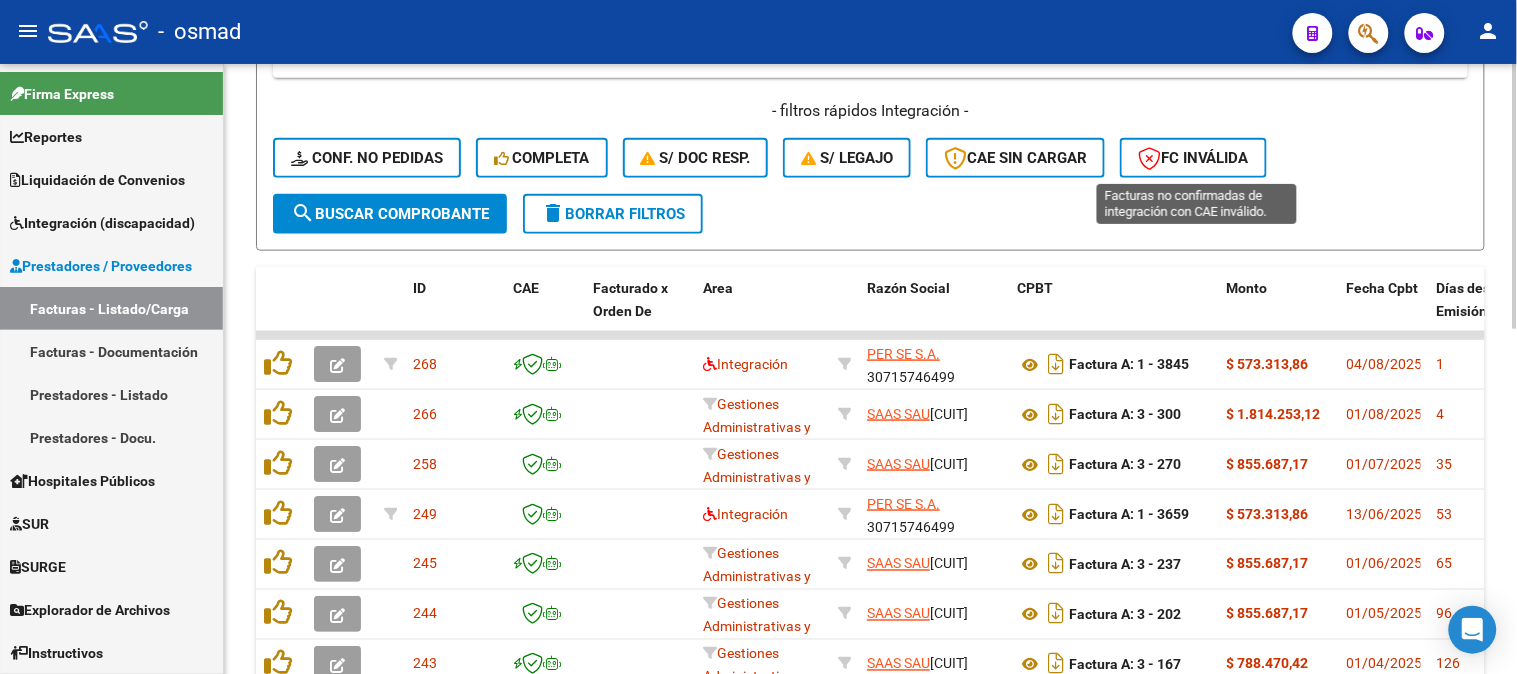 click on "FC Inválida" 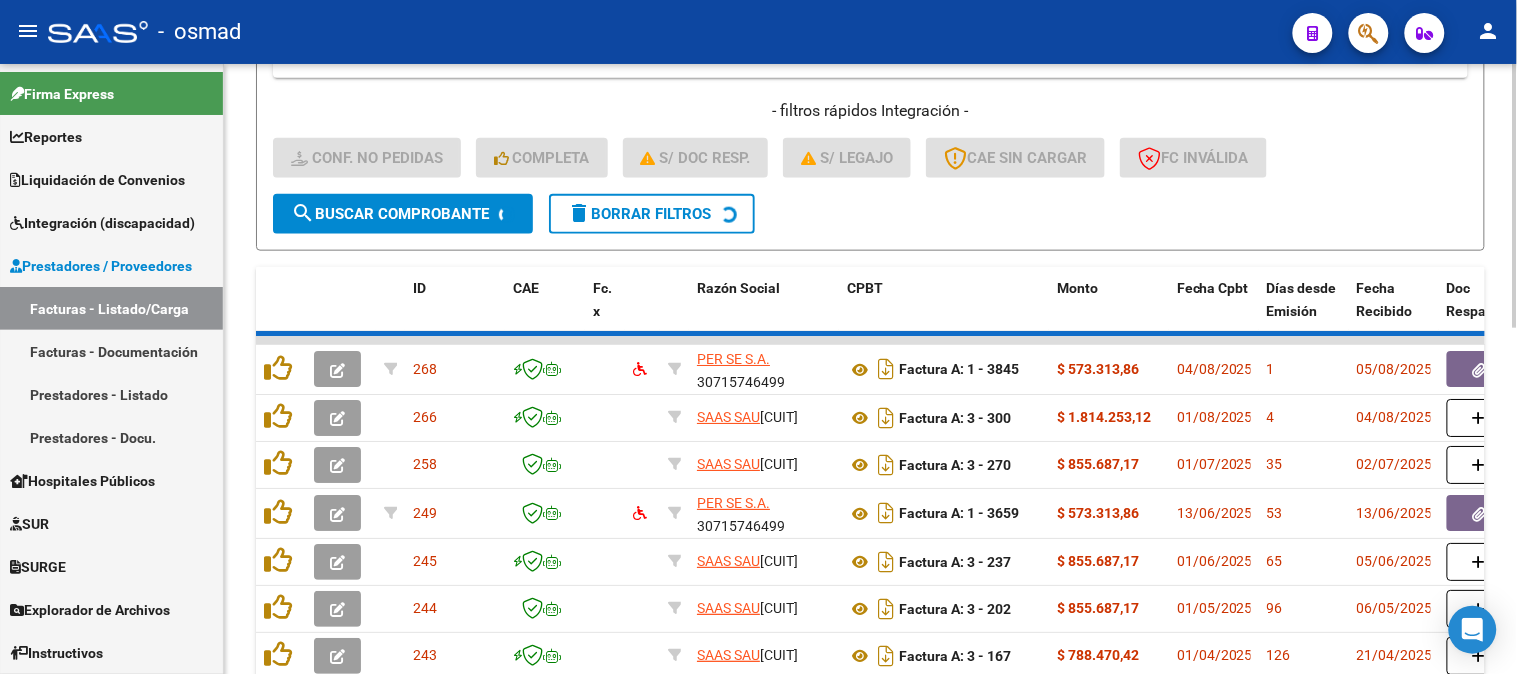 scroll, scrollTop: 313, scrollLeft: 0, axis: vertical 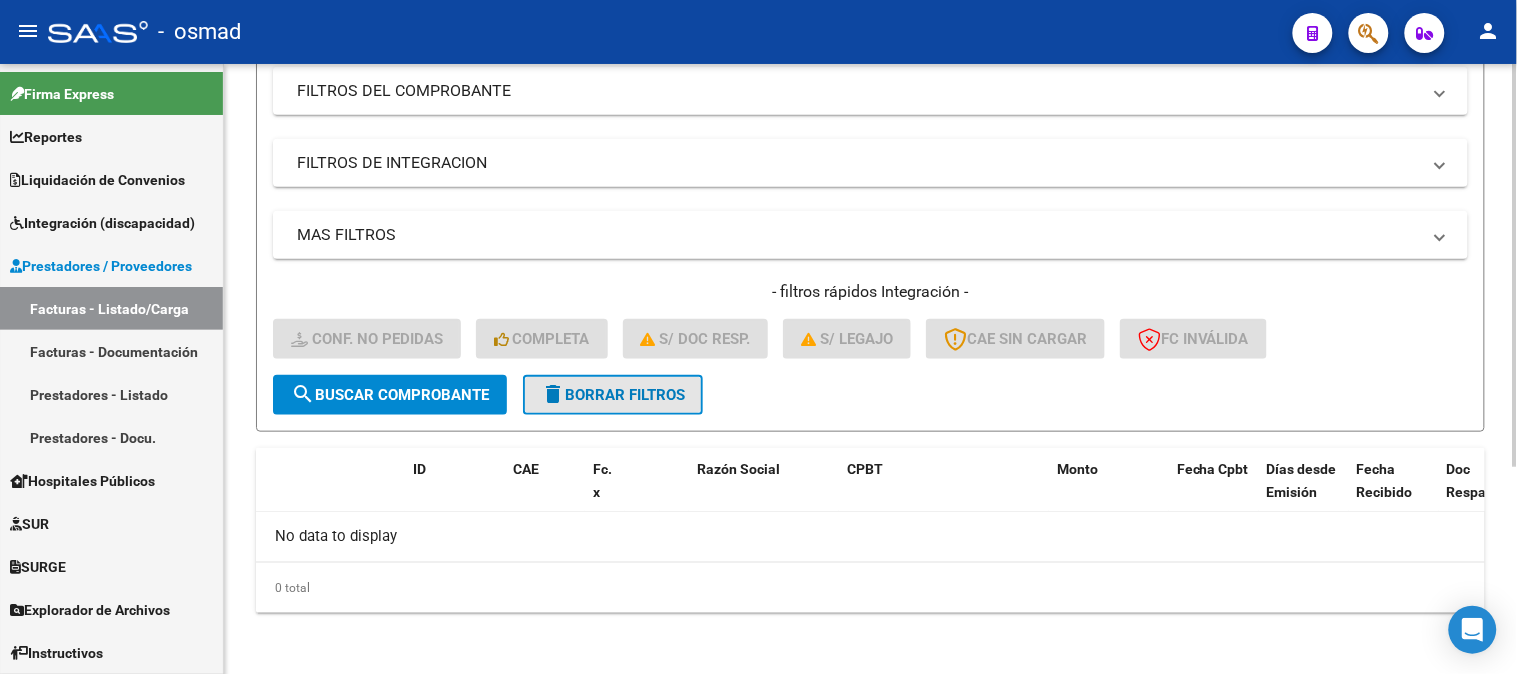 click on "delete  Borrar Filtros" 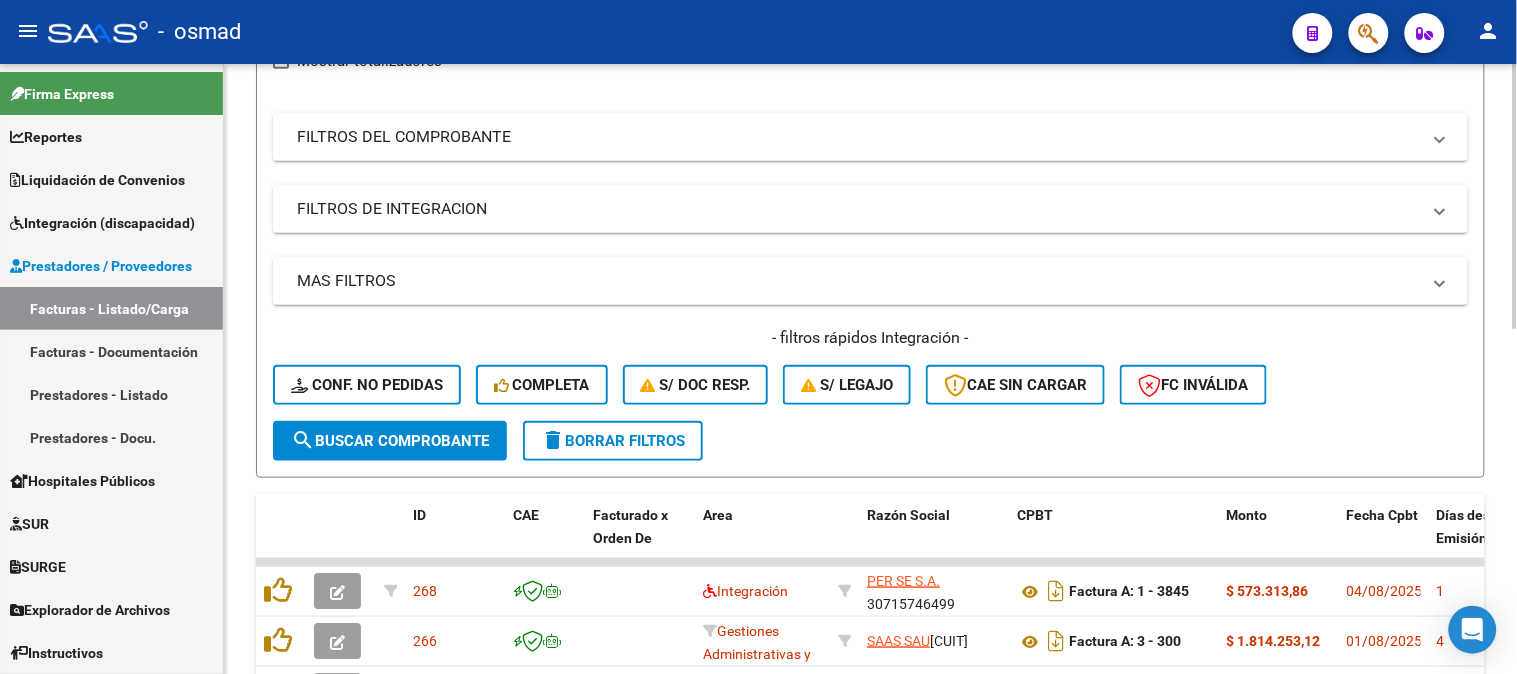 scroll, scrollTop: 313, scrollLeft: 0, axis: vertical 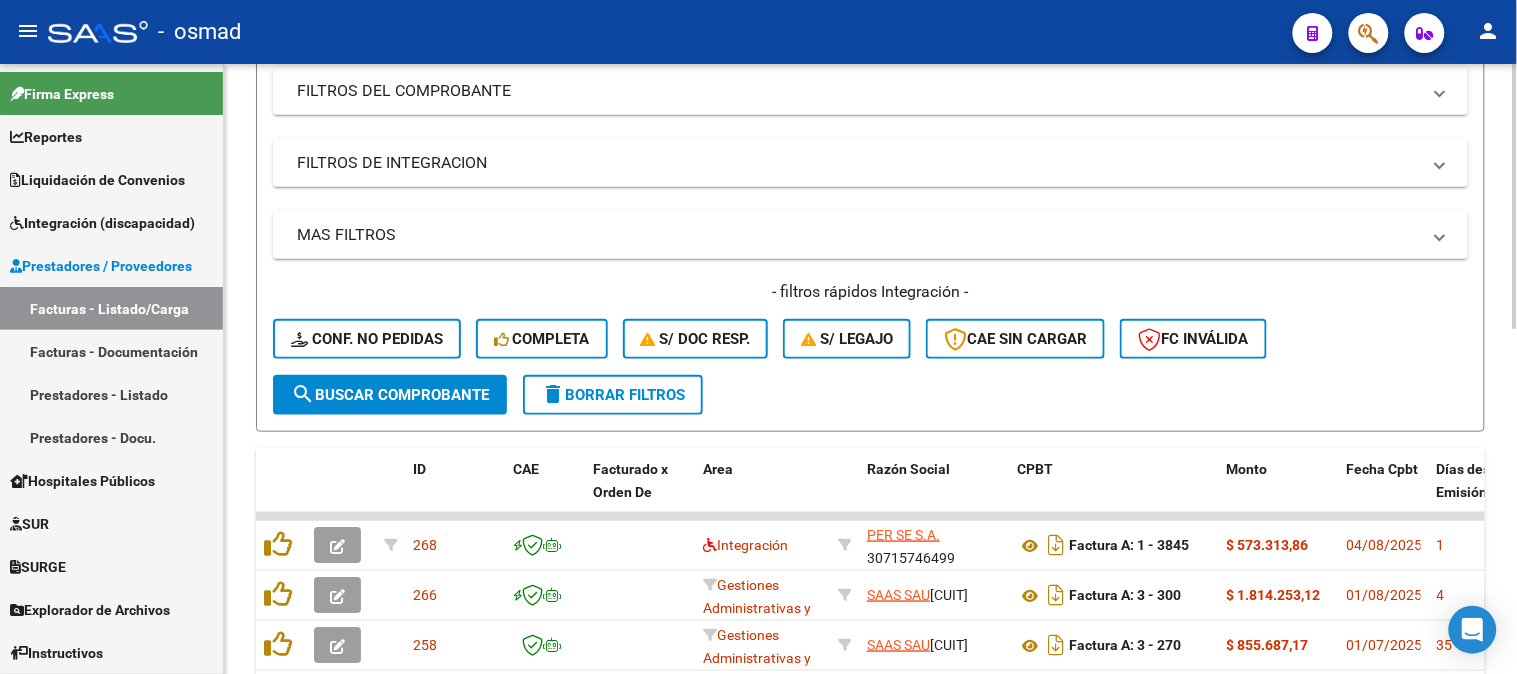 click on "Filtros Id Area Area Seleccionar Gerenciador Seleccionar Gerenciador No Confirmado Todos Cargado desde Masivo   Mostrar totalizadores   FILTROS DEL COMPROBANTE  Comprobante Tipo Comprobante Tipo Start date – End date Fec. Comprobante Desde / Hasta Días Emisión Desde(cant. días) Días Emisión Hasta(cant. días) CUIT / Razón Social Pto. Venta Nro. Comprobante Código SSS CAE Válido CAE Válido Todos Cargado Módulo Hosp. Todos Tiene facturacion Apócrifa Hospital Refes  FILTROS DE INTEGRACION  Todos Cargado en Para Enviar SSS Período De Prestación Campos del Archivo de Rendición Devuelto x SSS (dr_envio) Todos Rendido x SSS (dr_envio) Tipo de Registro Tipo de Registro Período Presentación Período Presentación Campos del Legajo Asociado (preaprobación) Afiliado Legajo (cuil/nombre) Todos Solo facturas preaprobadas  MAS FILTROS  Todos Con Doc. Respaldatoria Todos Con Trazabilidad Todos Asociado a Expediente Sur Auditoría Auditoría Auditoría Id Start date – End date Start date – End date Op" 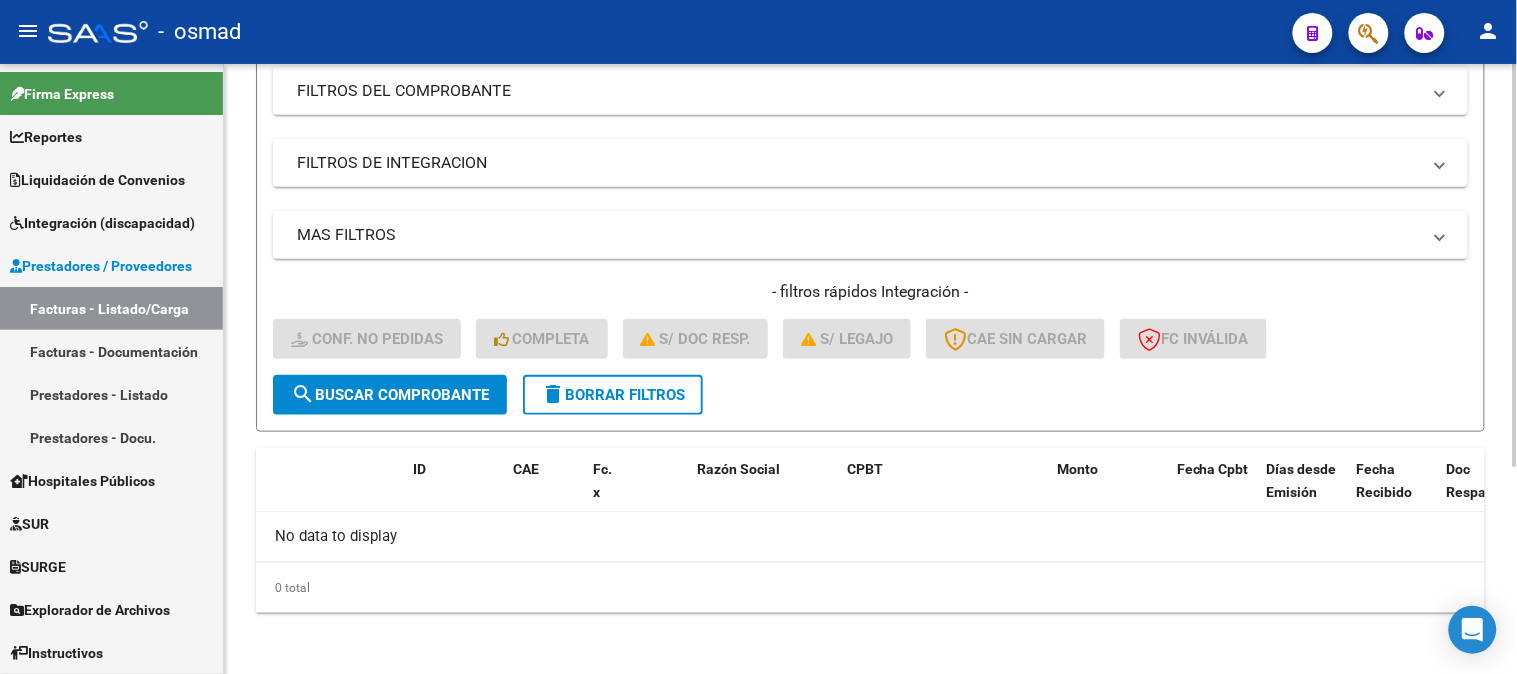 click on "Filtros Id Integración Area Seleccionar Gerenciador Seleccionar Gerenciador No Confirmado Todos Cargado desde Masivo   Mostrar totalizadores   FILTROS DEL COMPROBANTE  Comprobante Tipo Comprobante Tipo Start date – End date Fec. Comprobante Desde / Hasta Días Emisión Desde(cant. días) Días Emisión Hasta(cant. días) CUIT / Razón Social Pto. Venta Nro. Comprobante Código SSS Sin Validar CAE Válido Todos Cargado Módulo Hosp. Todos Tiene facturacion Apócrifa Hospital Refes  FILTROS DE INTEGRACION  Todos Cargado en Para Enviar SSS Período De Prestación Campos del Archivo de Rendición Devuelto x SSS (dr_envio) Todos Rendido x SSS (dr_envio) Tipo de Registro Tipo de Registro Período Presentación Período Presentación Campos del Legajo Asociado (preaprobación) Afiliado Legajo (cuil/nombre) Todos Solo facturas preaprobadas  MAS FILTROS  Todos Con Doc. Respaldatoria Todos Con Trazabilidad Todos Asociado a Expediente Sur Auditoría Auditoría Auditoría Id Start date – End date Start date – –" 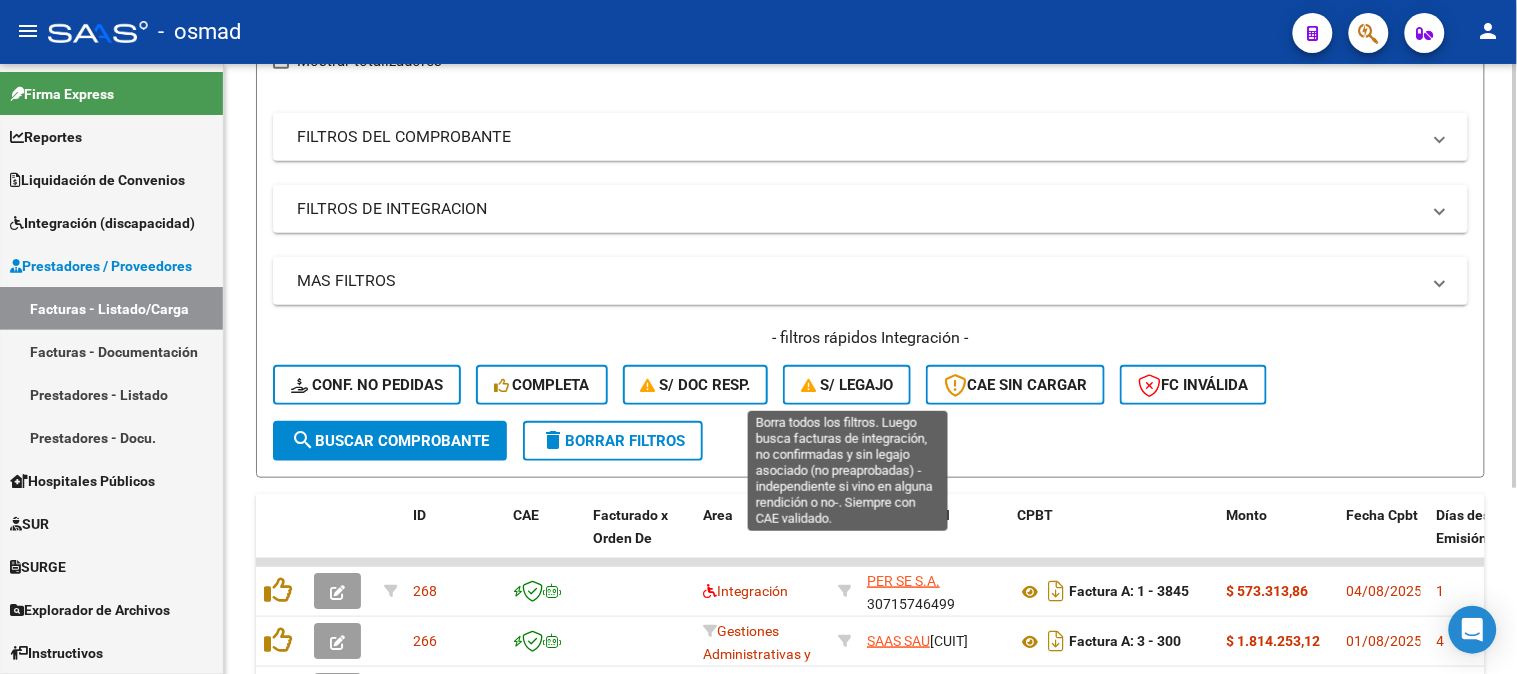 scroll, scrollTop: 313, scrollLeft: 0, axis: vertical 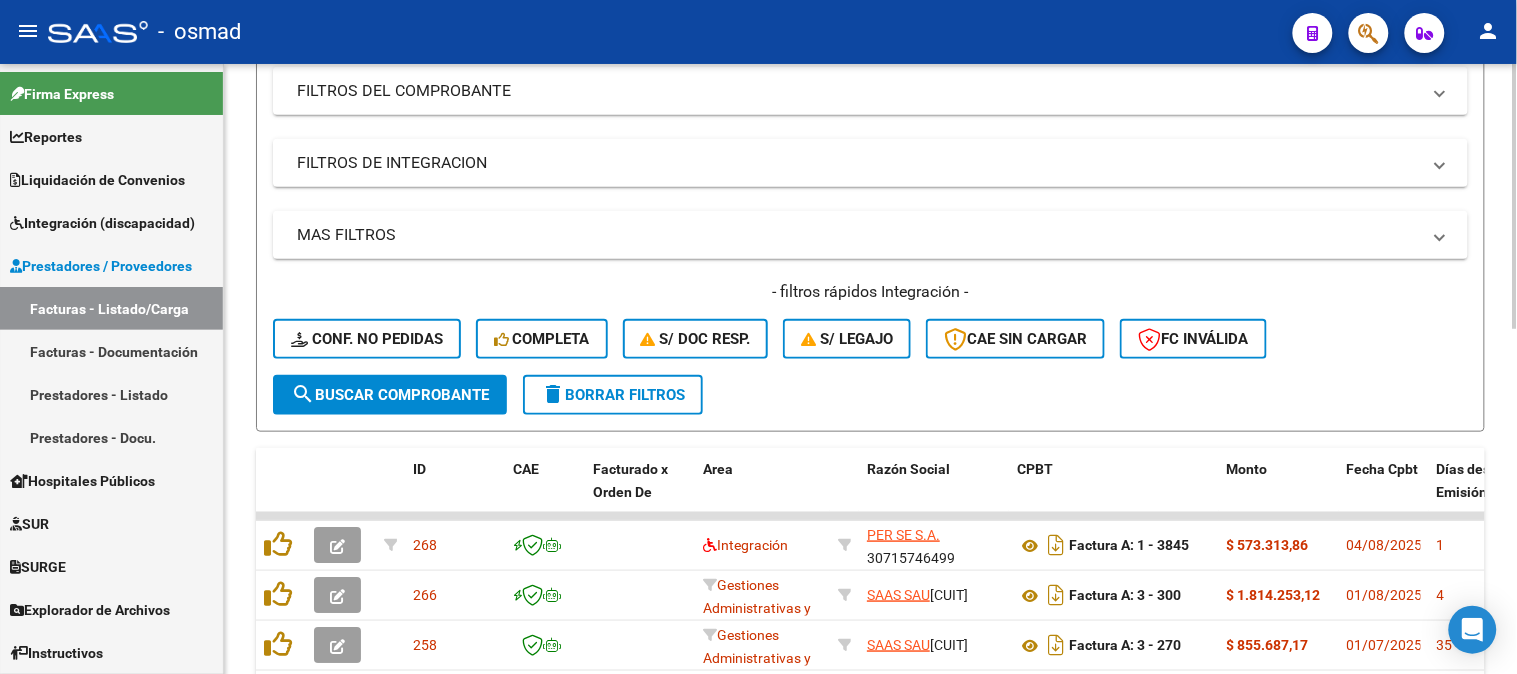 click on "Filtros Id Area Area Seleccionar Gerenciador Seleccionar Gerenciador No Confirmado Todos Cargado desde Masivo   Mostrar totalizadores   FILTROS DEL COMPROBANTE  Comprobante Tipo Comprobante Tipo Start date – End date Fec. Comprobante Desde / Hasta Días Emisión Desde(cant. días) Días Emisión Hasta(cant. días) CUIT / Razón Social Pto. Venta Nro. Comprobante Código SSS CAE Válido CAE Válido Todos Cargado Módulo Hosp. Todos Tiene facturacion Apócrifa Hospital Refes  FILTROS DE INTEGRACION  Todos Cargado en Para Enviar SSS Período De Prestación Campos del Archivo de Rendición Devuelto x SSS (dr_envio) Todos Rendido x SSS (dr_envio) Tipo de Registro Tipo de Registro Período Presentación Período Presentación Campos del Legajo Asociado (preaprobación) Afiliado Legajo (cuil/nombre) Todos Solo facturas preaprobadas  MAS FILTROS  Todos Con Doc. Respaldatoria Todos Con Trazabilidad Todos Asociado a Expediente Sur Auditoría Auditoría Auditoría Id Start date – End date Start date – End date Op" 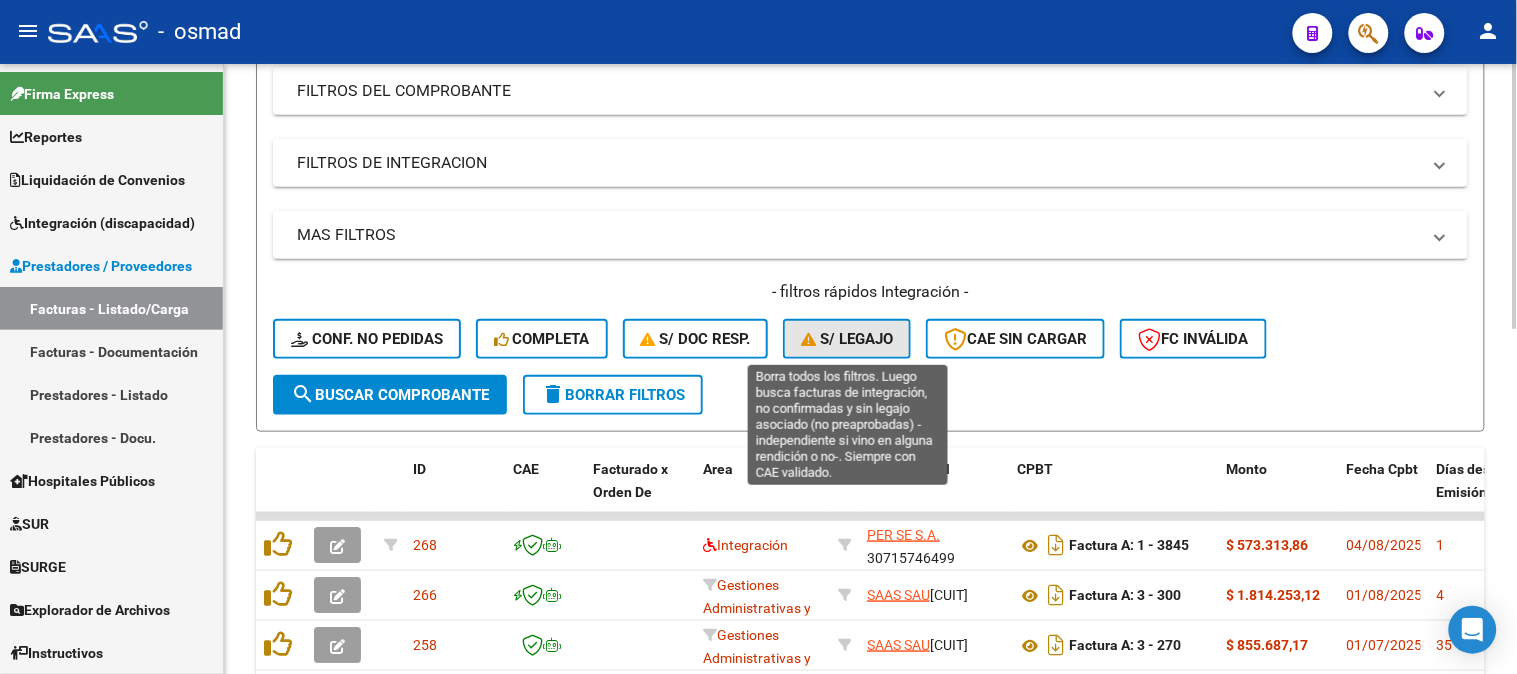 click on "S/ legajo" 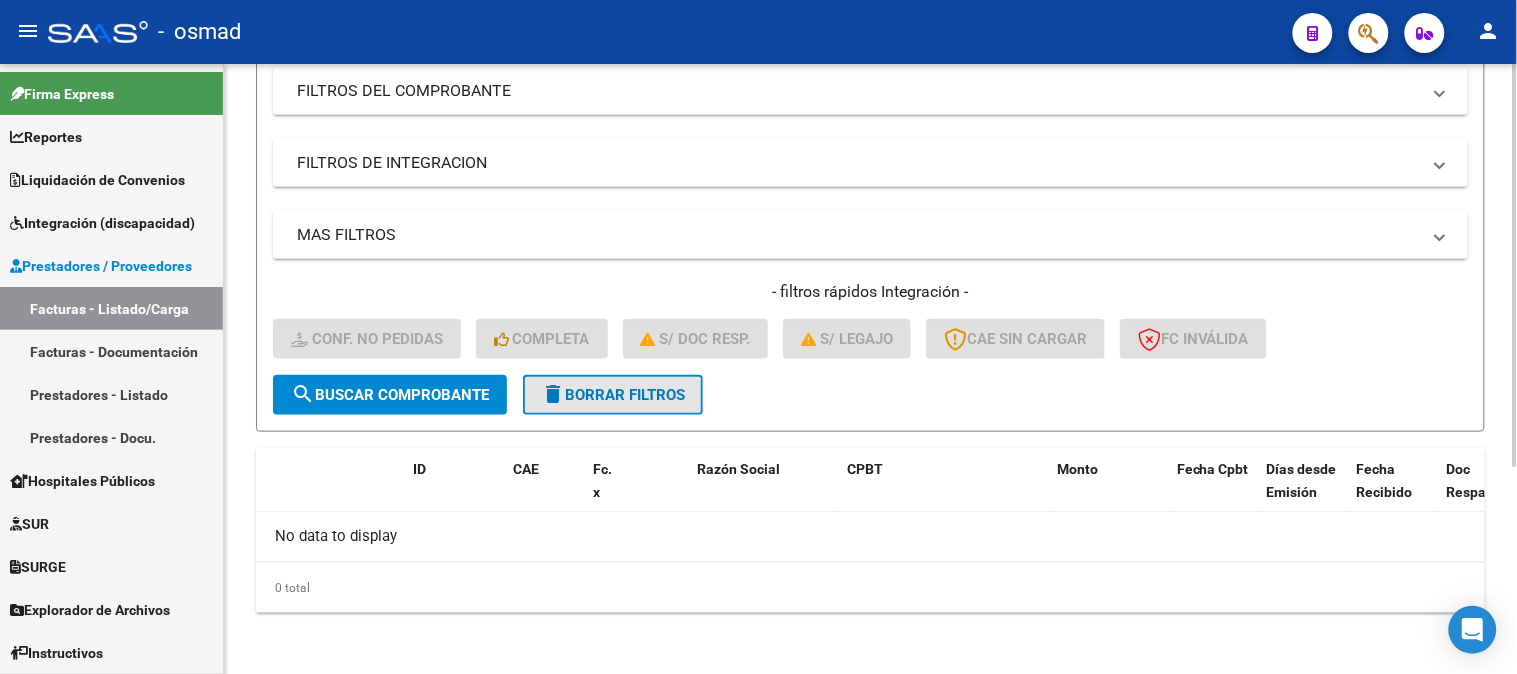 click on "delete  Borrar Filtros" 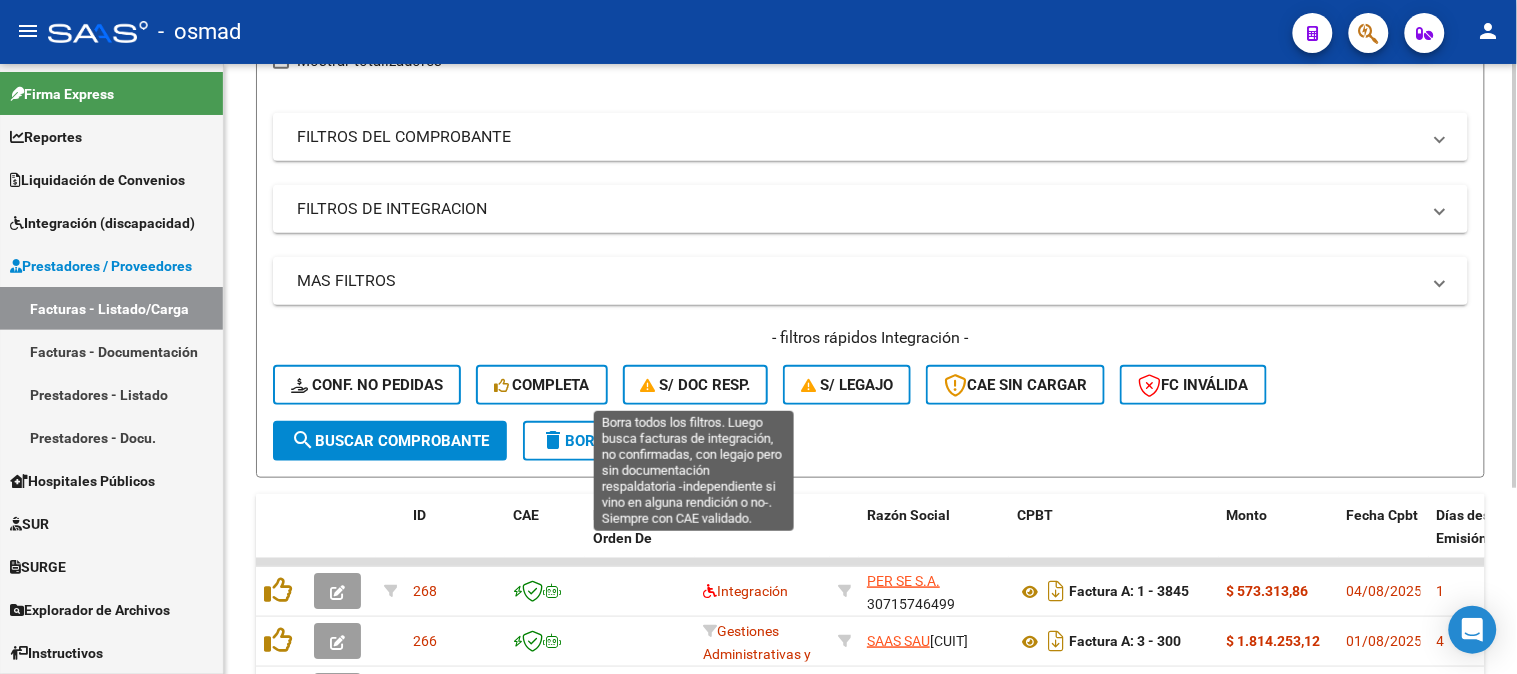 scroll, scrollTop: 313, scrollLeft: 0, axis: vertical 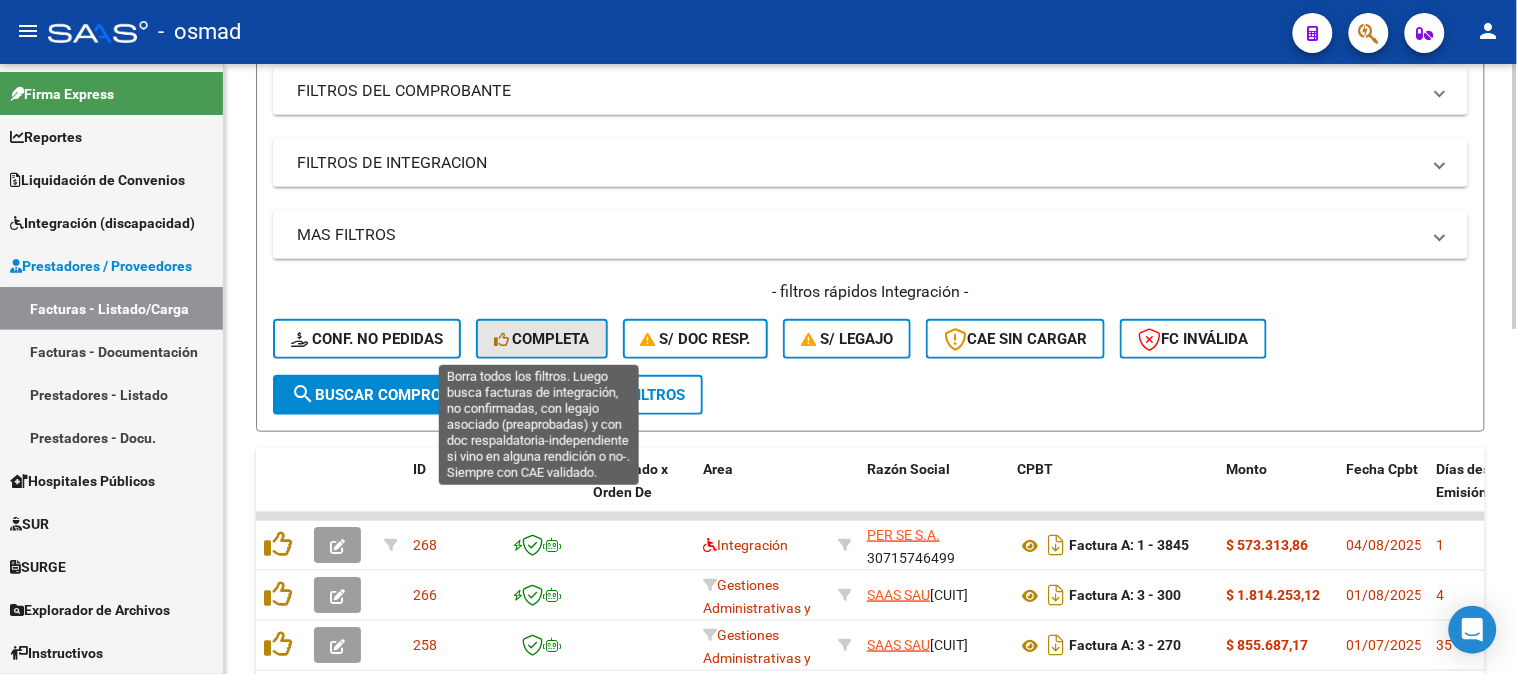 click on "Completa" 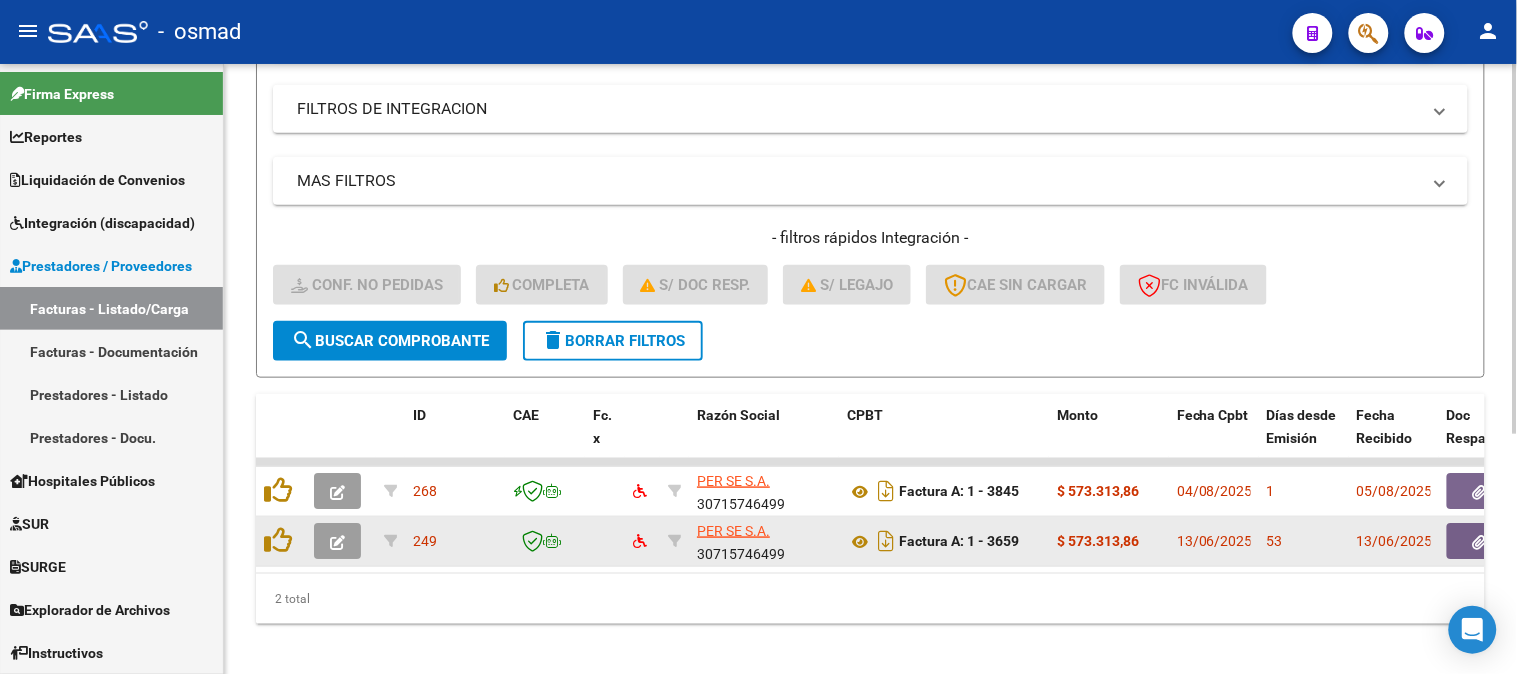 scroll, scrollTop: 394, scrollLeft: 0, axis: vertical 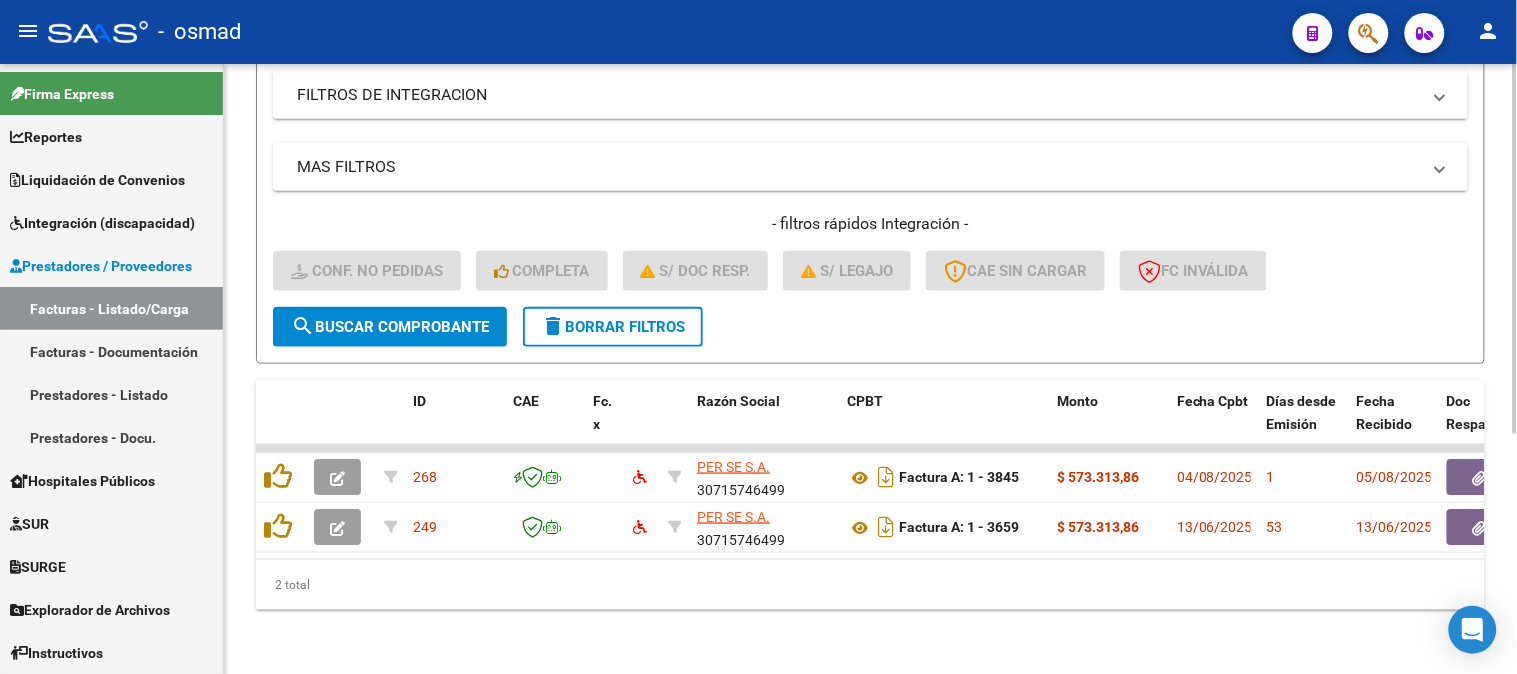 click on "delete  Borrar Filtros" 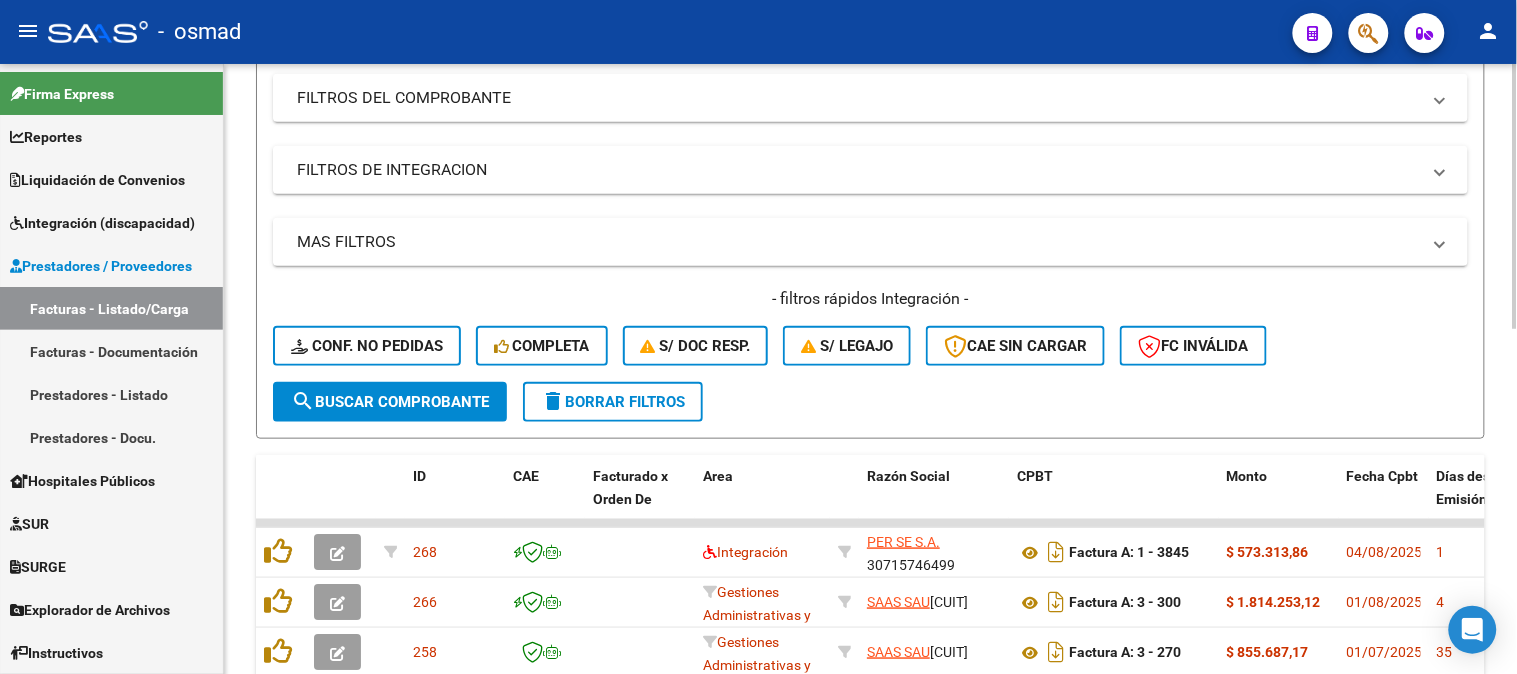 scroll, scrollTop: 394, scrollLeft: 0, axis: vertical 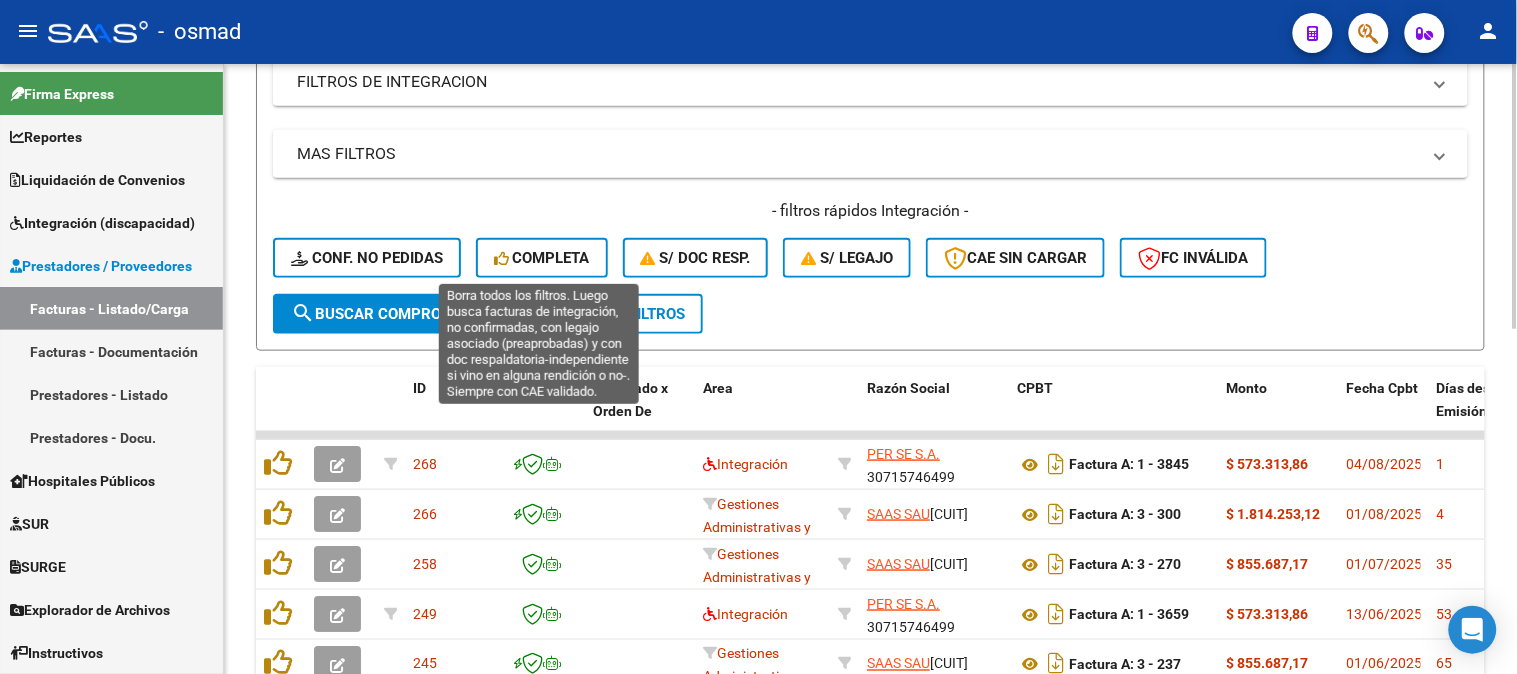 click on "Completa" 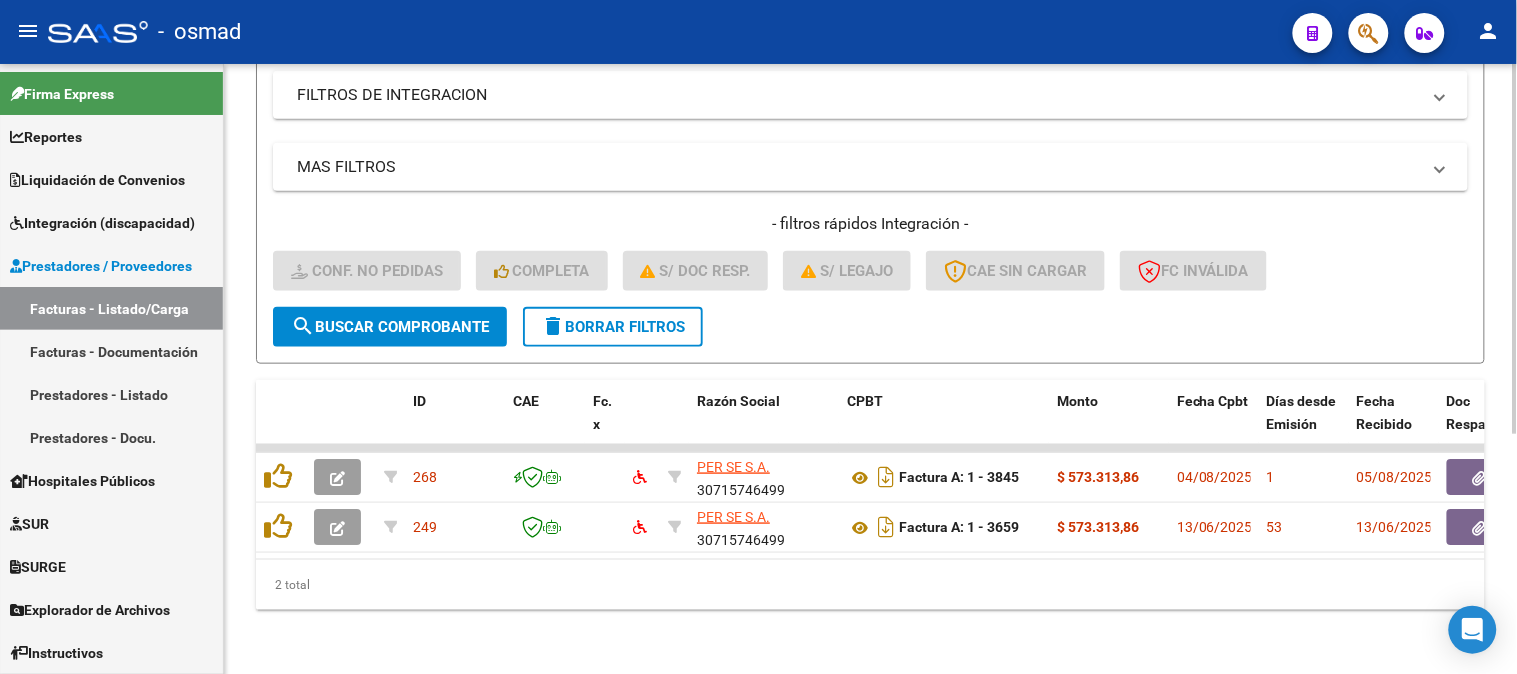 click on "delete  Borrar Filtros" 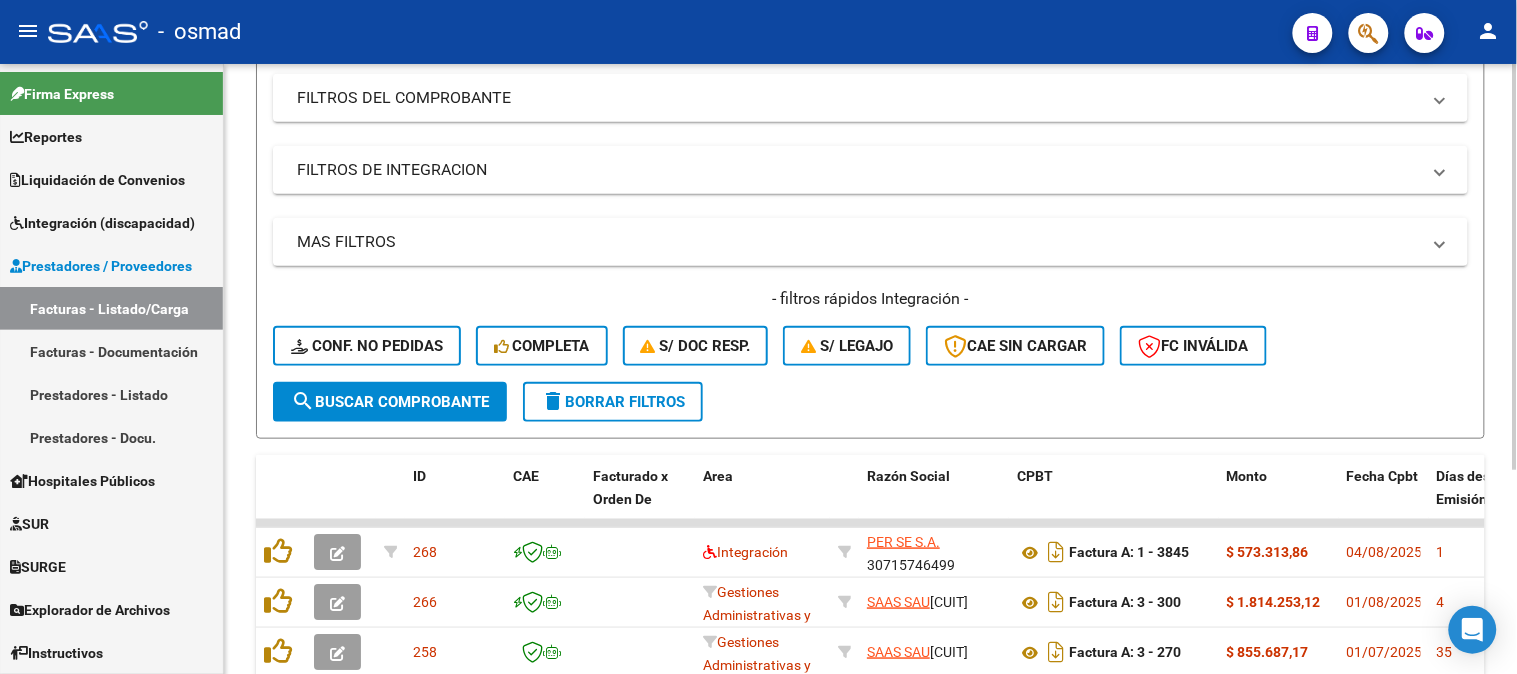 scroll, scrollTop: 394, scrollLeft: 0, axis: vertical 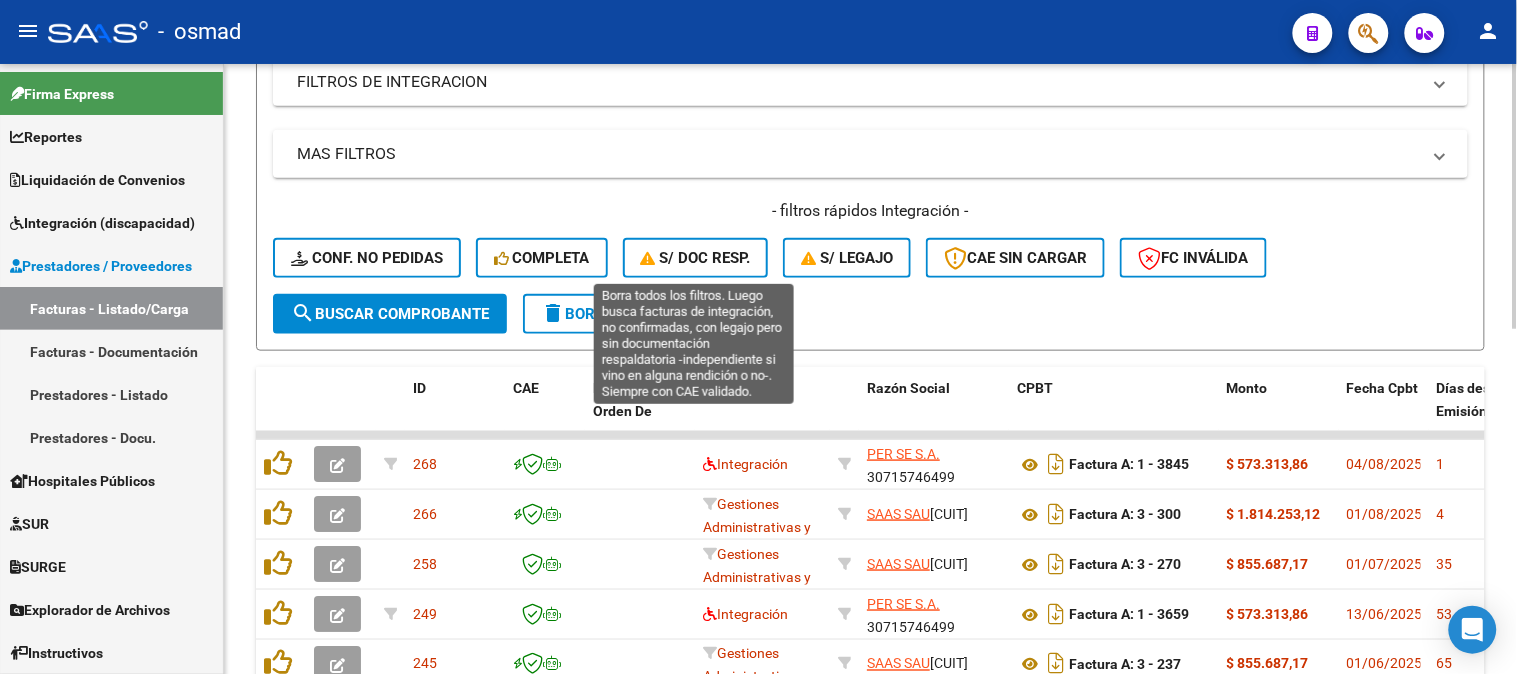 click on "S/ Doc Resp." 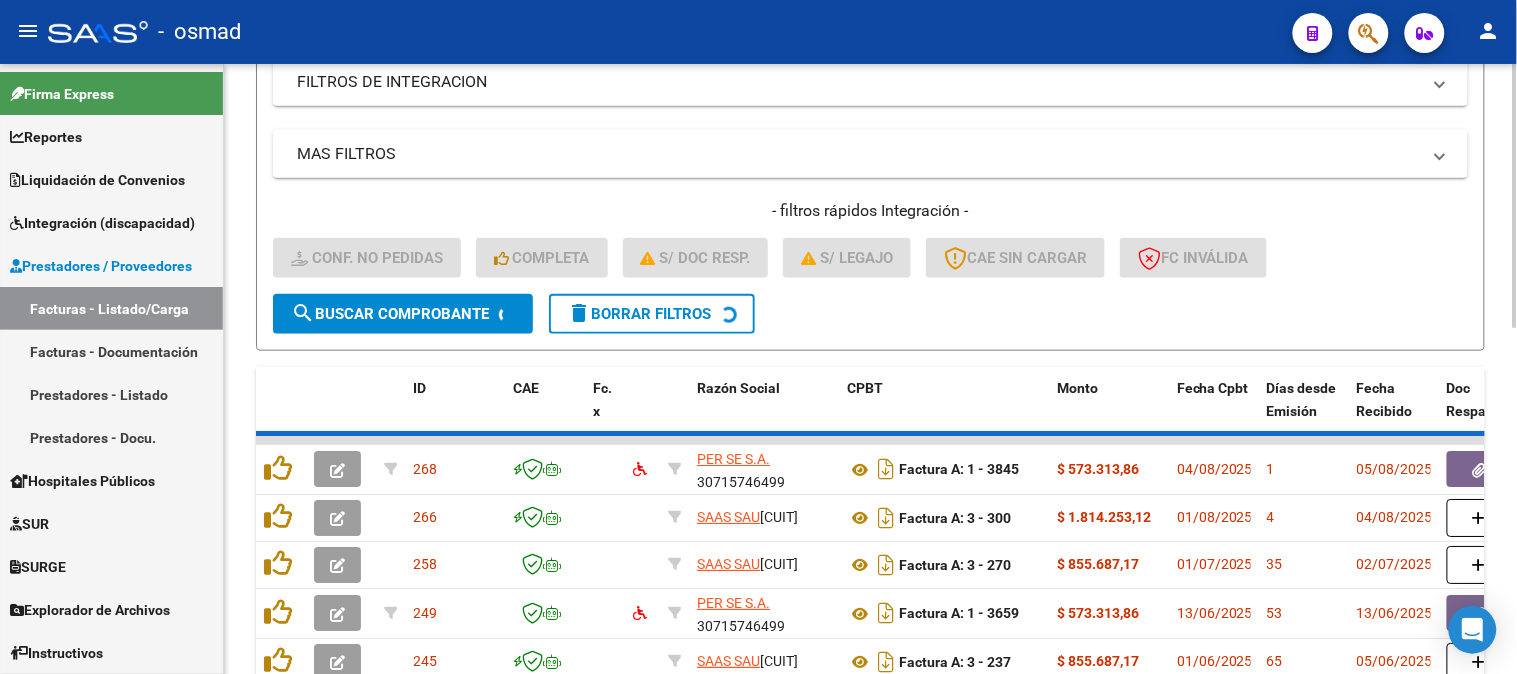 scroll, scrollTop: 313, scrollLeft: 0, axis: vertical 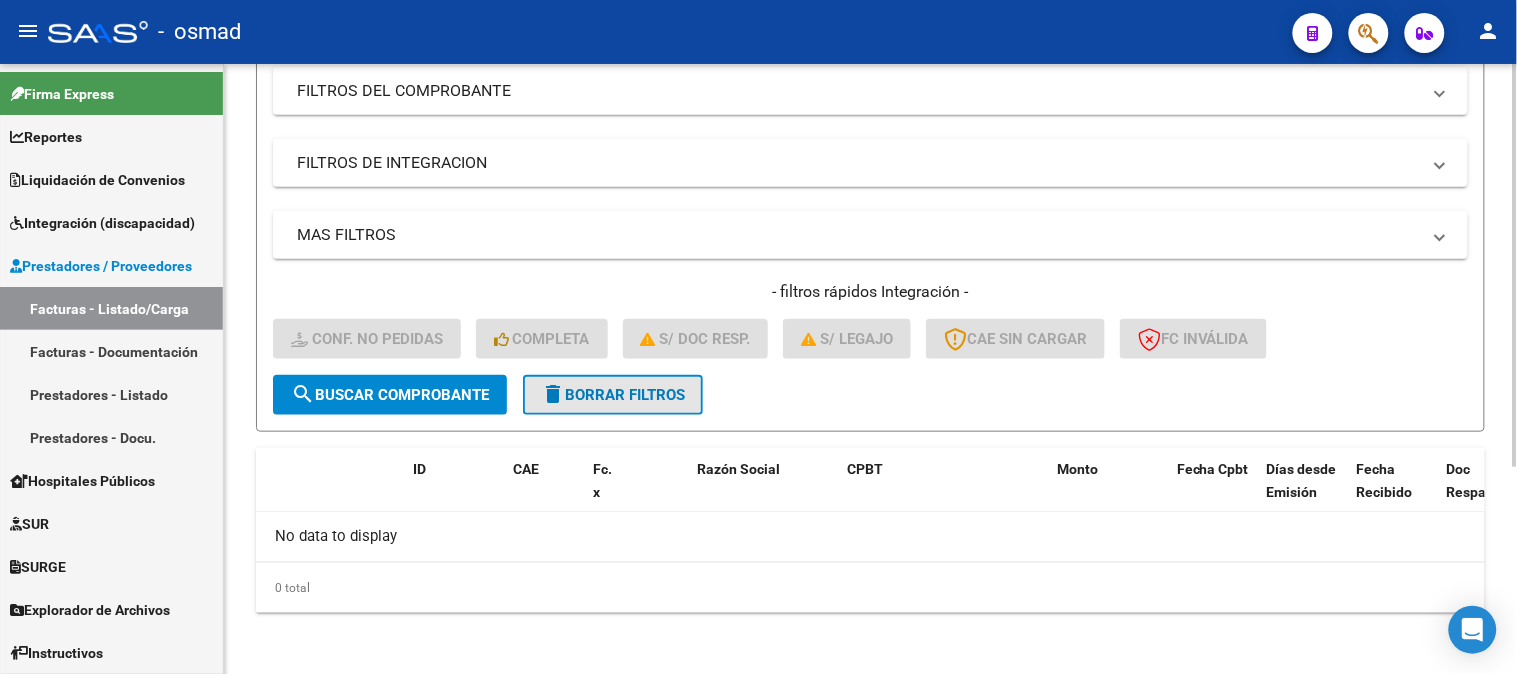click on "delete  Borrar Filtros" 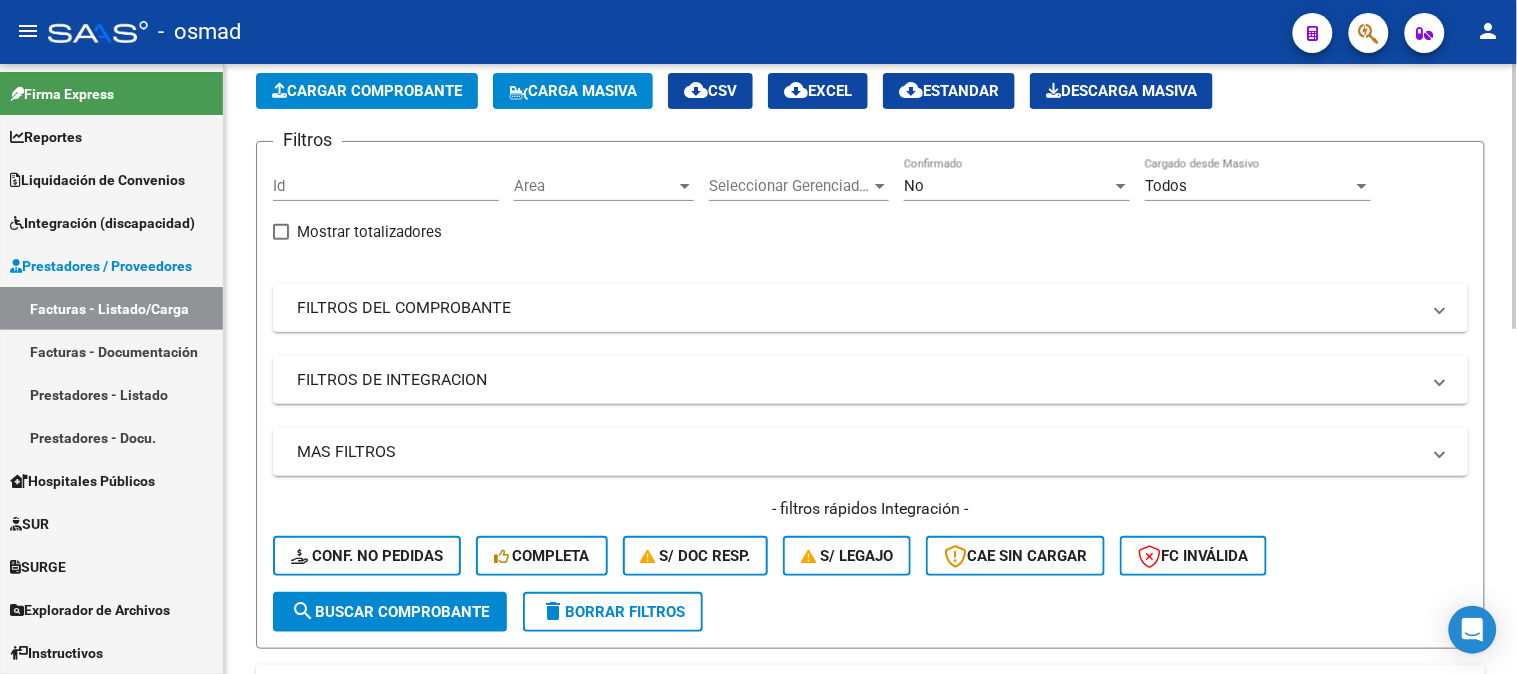 scroll, scrollTop: 91, scrollLeft: 0, axis: vertical 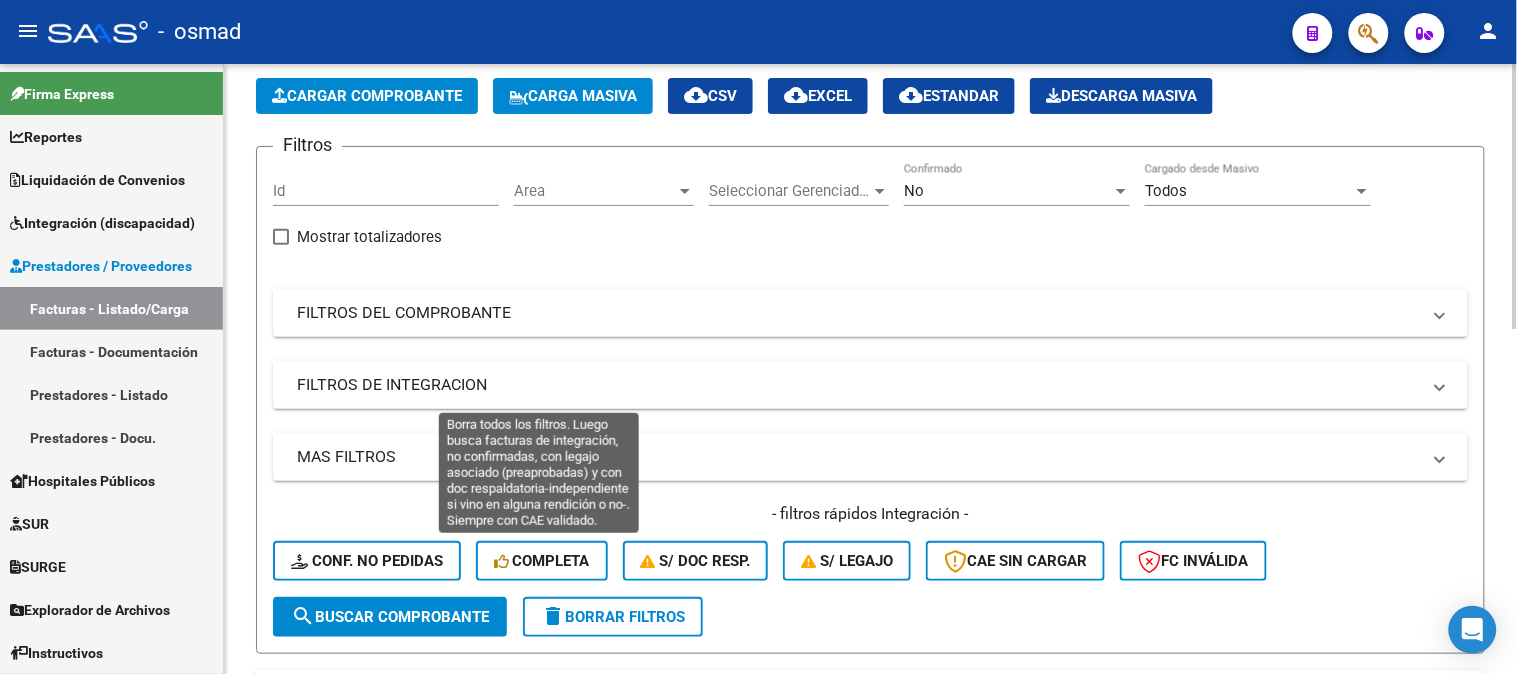 click on "Completa" 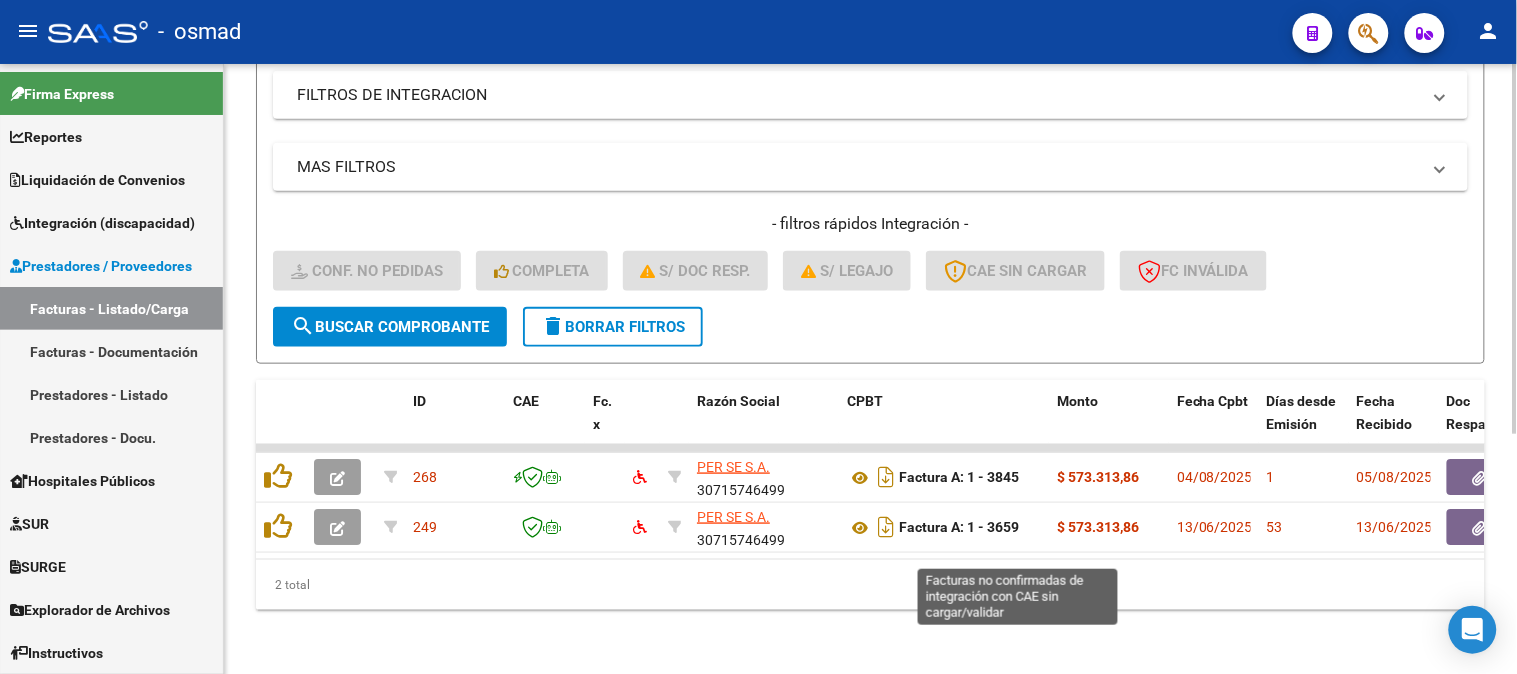 scroll, scrollTop: 394, scrollLeft: 0, axis: vertical 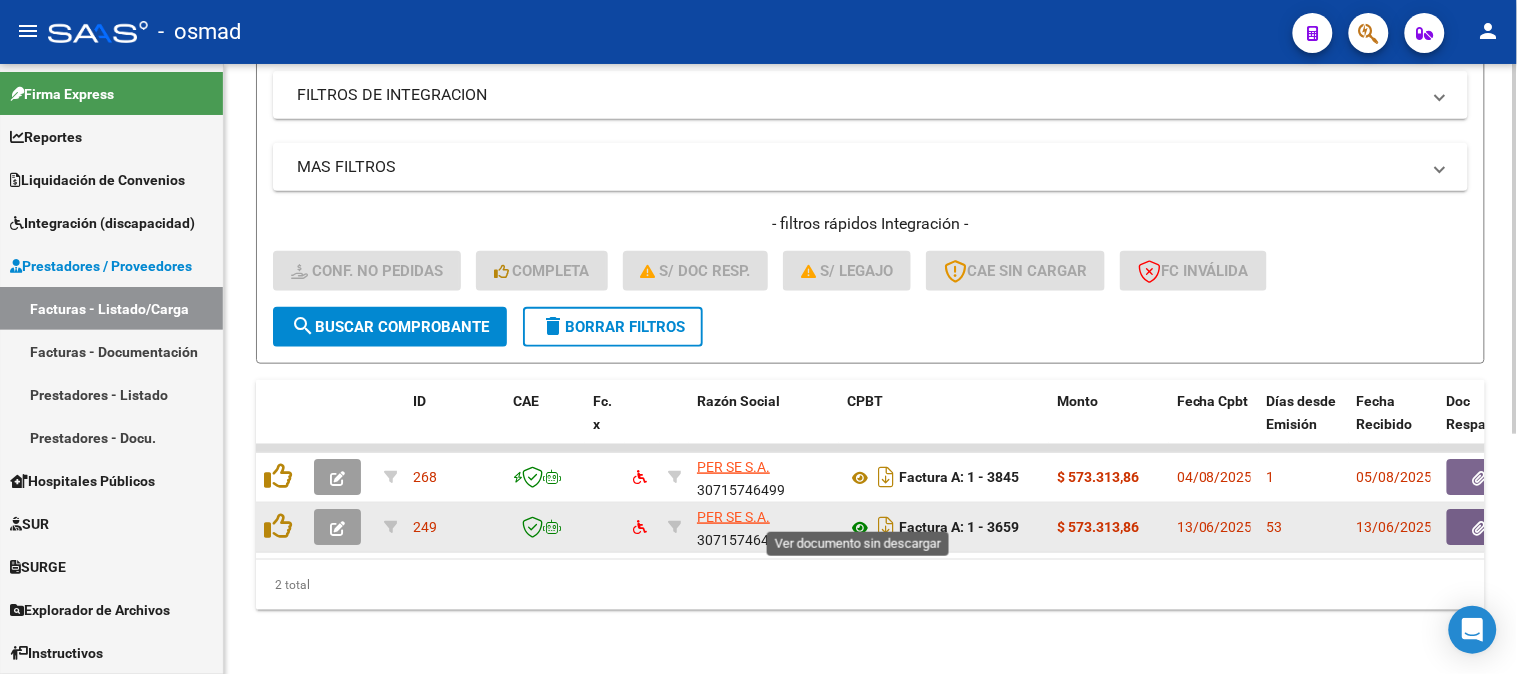 click 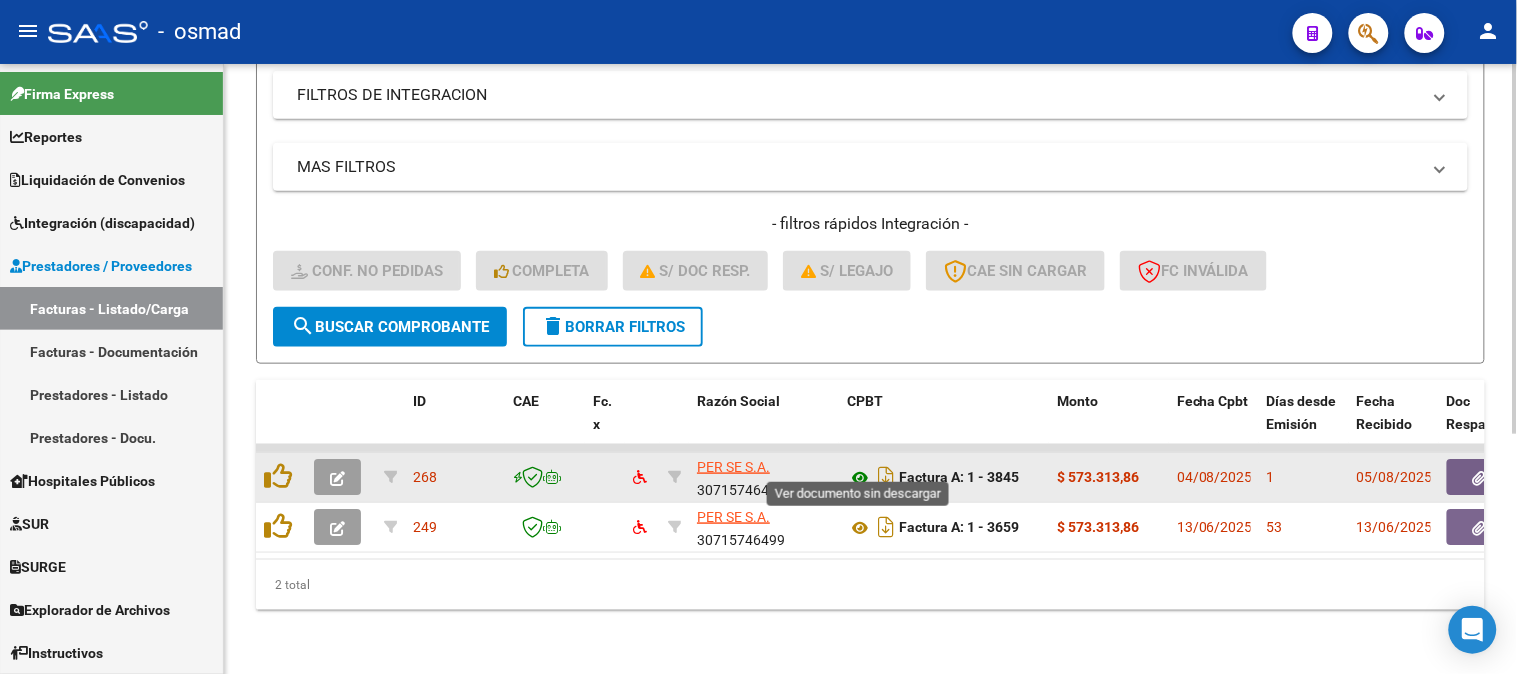 click 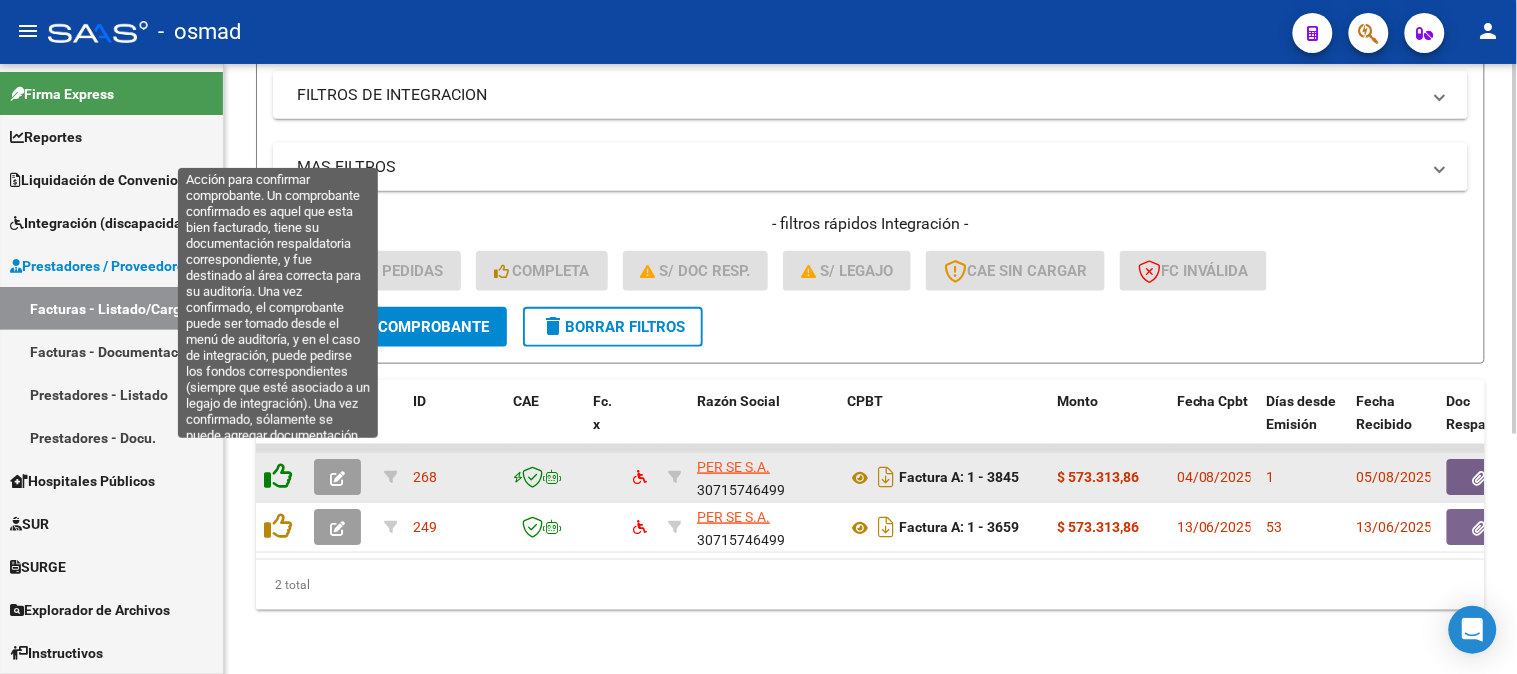 click 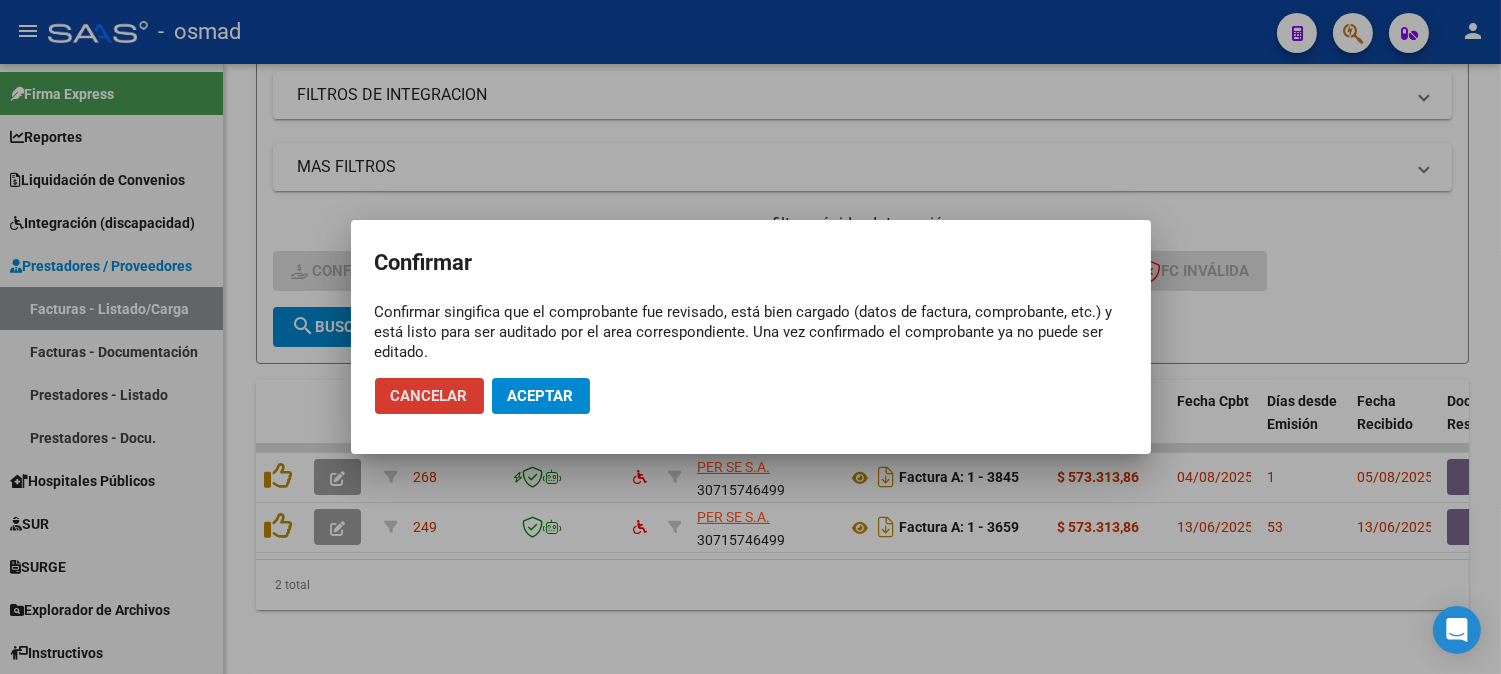 click on "Aceptar" 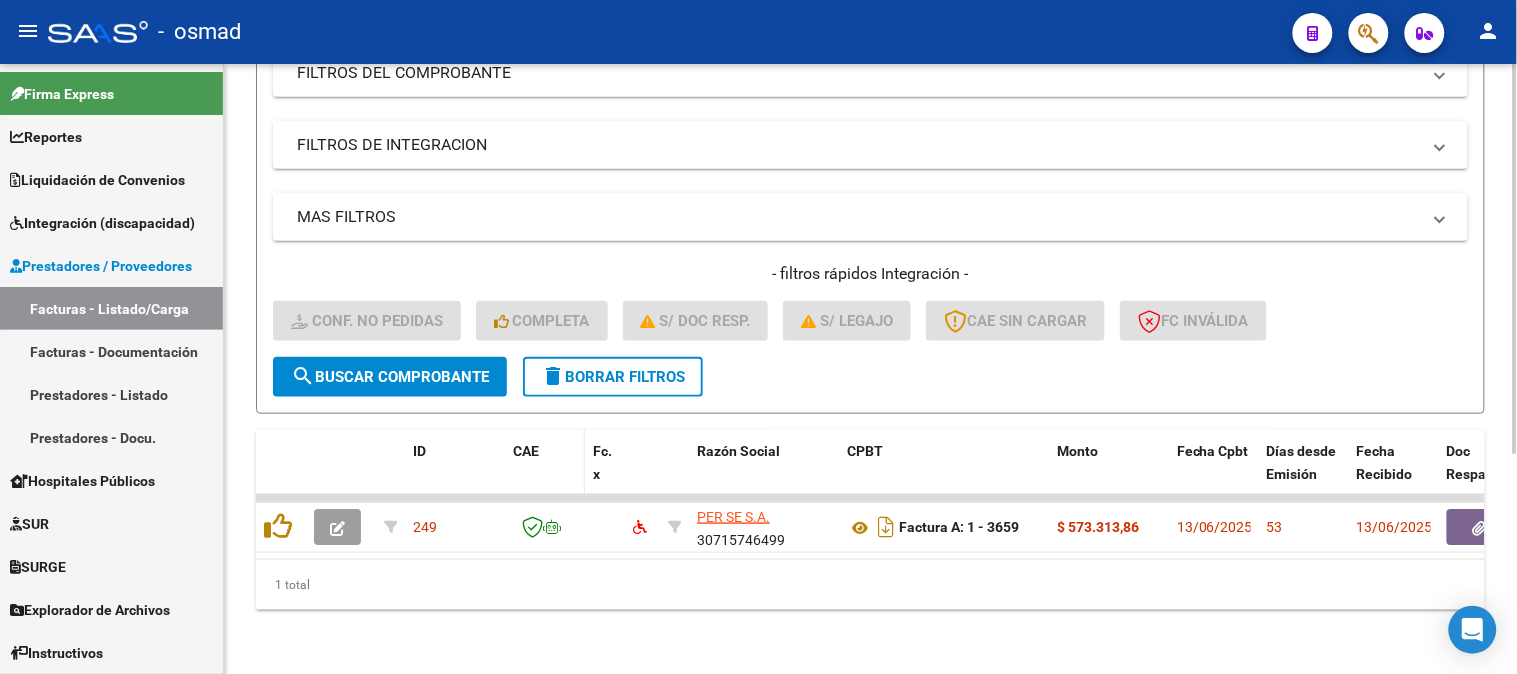 scroll, scrollTop: 345, scrollLeft: 0, axis: vertical 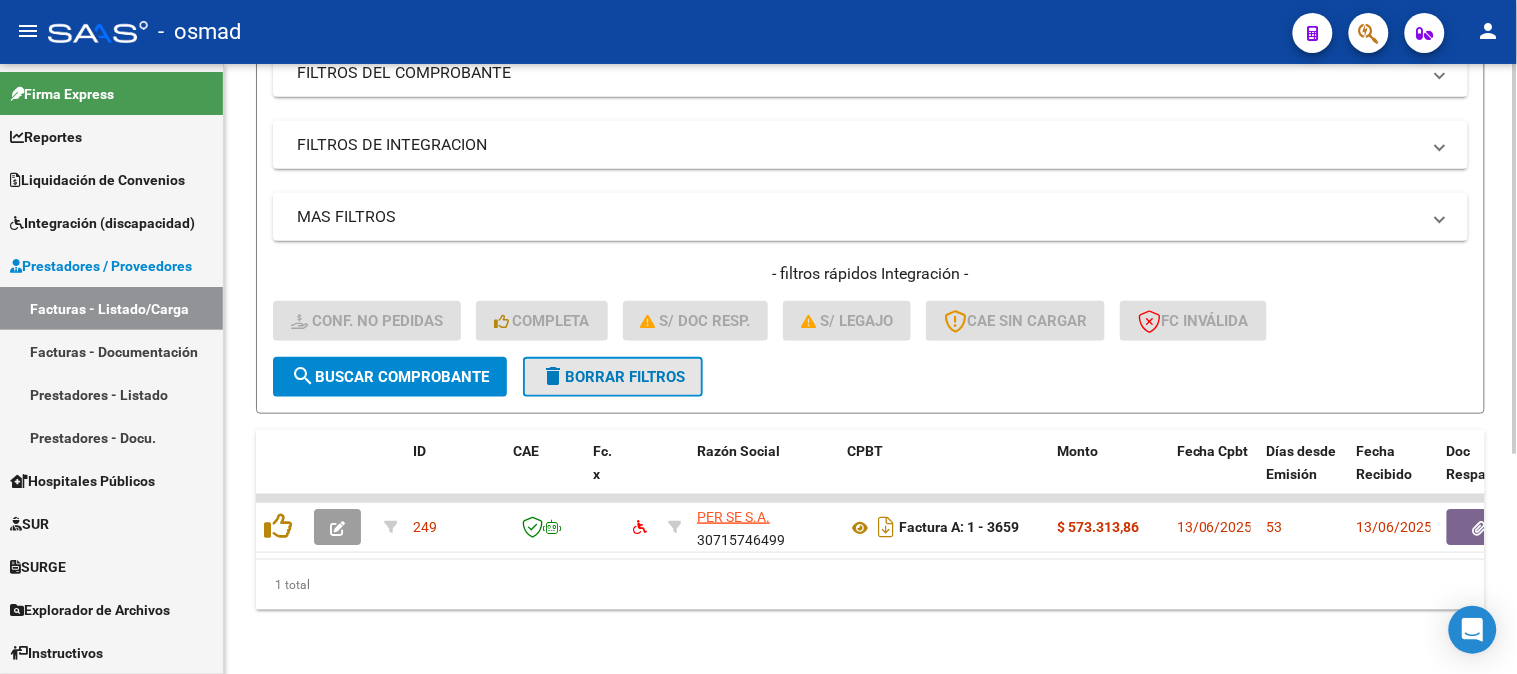 click on "delete  Borrar Filtros" 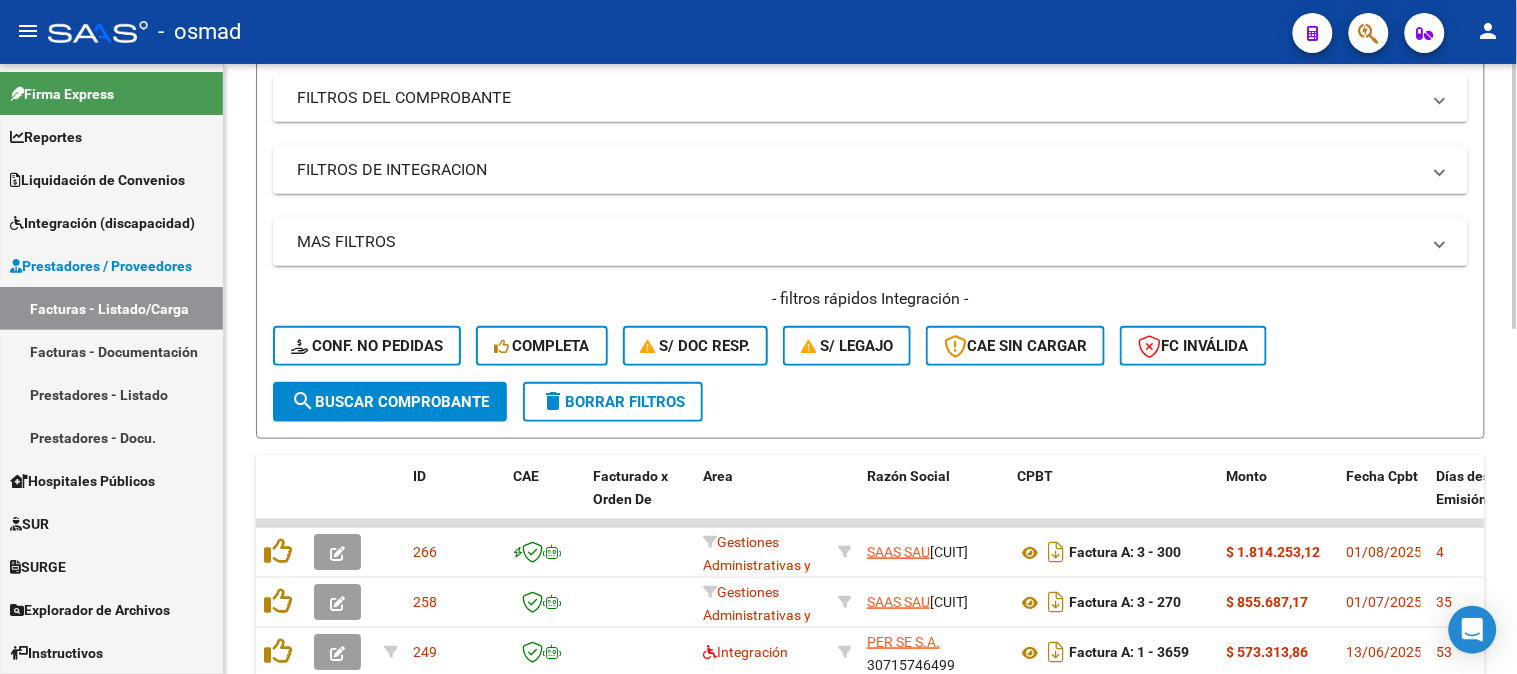 scroll, scrollTop: 345, scrollLeft: 0, axis: vertical 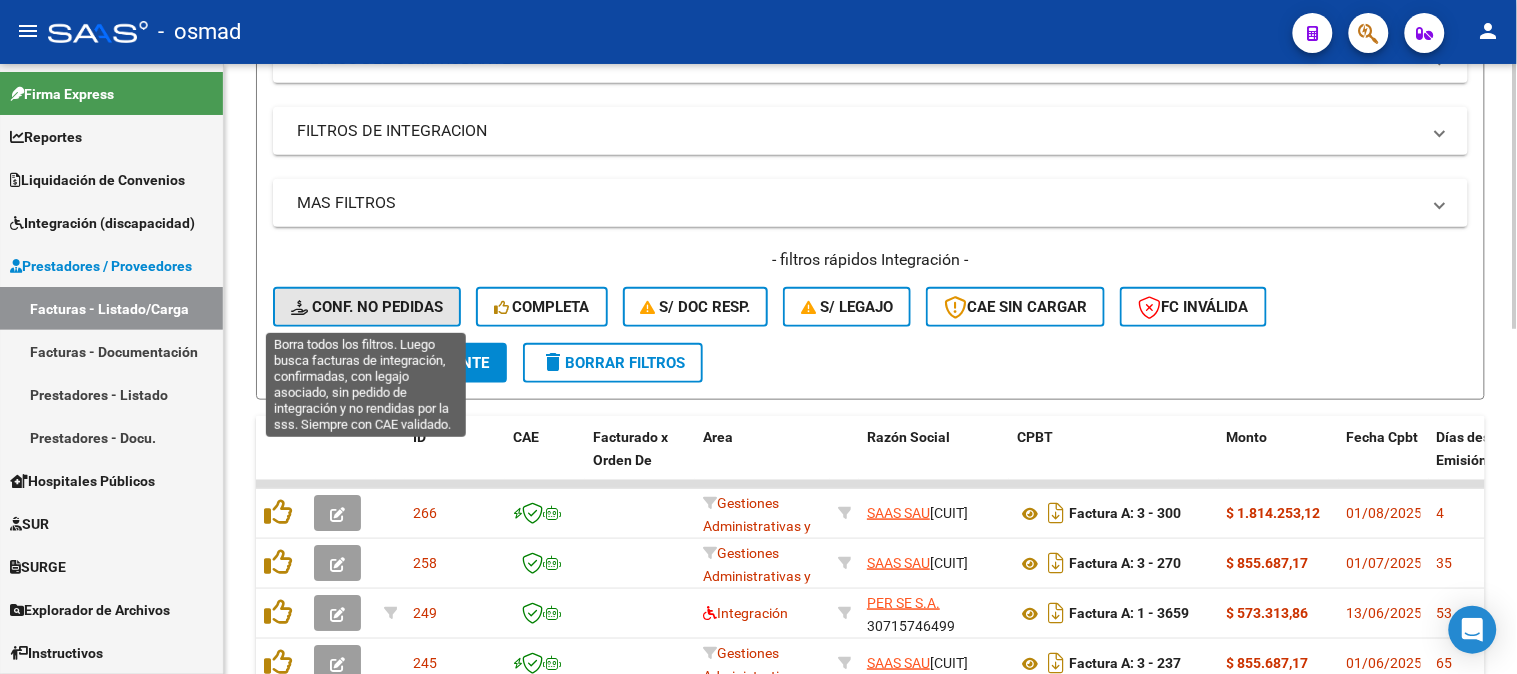 click on "Conf. no pedidas" 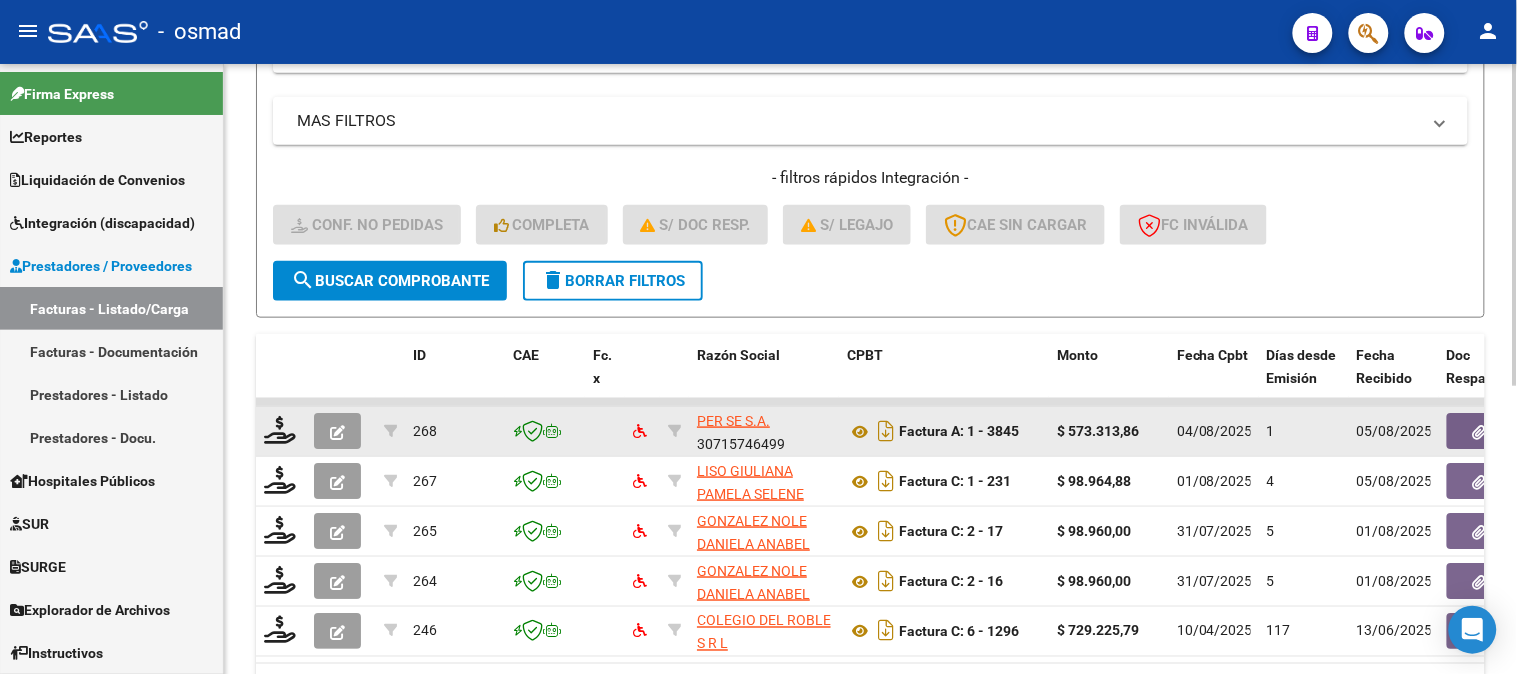scroll, scrollTop: 544, scrollLeft: 0, axis: vertical 